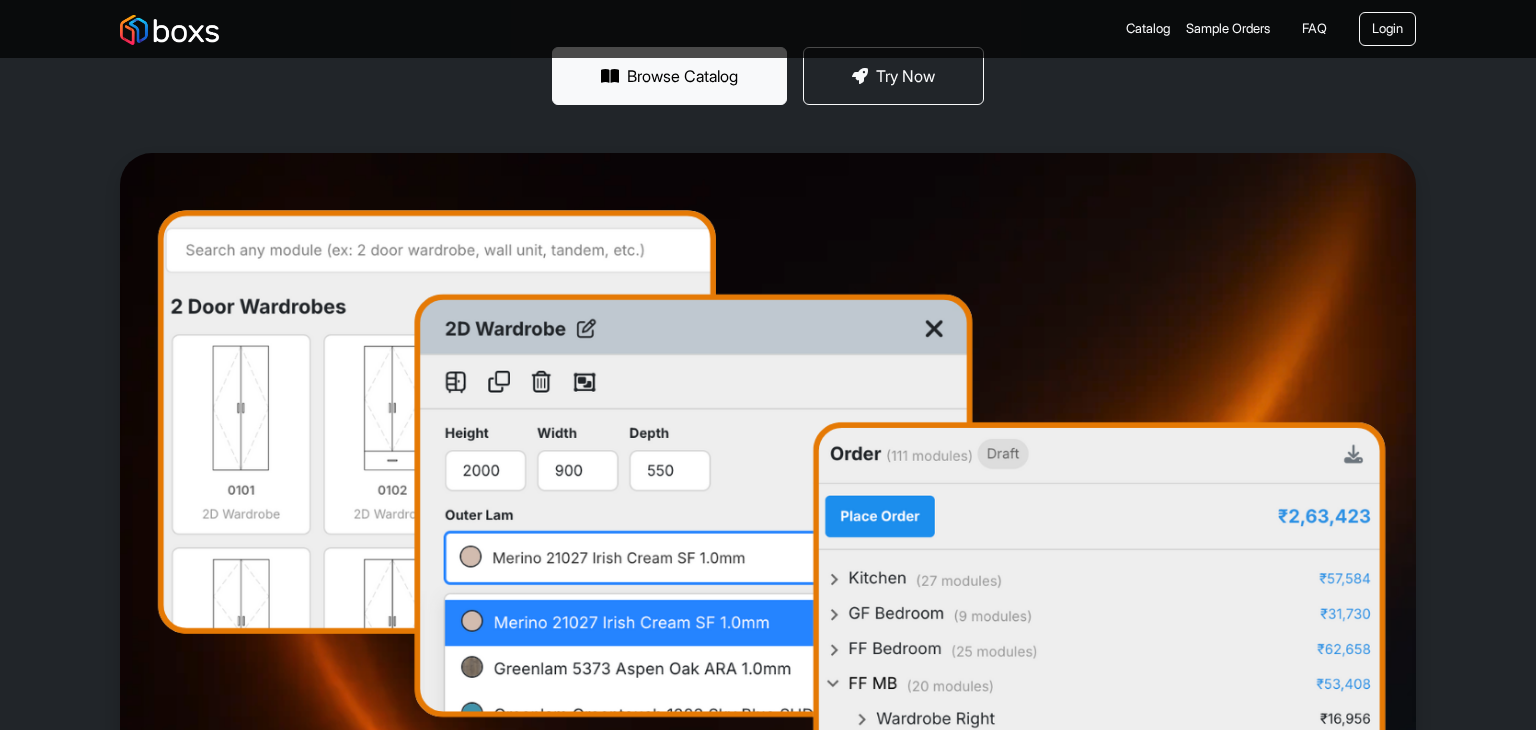 scroll, scrollTop: 203, scrollLeft: 0, axis: vertical 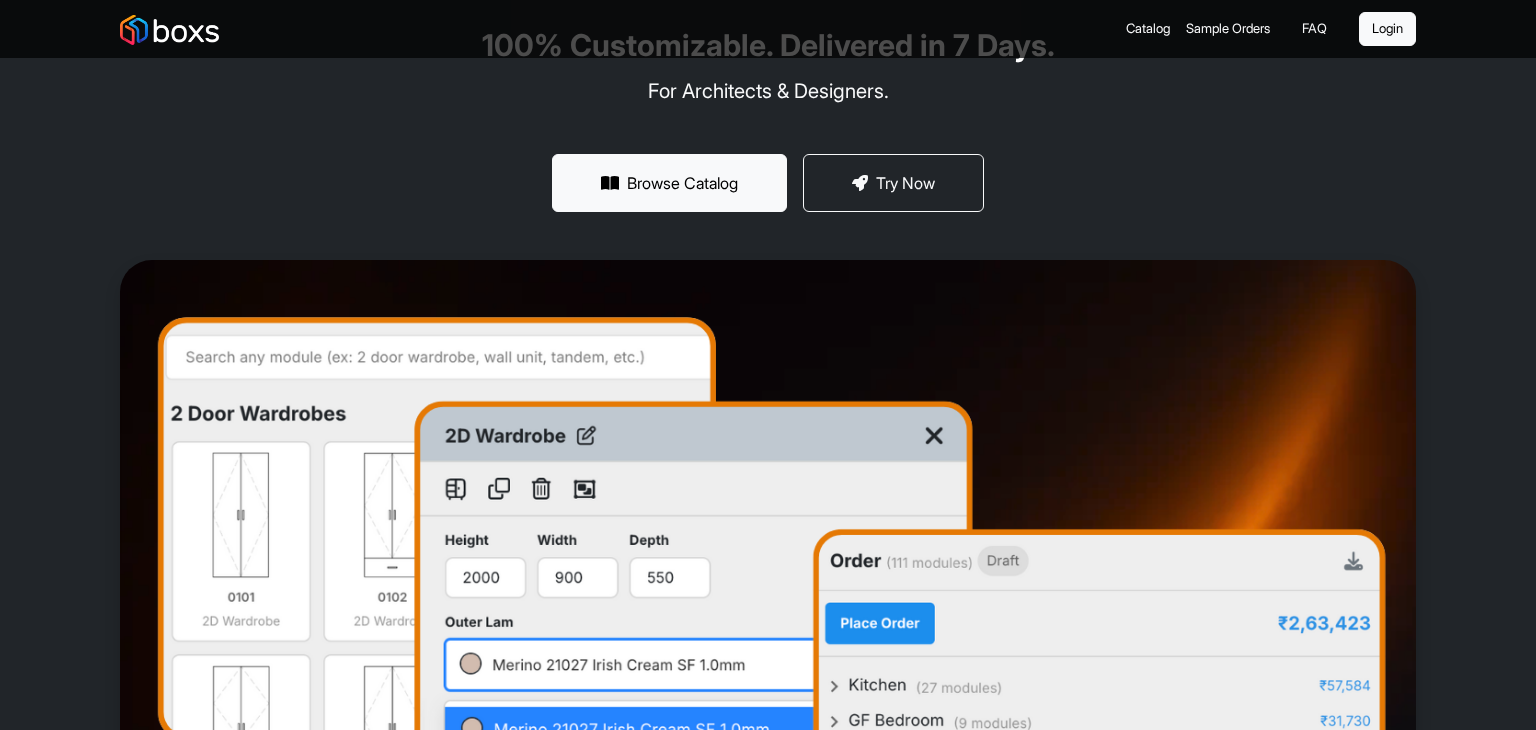 click on "Login" at bounding box center [1387, 29] 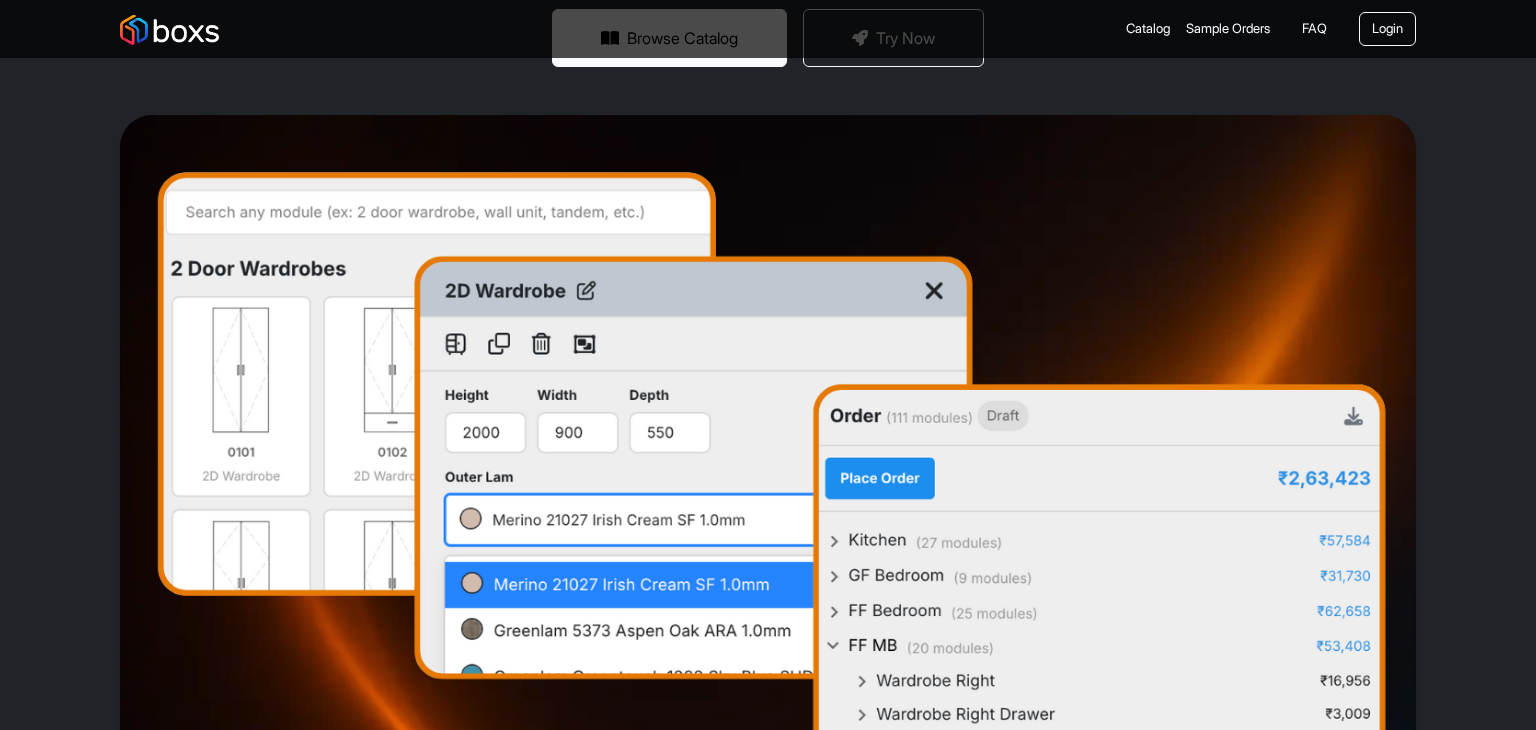 scroll, scrollTop: 712, scrollLeft: 0, axis: vertical 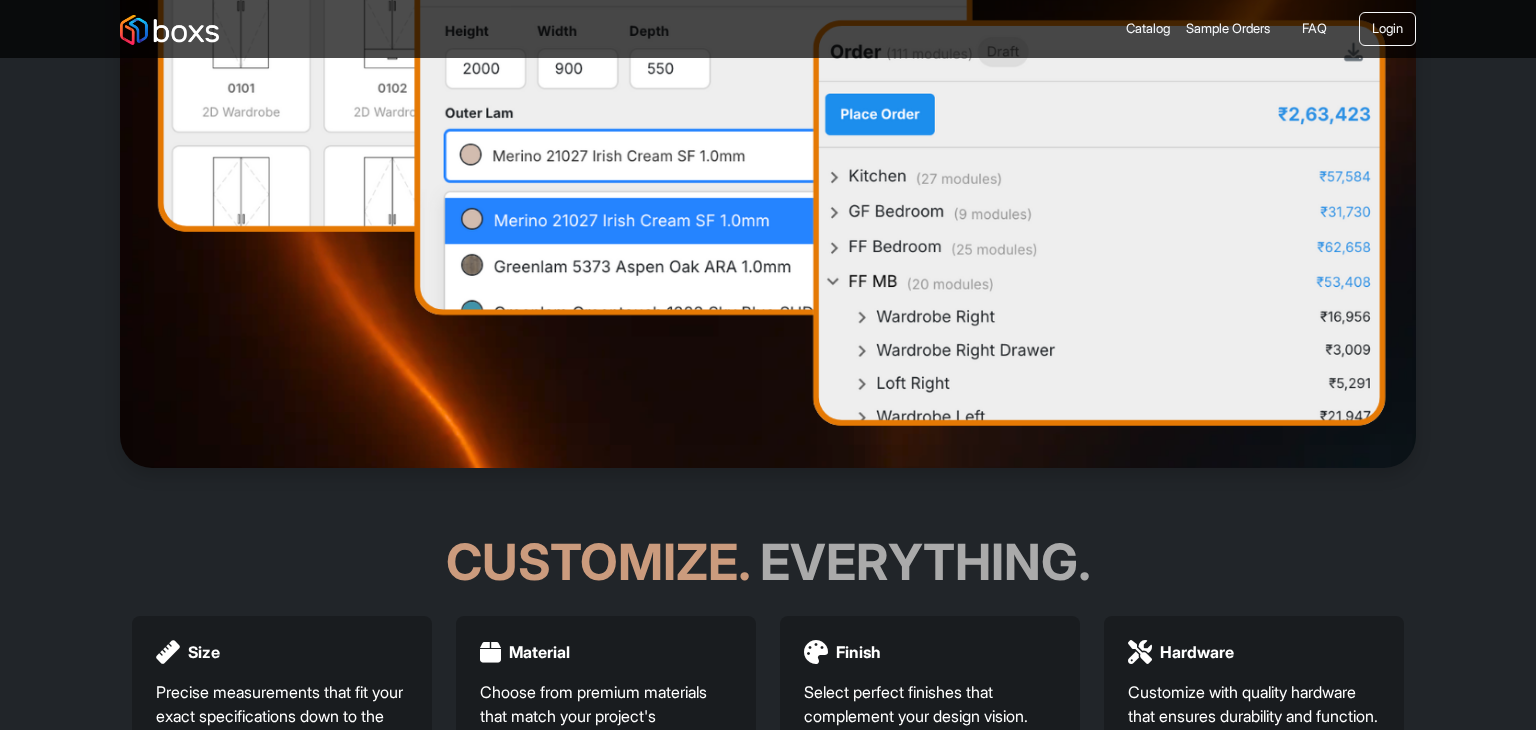 click at bounding box center (768, 109) 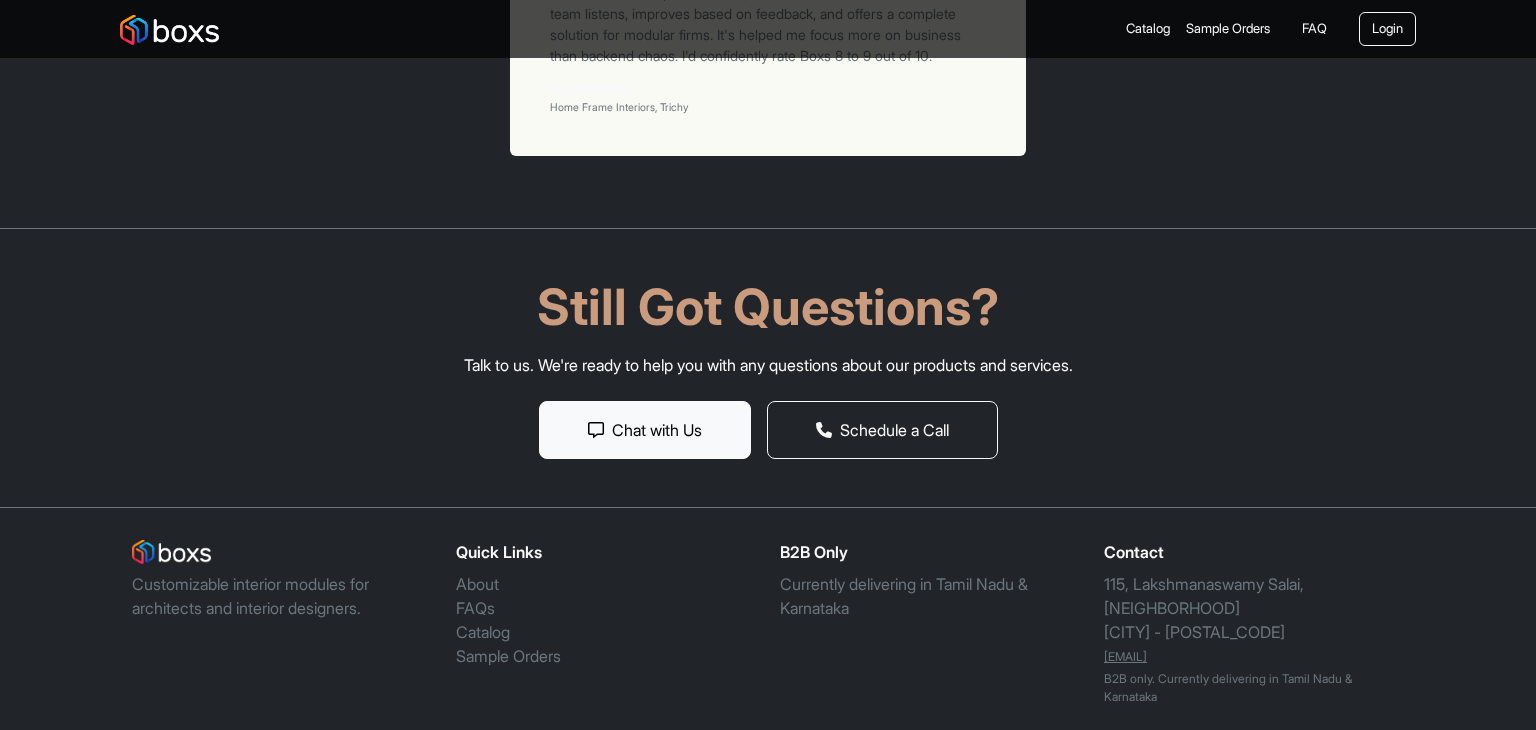 scroll, scrollTop: 6880, scrollLeft: 0, axis: vertical 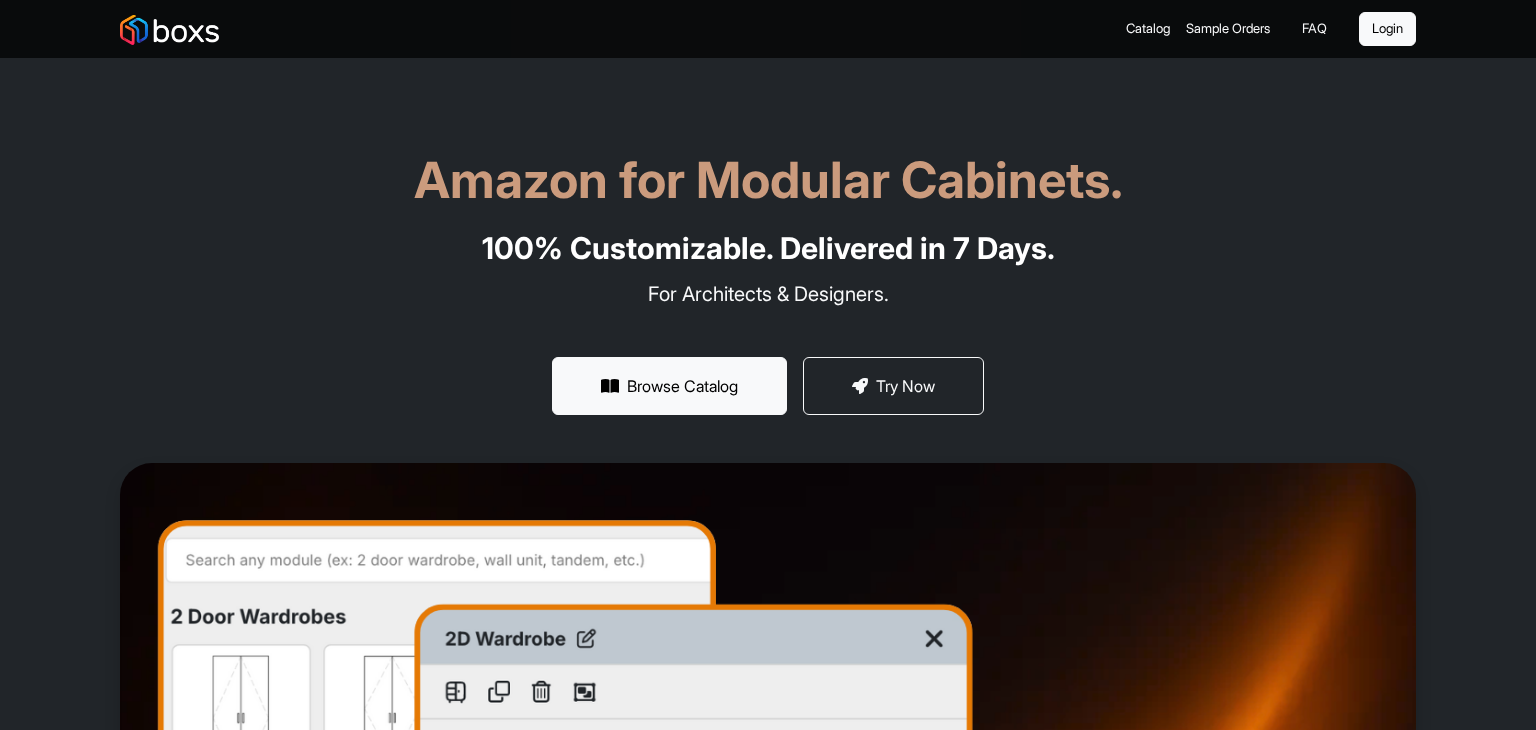 click on "Login" at bounding box center [1387, 29] 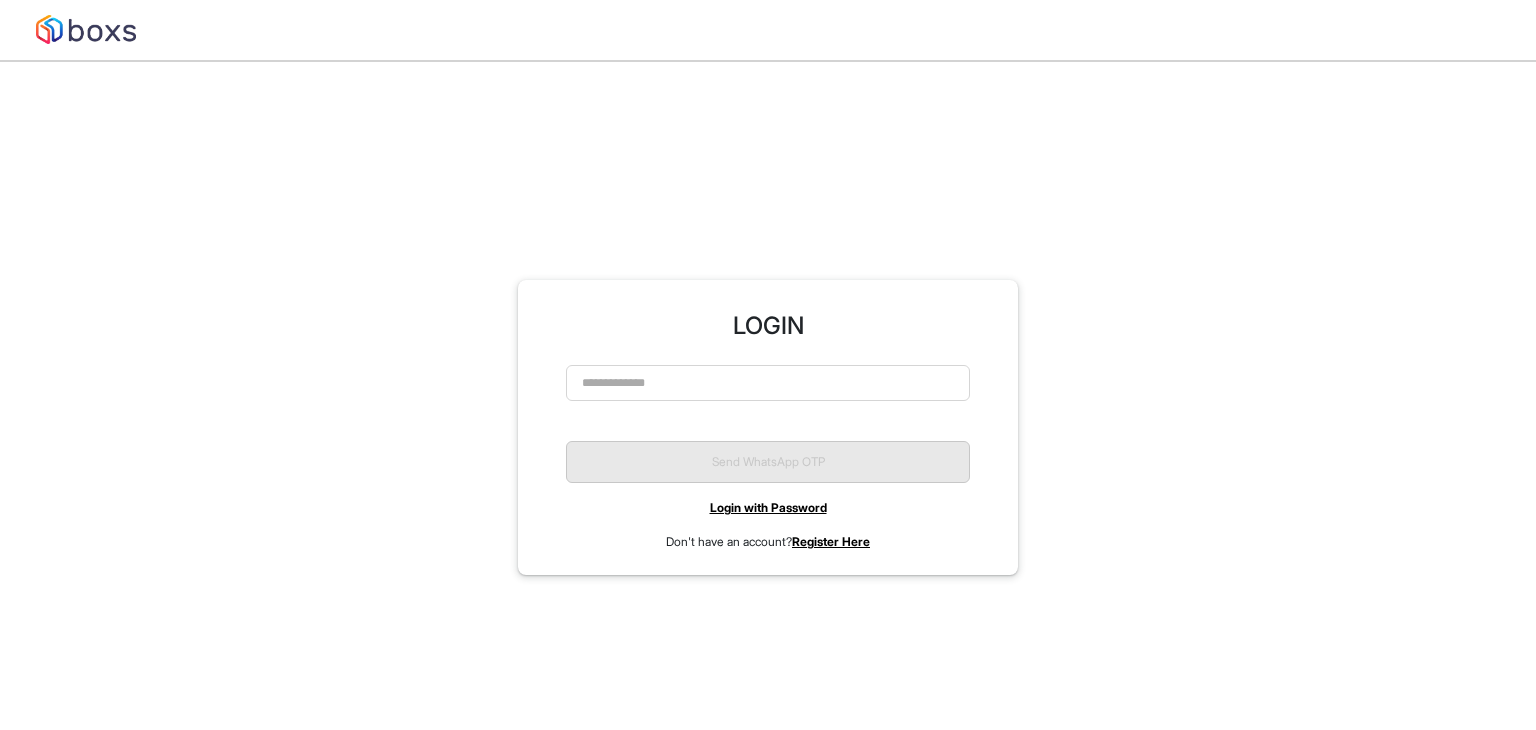 scroll, scrollTop: 0, scrollLeft: 0, axis: both 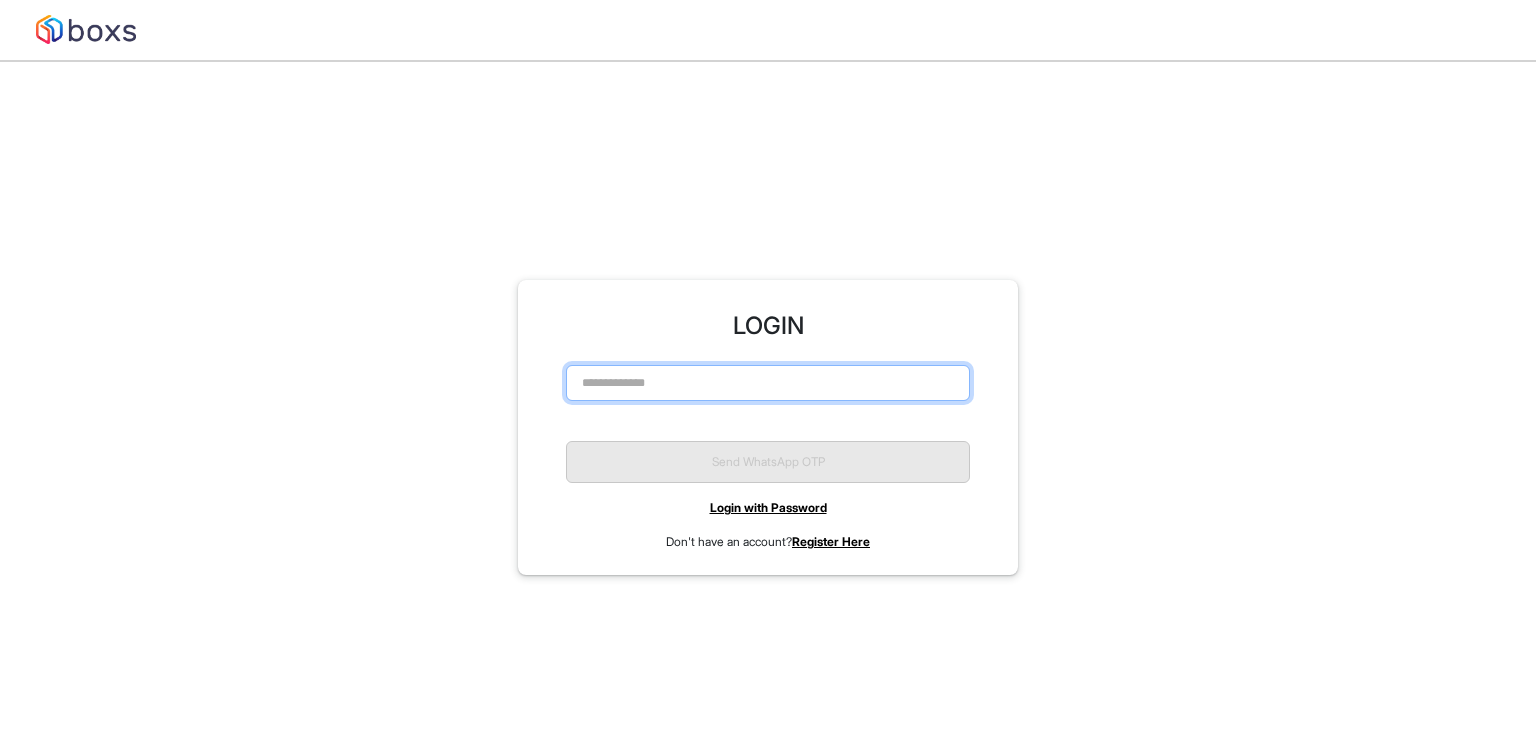 click at bounding box center [768, 383] 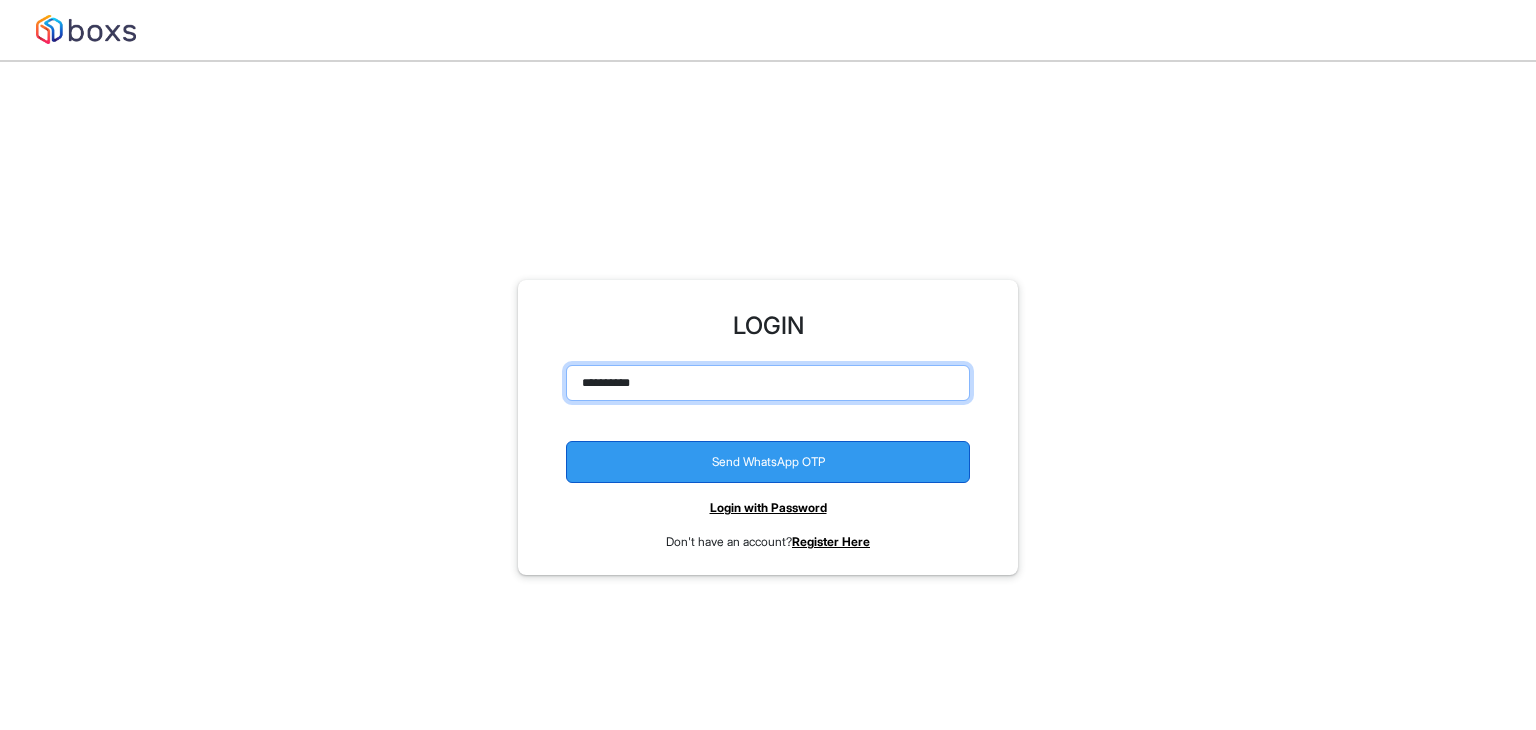 type on "**********" 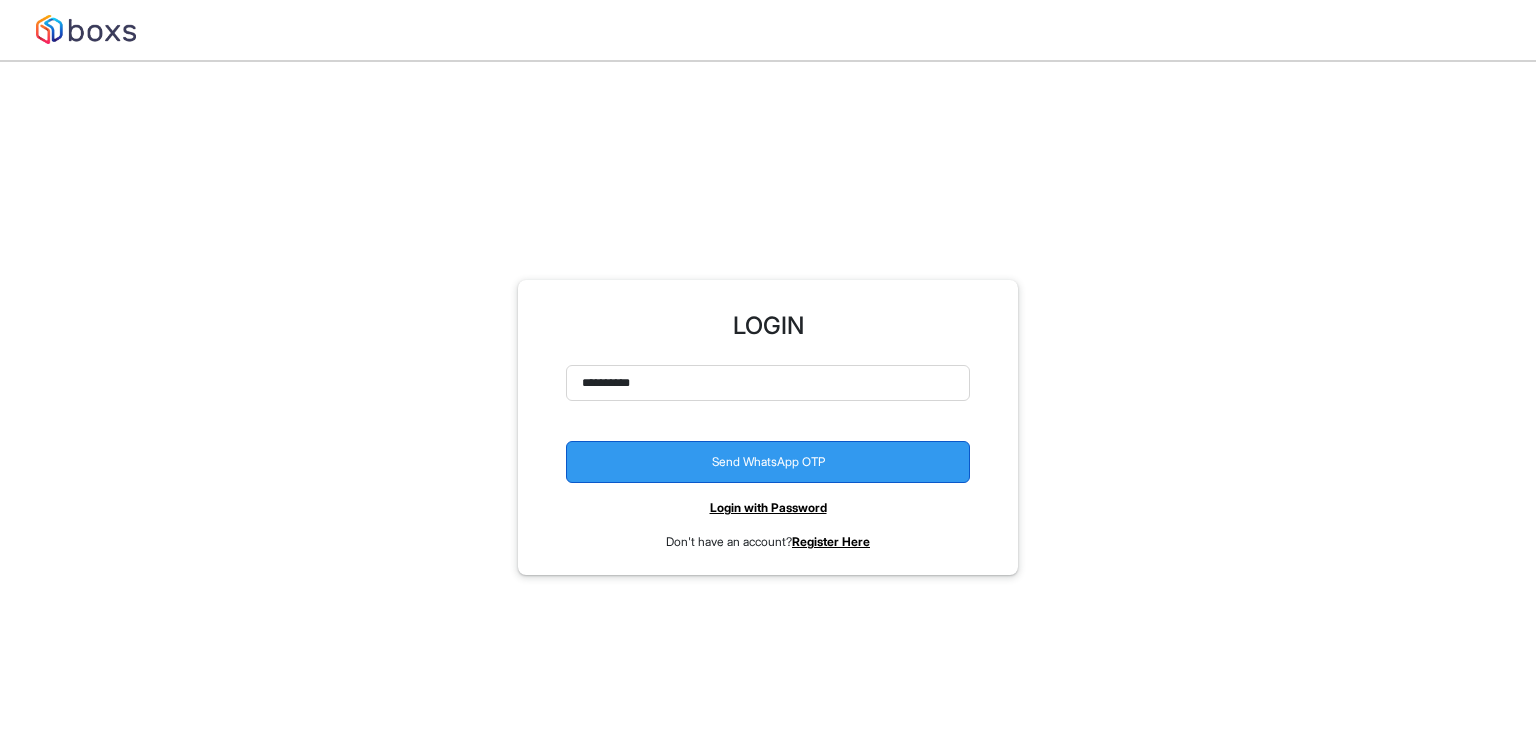 click on "Send WhatsApp OTP" at bounding box center (768, 462) 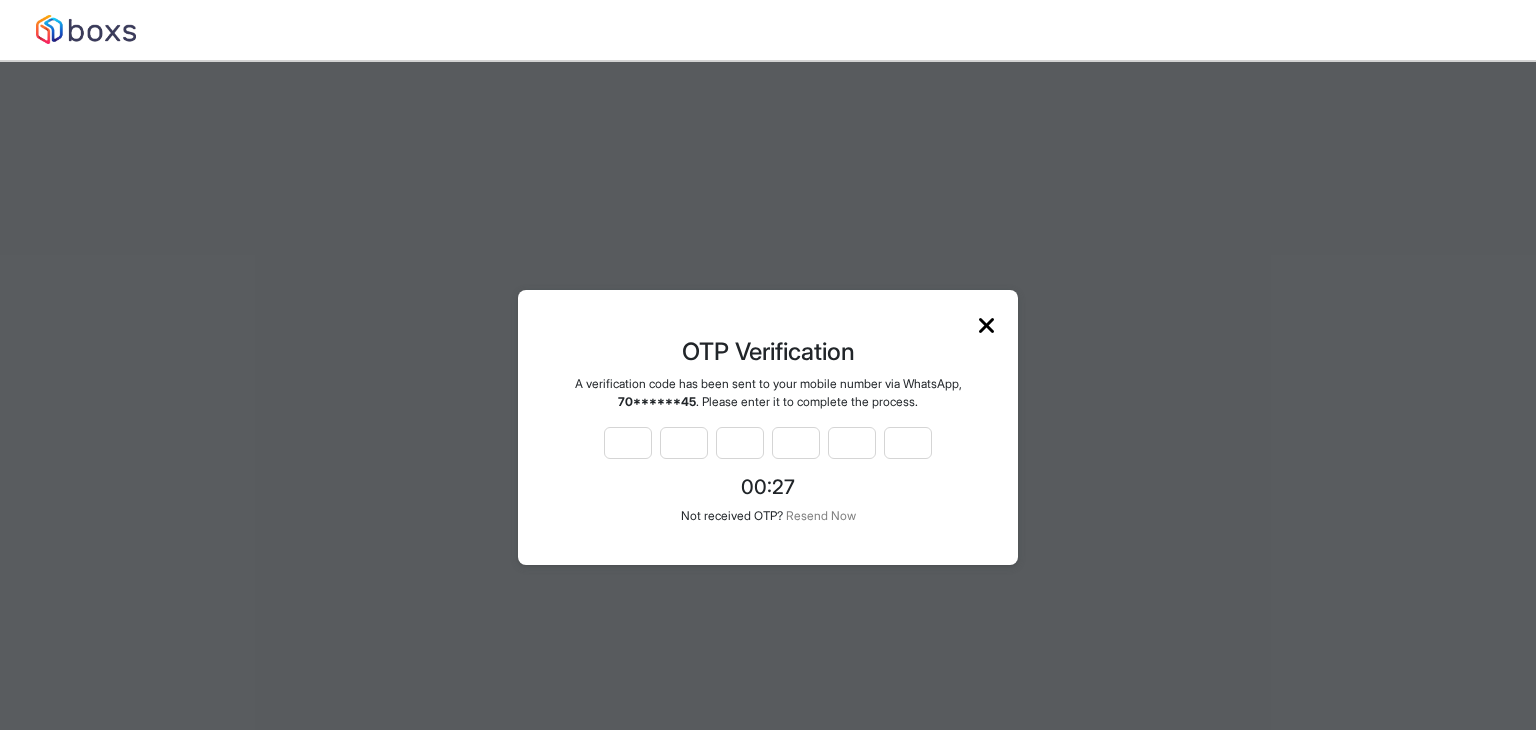 click at bounding box center (986, 326) 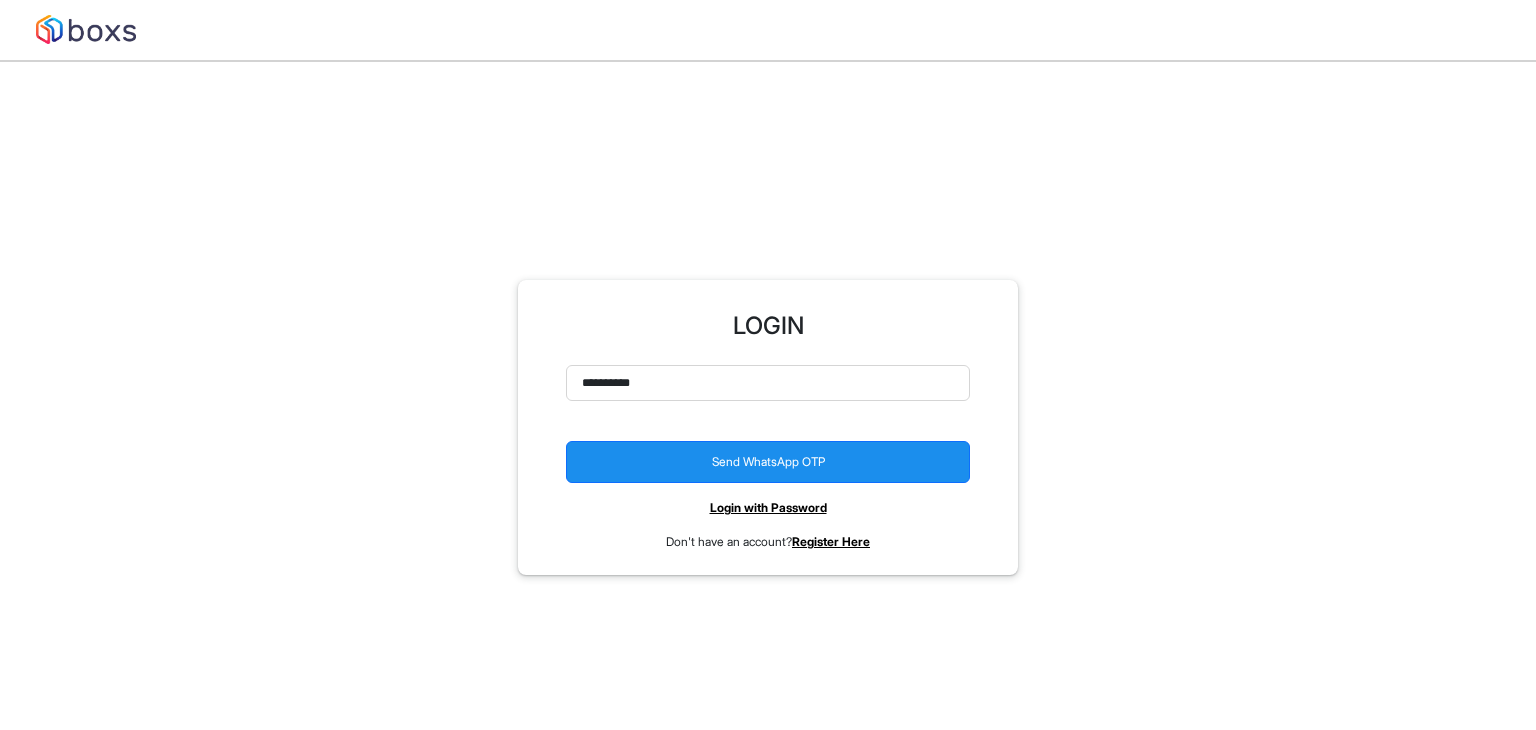 click on "**********" at bounding box center (768, 458) 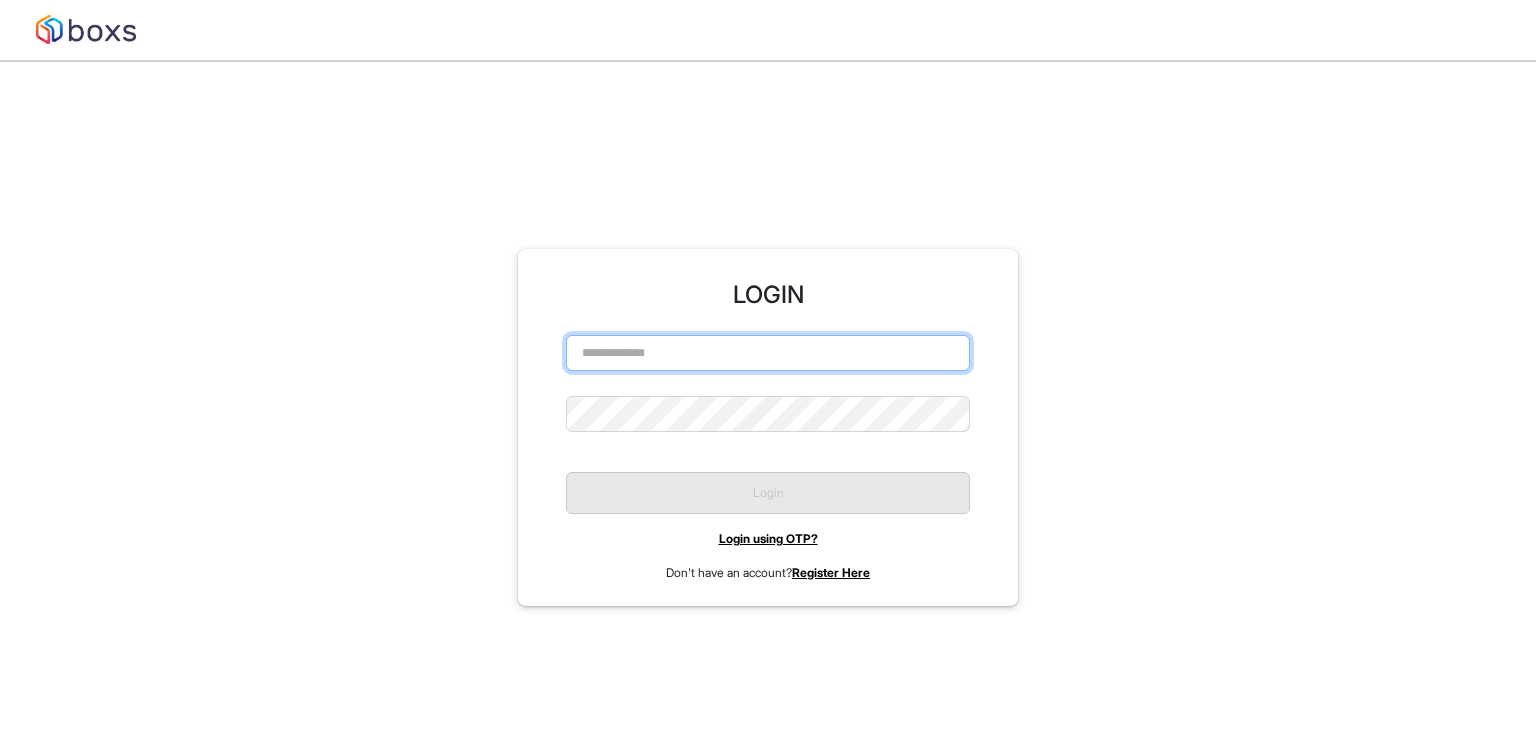 click at bounding box center (768, 353) 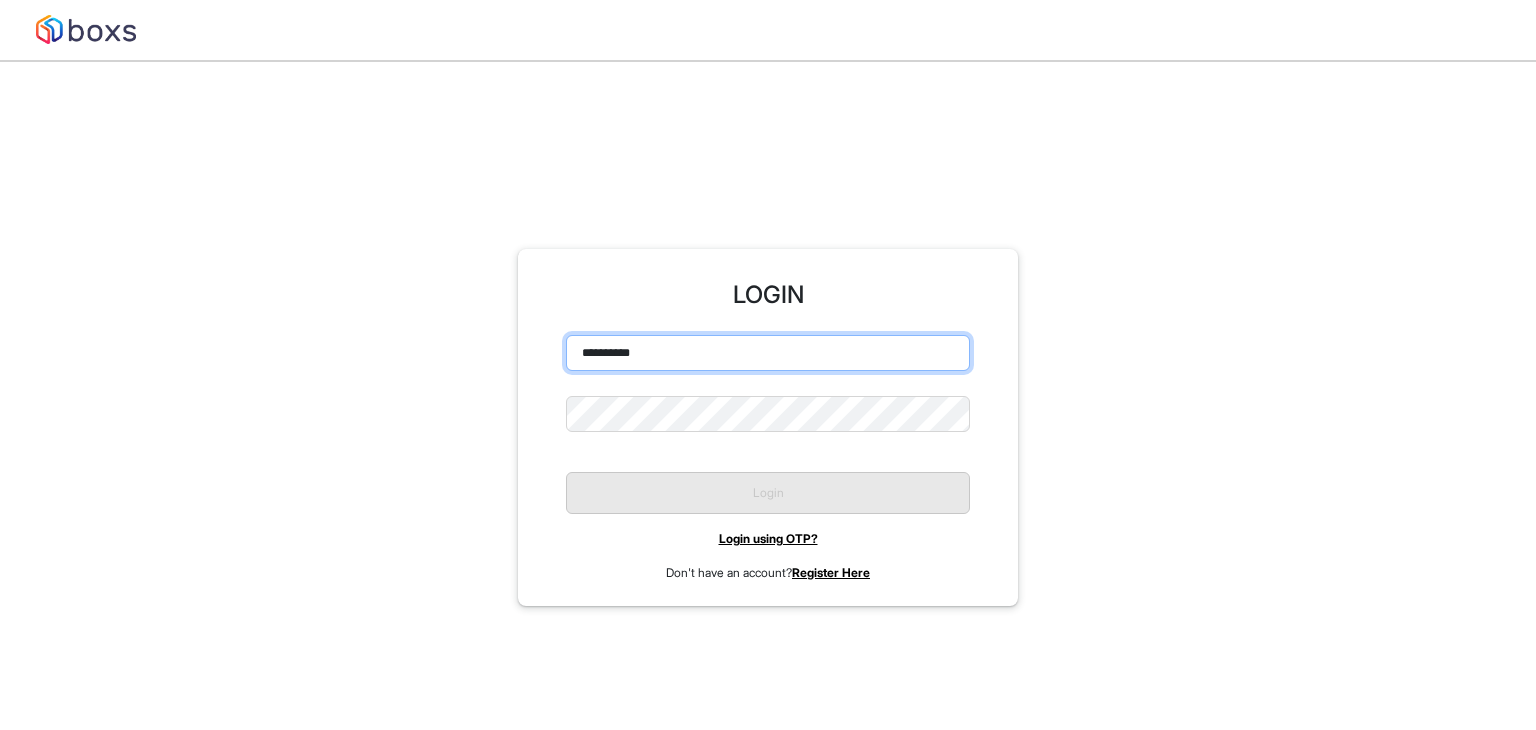 type on "**********" 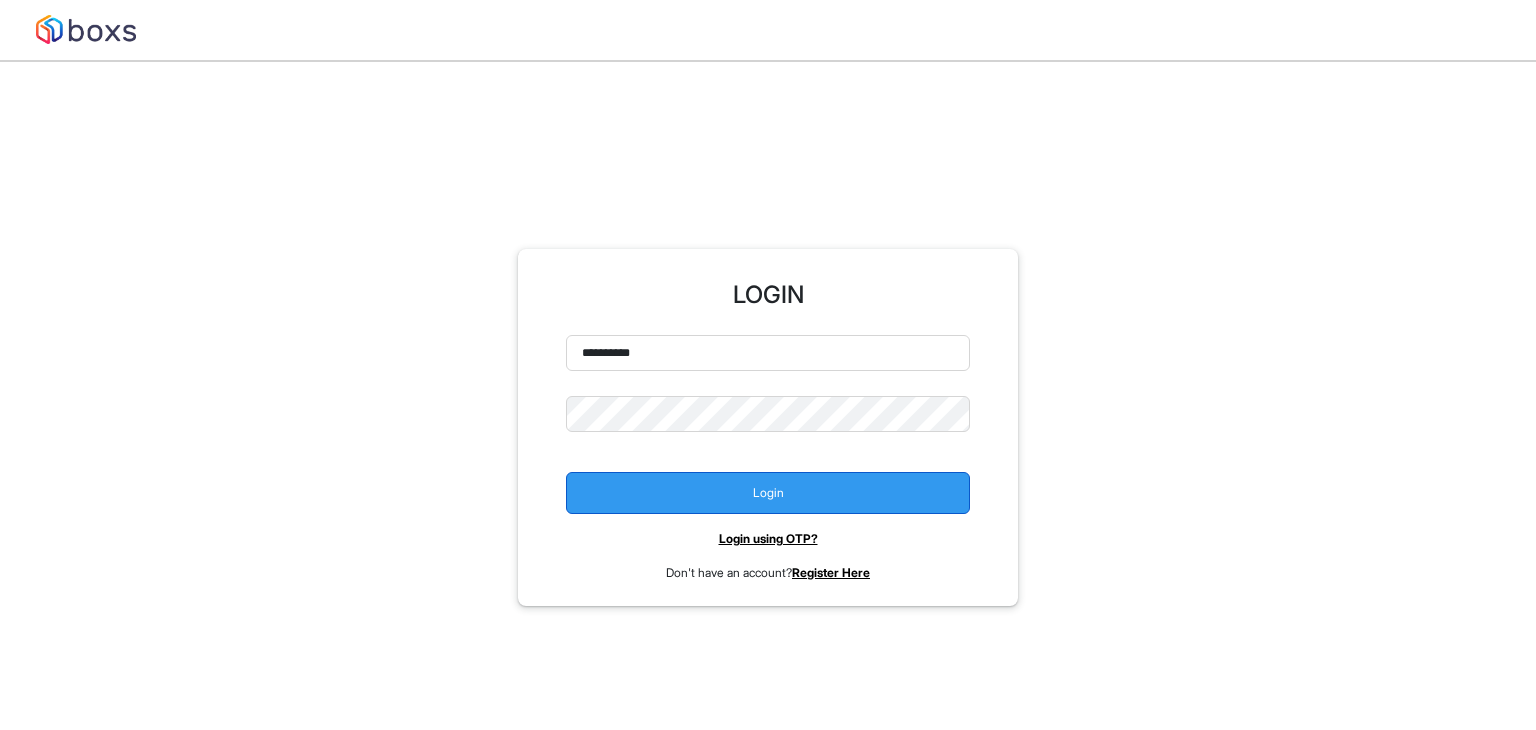 click on "Login" at bounding box center (768, 493) 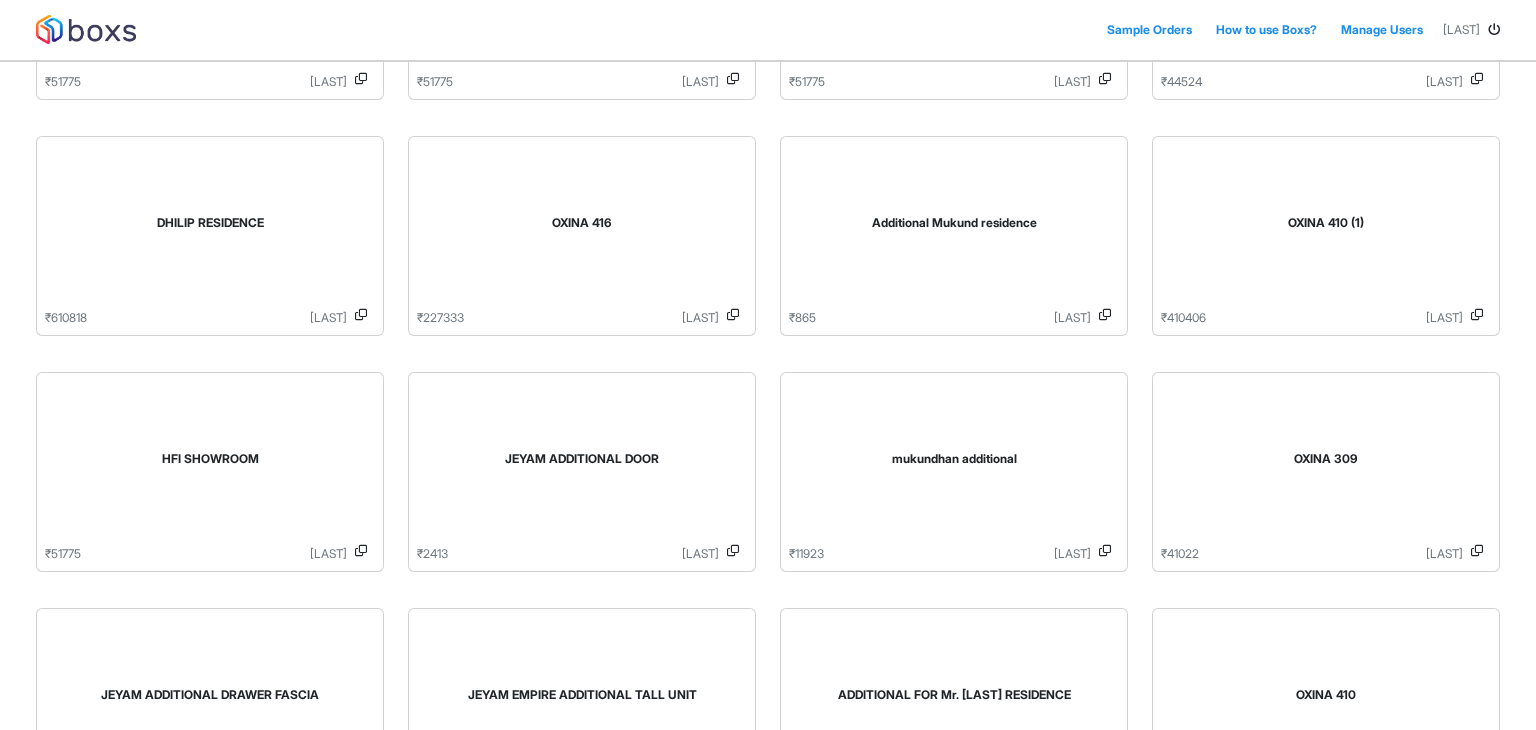 scroll, scrollTop: 0, scrollLeft: 0, axis: both 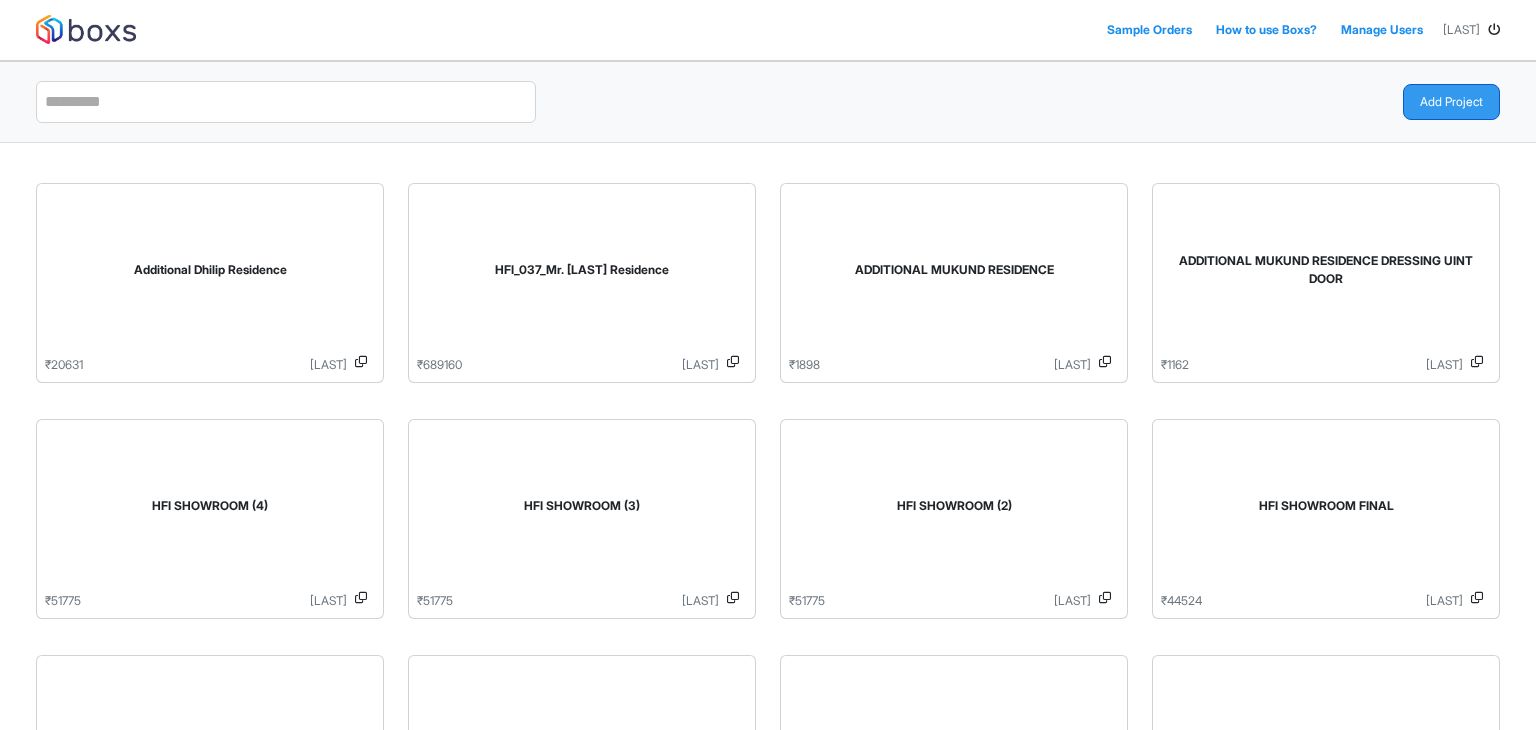 click on "Add Project" at bounding box center [1451, 102] 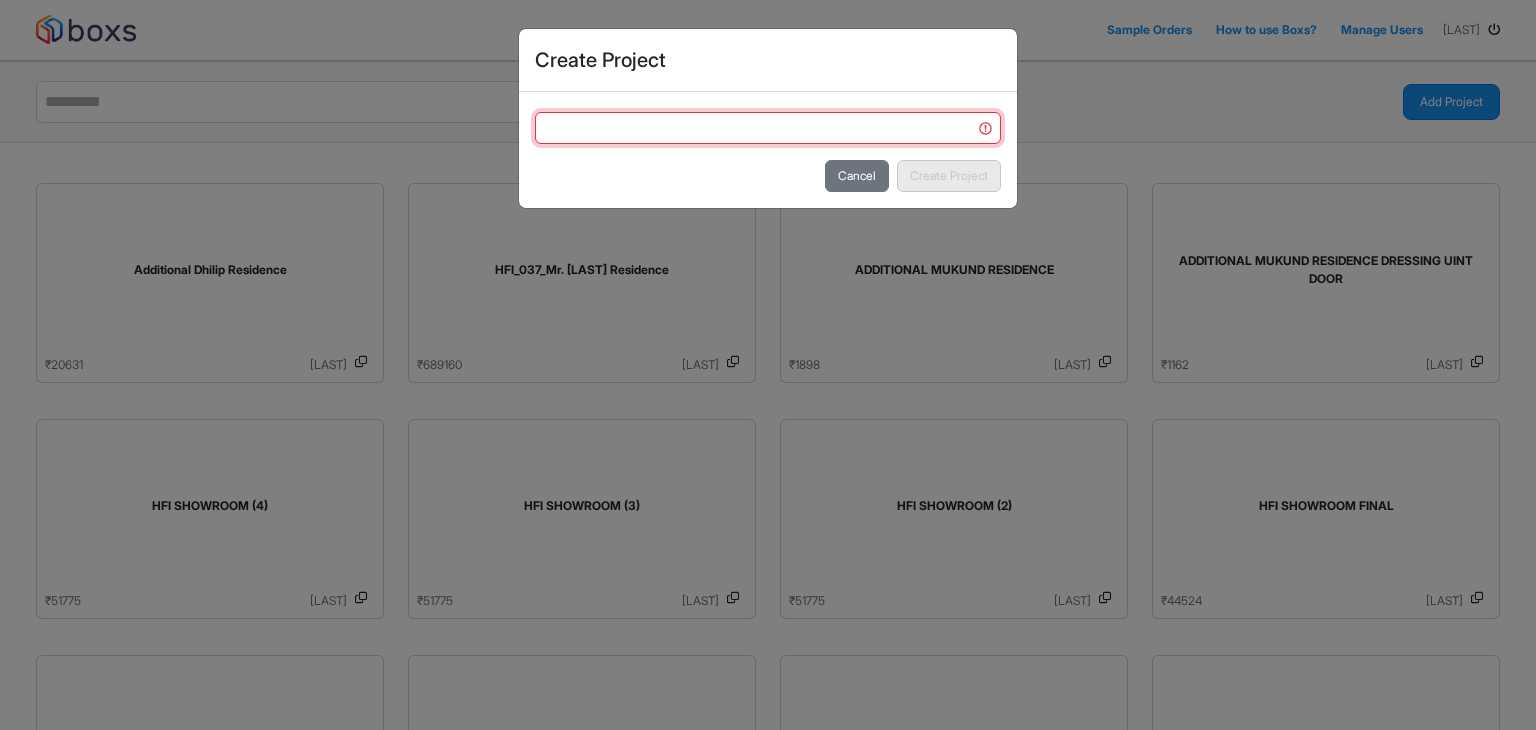 click at bounding box center [768, 128] 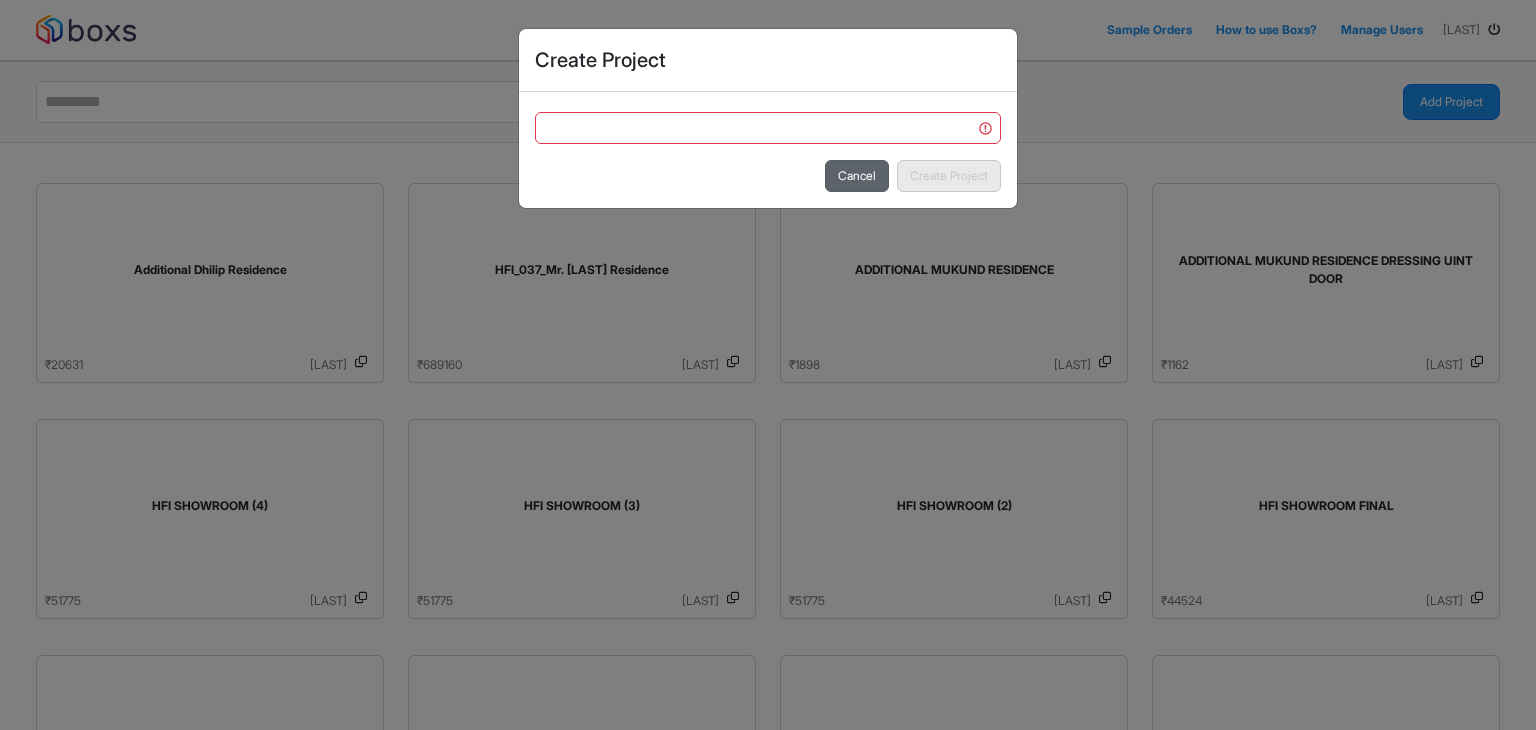 click on "Cancel" at bounding box center [857, 176] 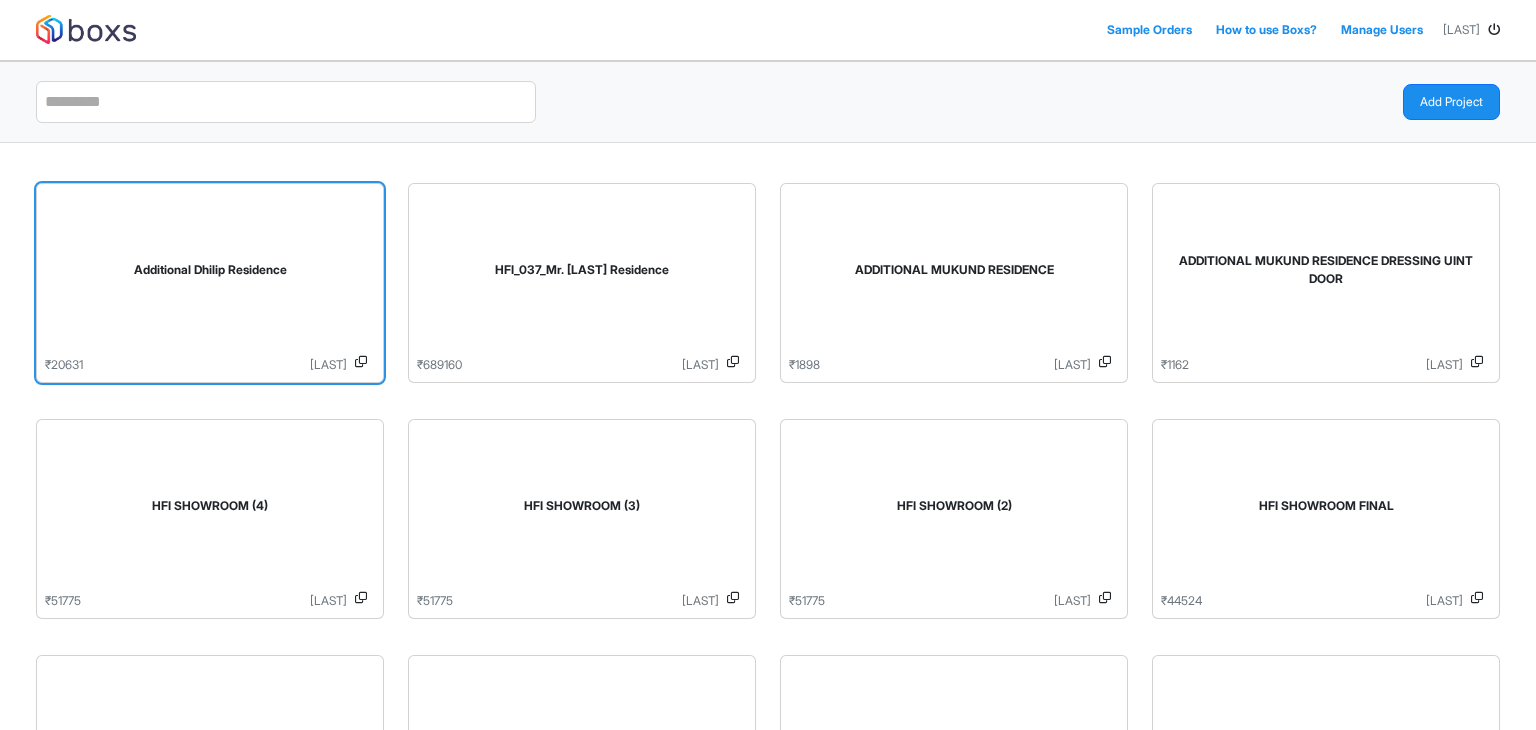 click on "Additional Dhilip Residence" at bounding box center [210, 274] 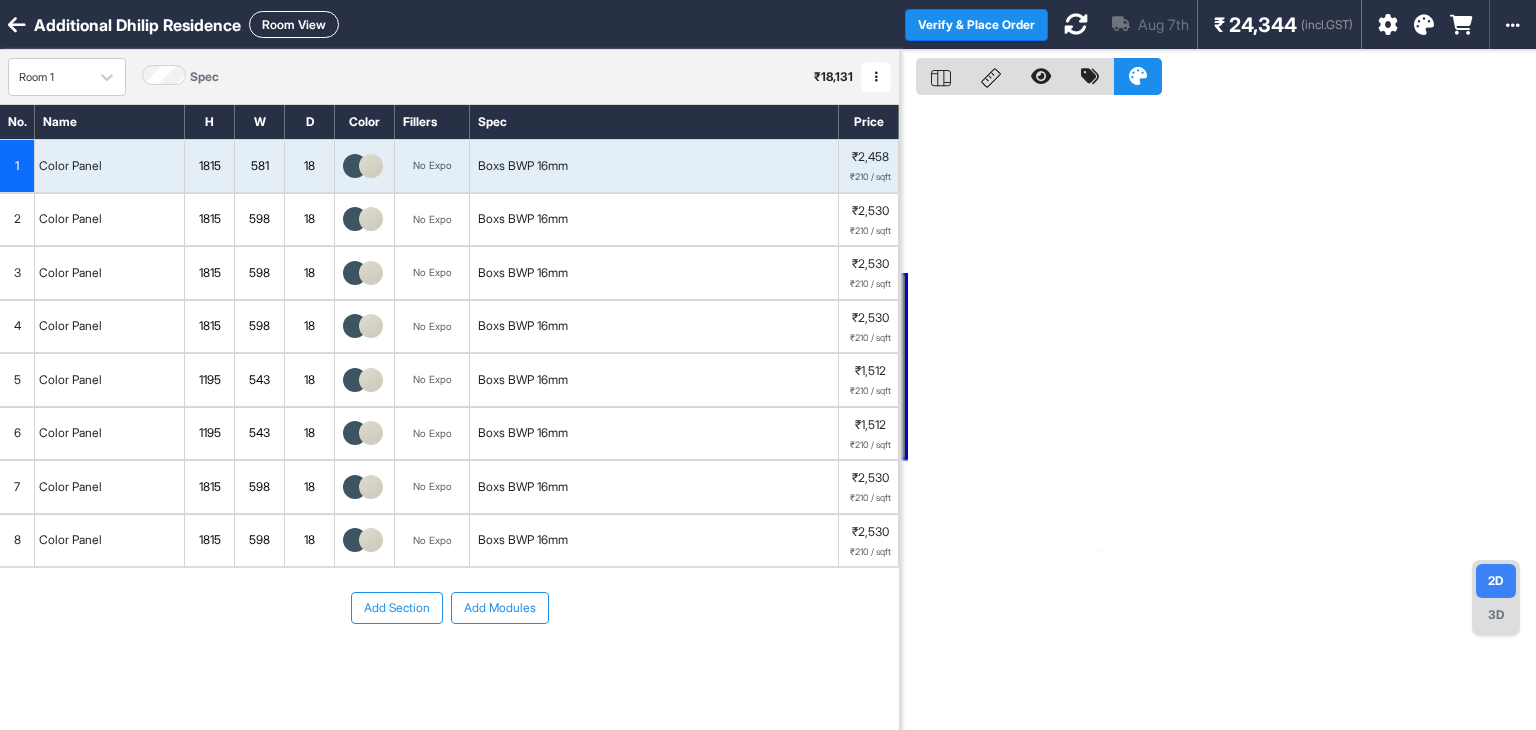 scroll, scrollTop: 50, scrollLeft: 0, axis: vertical 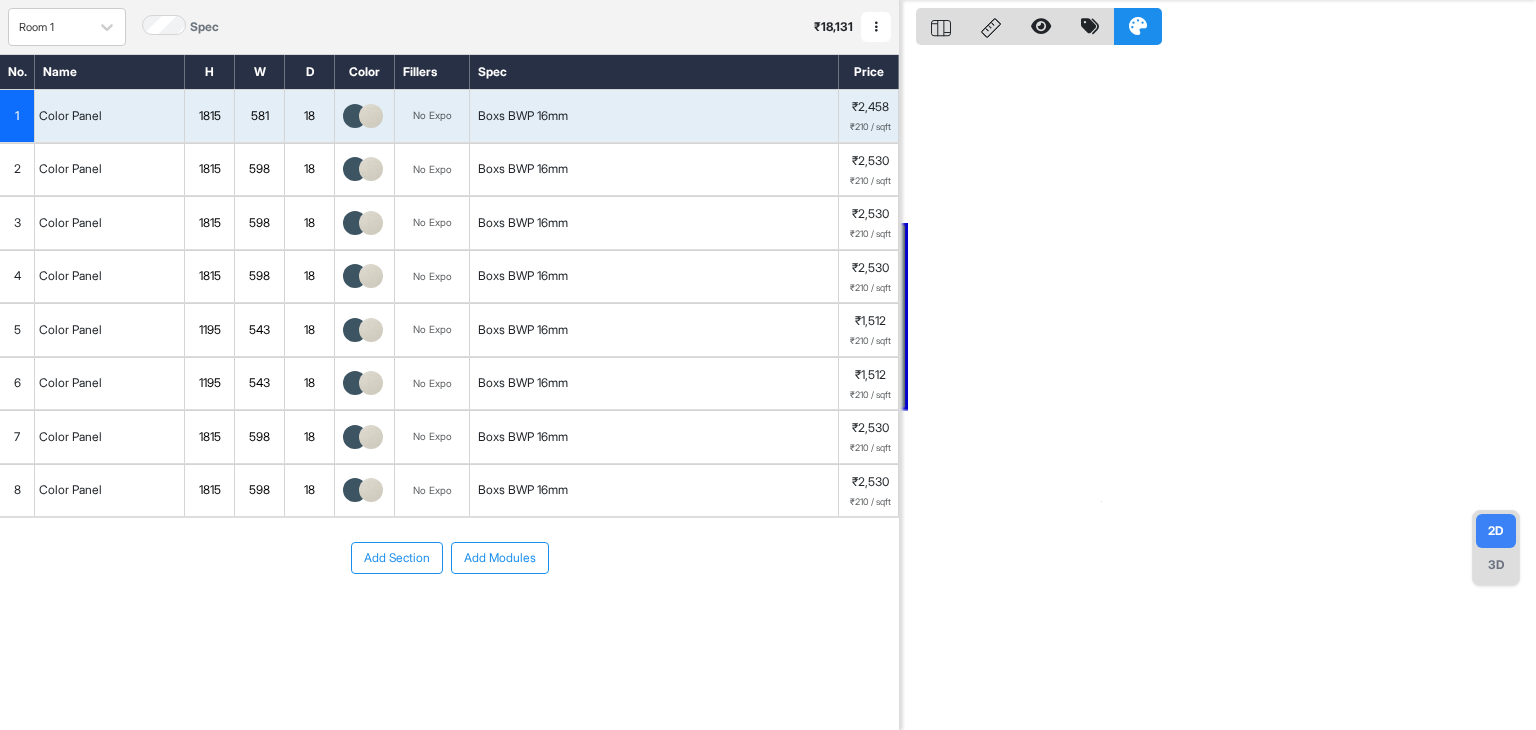 click on "2D 3D" at bounding box center (1496, 548) 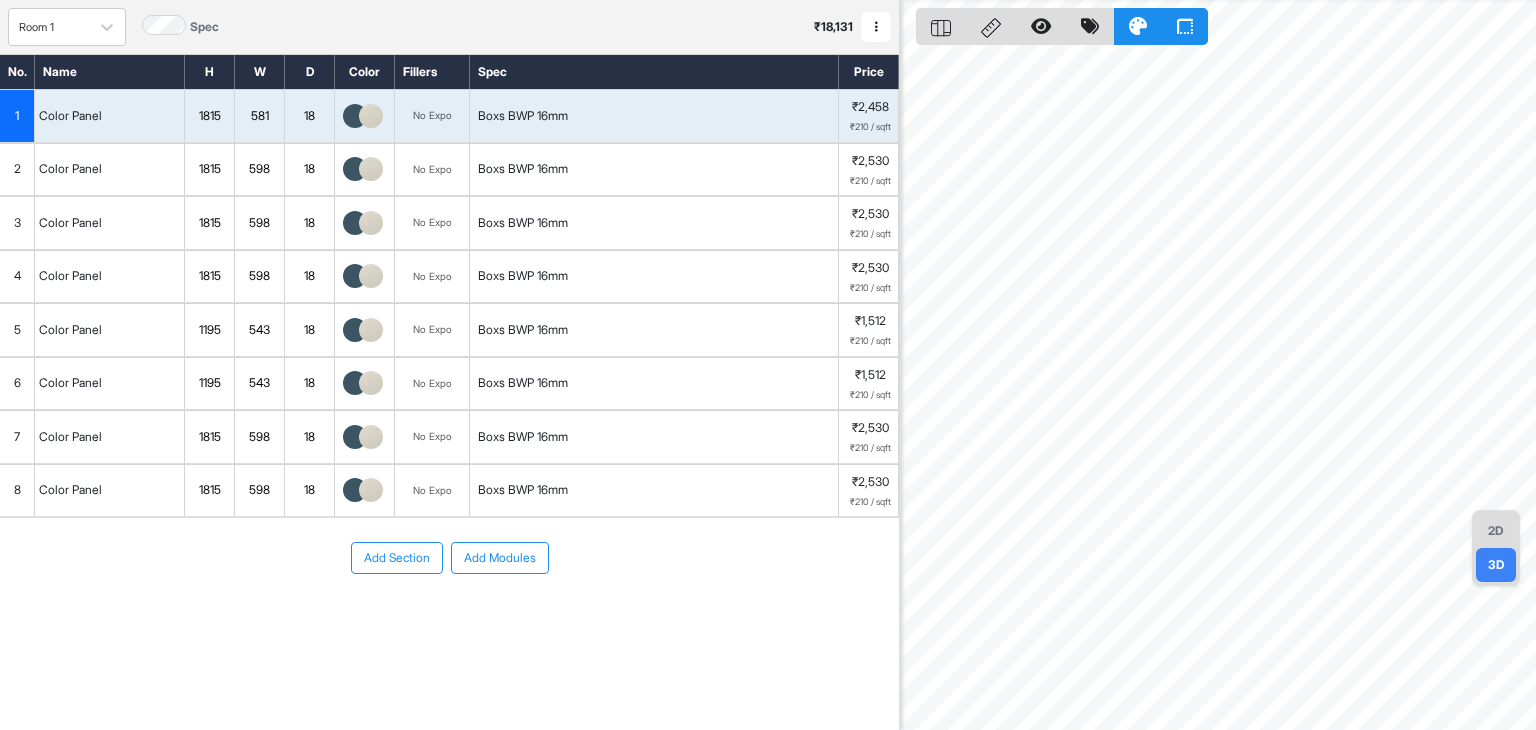 scroll, scrollTop: 0, scrollLeft: 0, axis: both 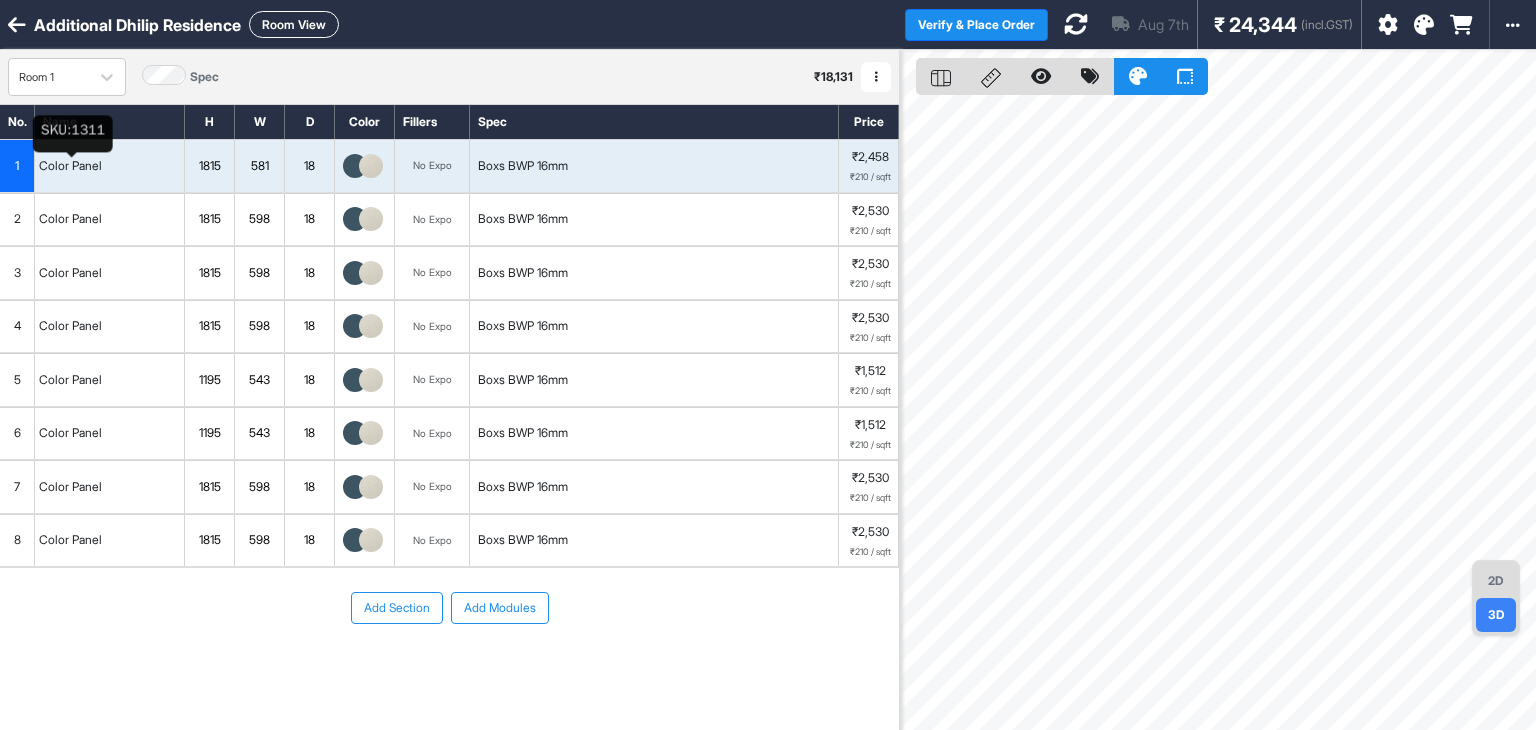 click on "Color Panel" at bounding box center (70, 166) 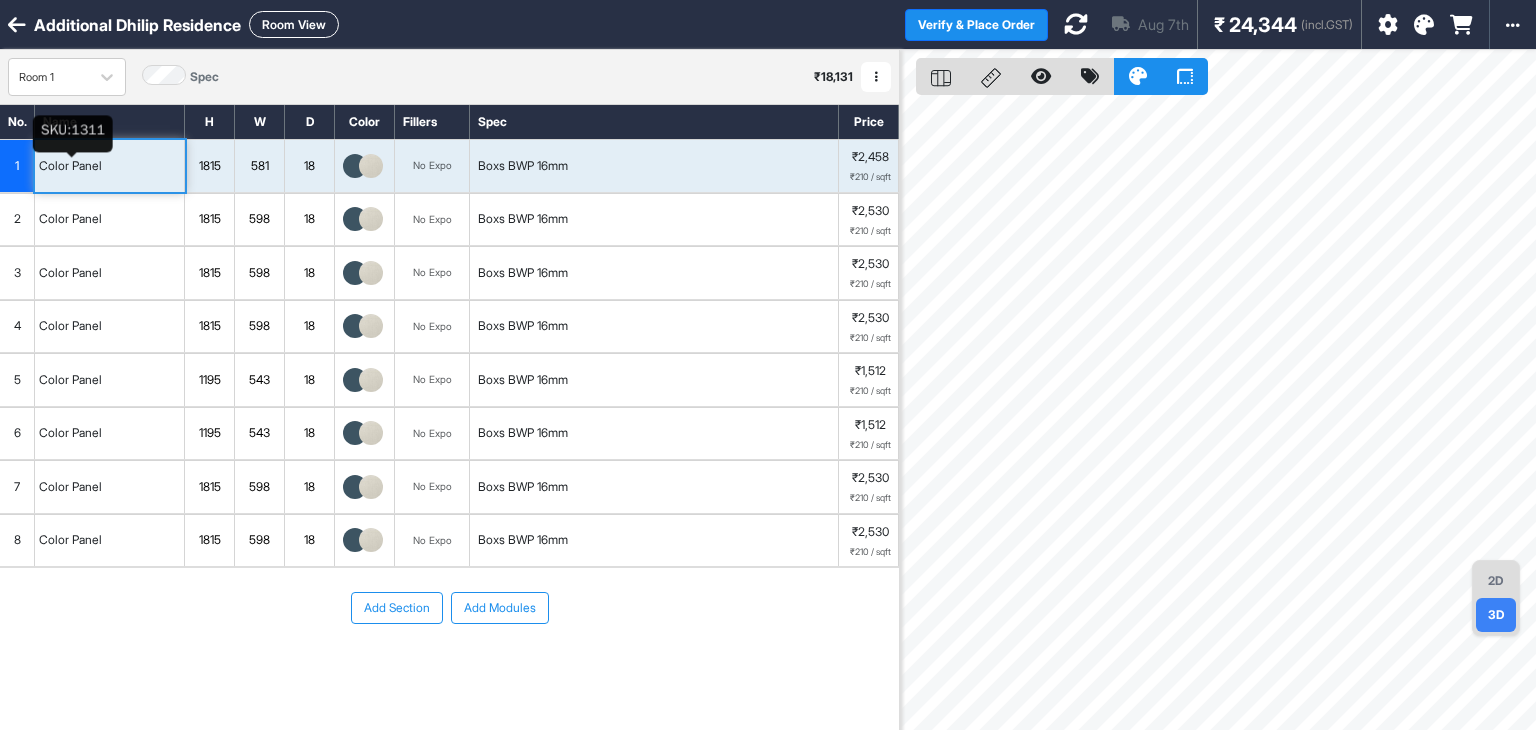 click on "Color Panel" at bounding box center (70, 166) 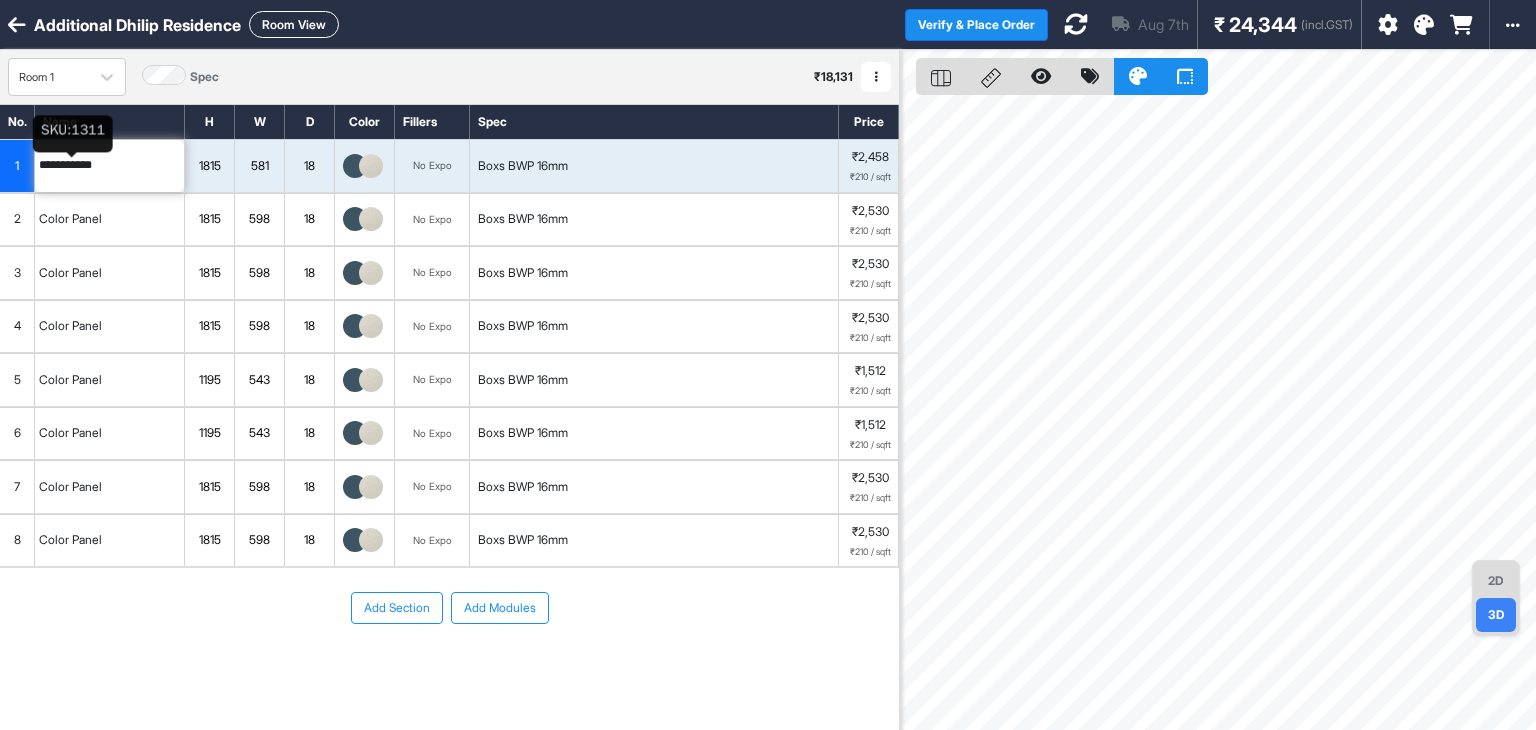 click on "**********" at bounding box center (109, 166) 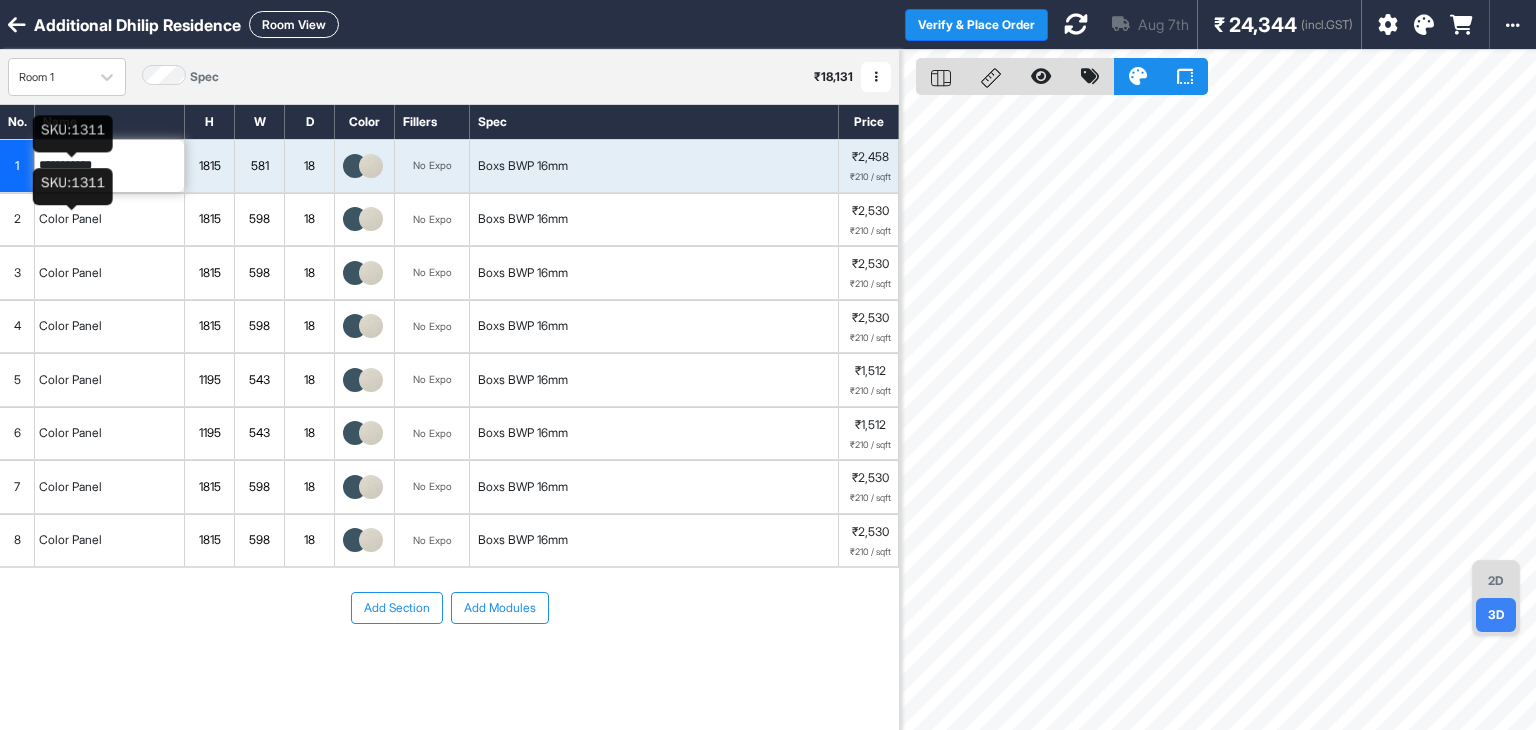 click on "Color Panel" at bounding box center (70, 219) 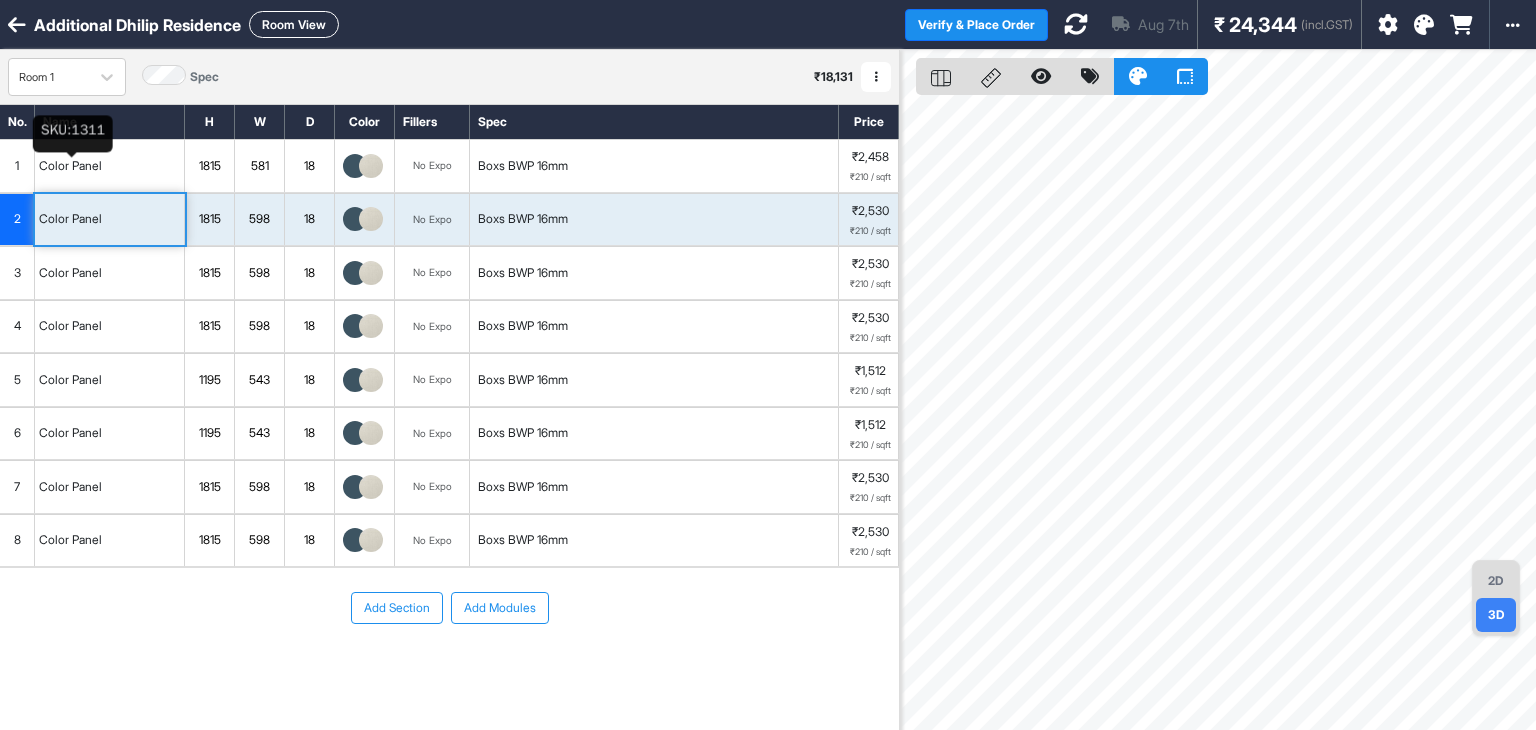 click on "1815" at bounding box center [210, 166] 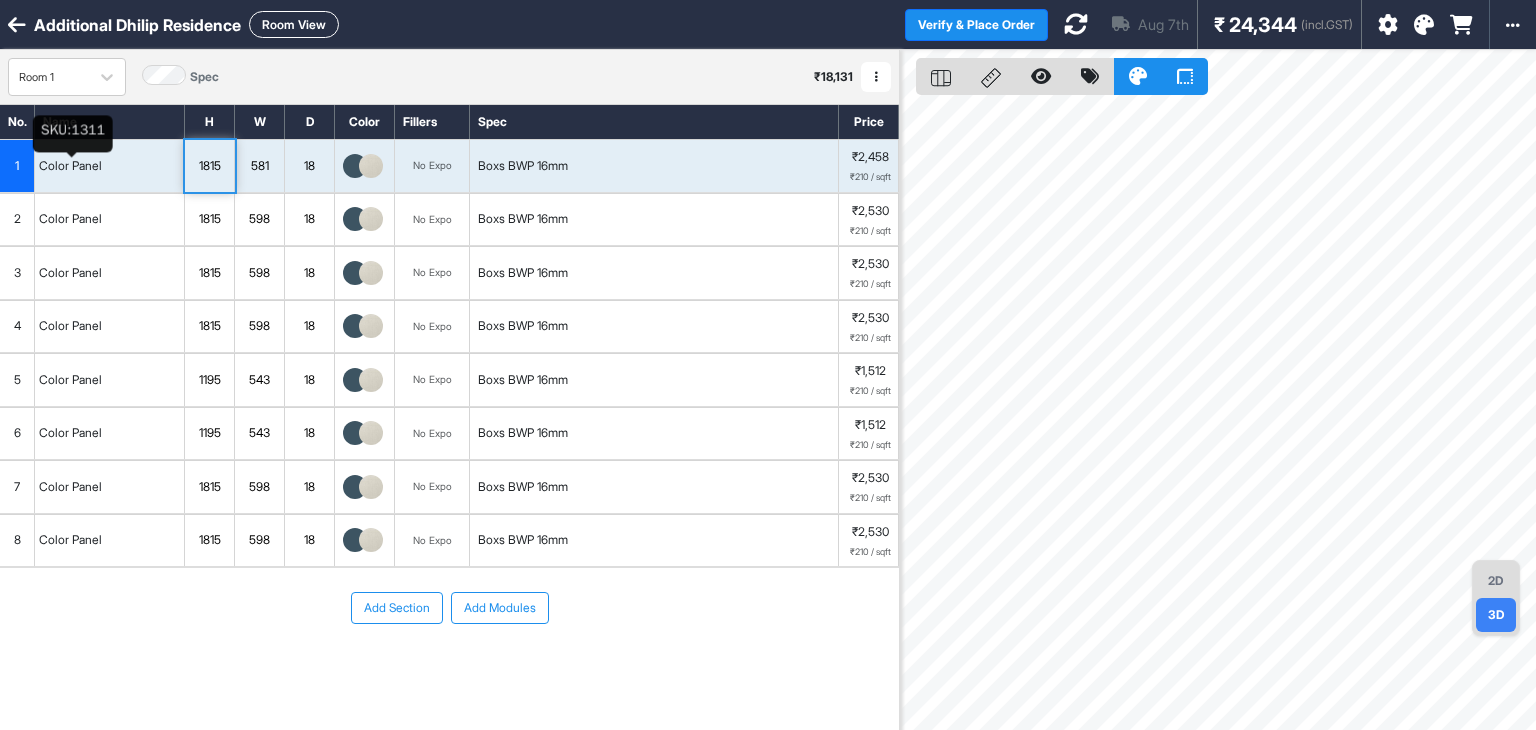 click on "581" at bounding box center [259, 166] 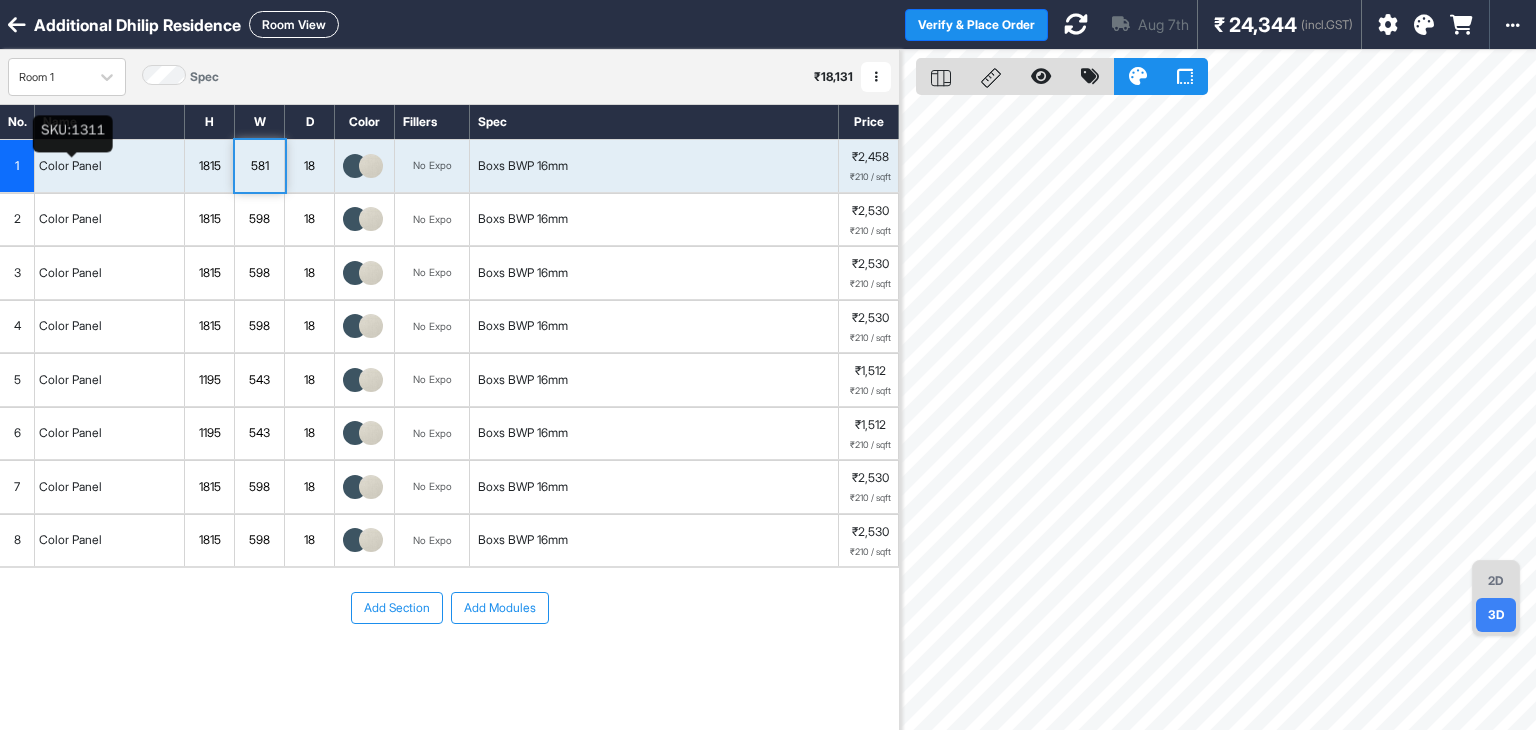 click on "18" at bounding box center (310, 166) 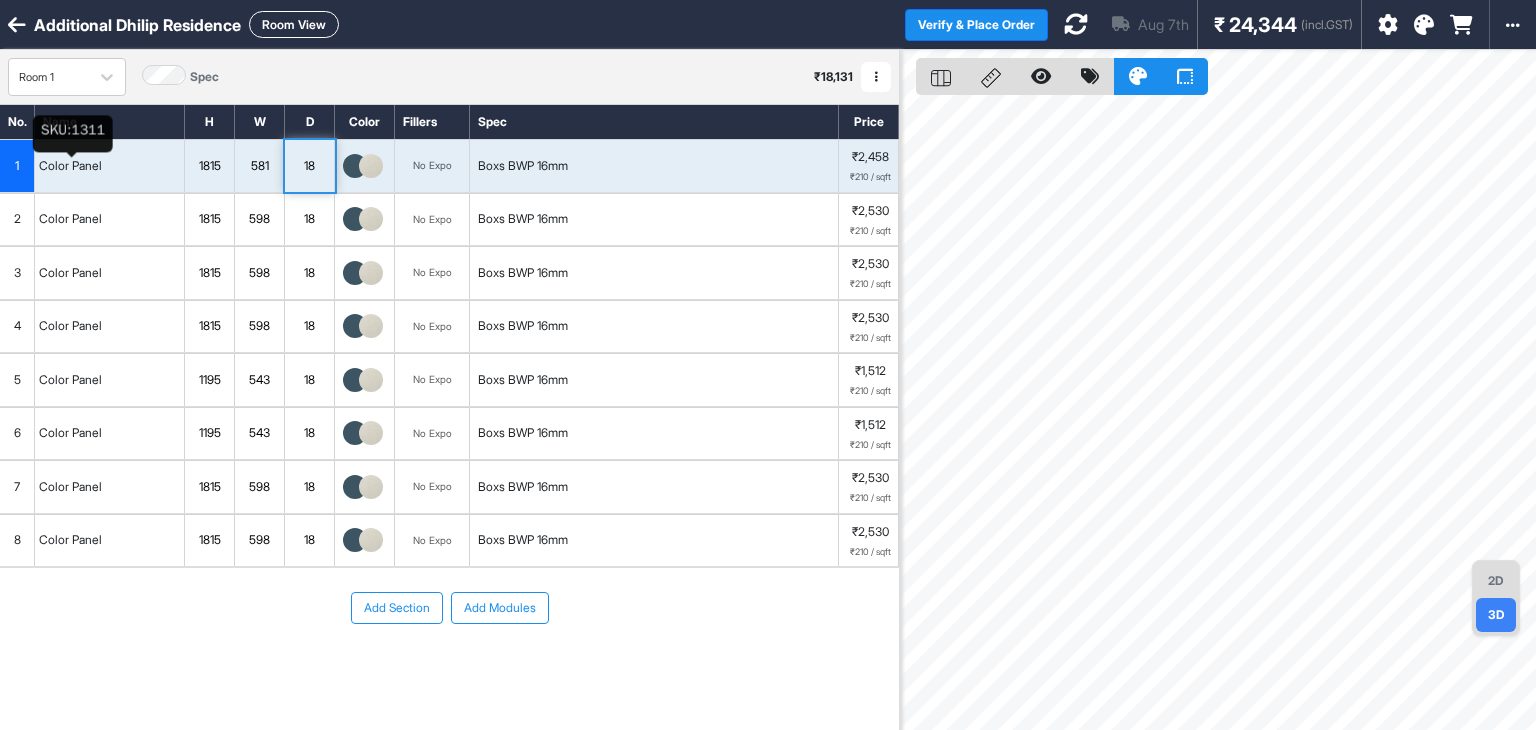 click on "Boxs BWP 16mm" at bounding box center [654, 166] 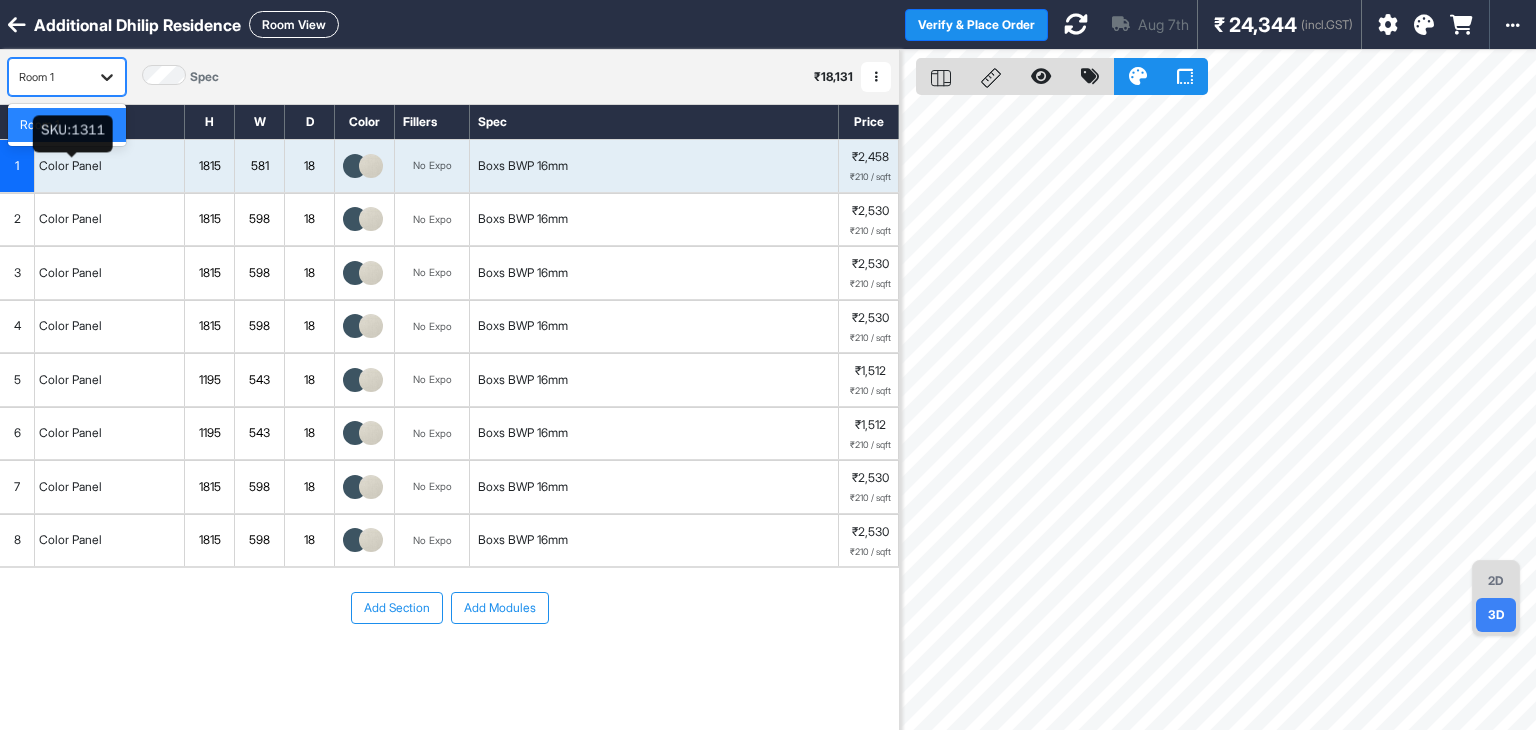 click at bounding box center (107, 77) 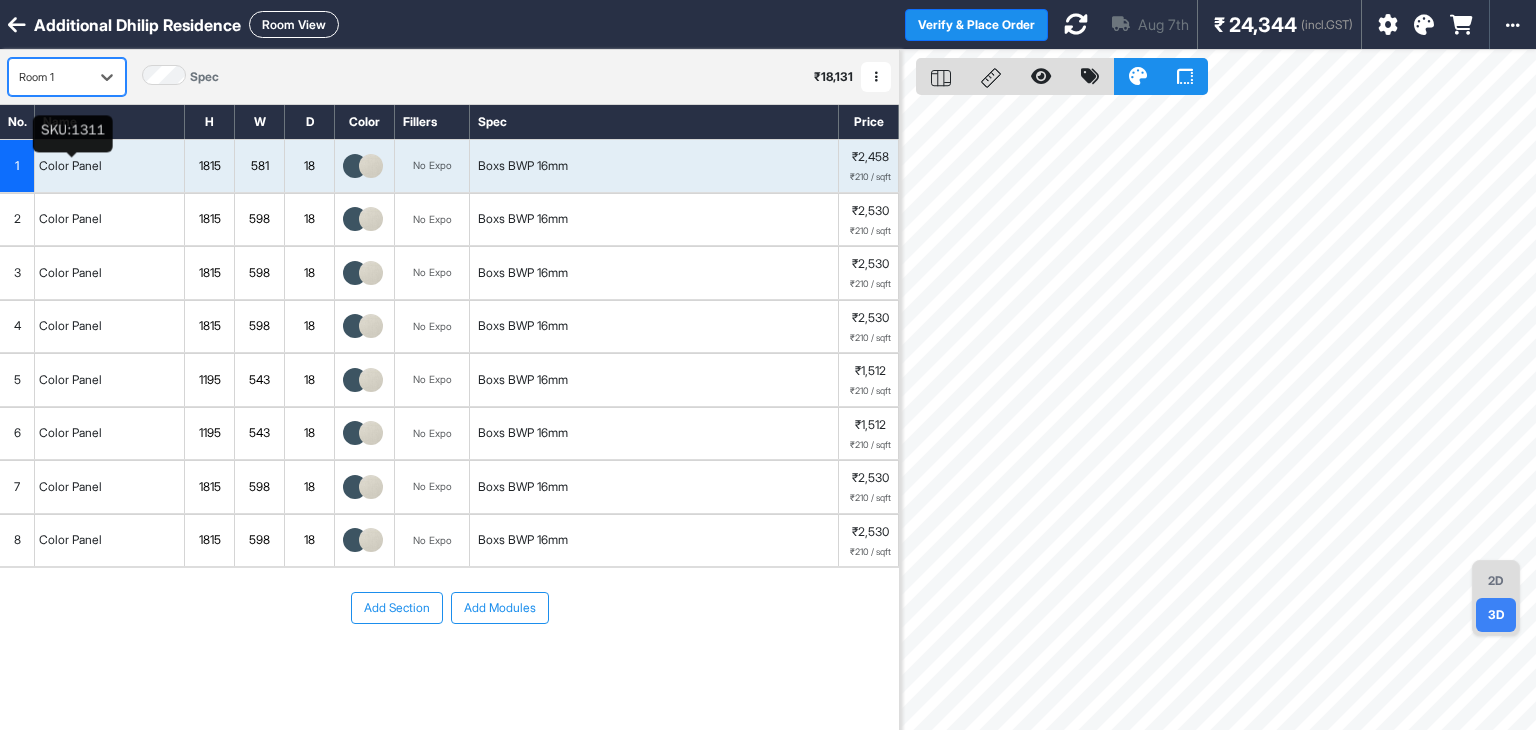click on "Room 1" at bounding box center (49, 77) 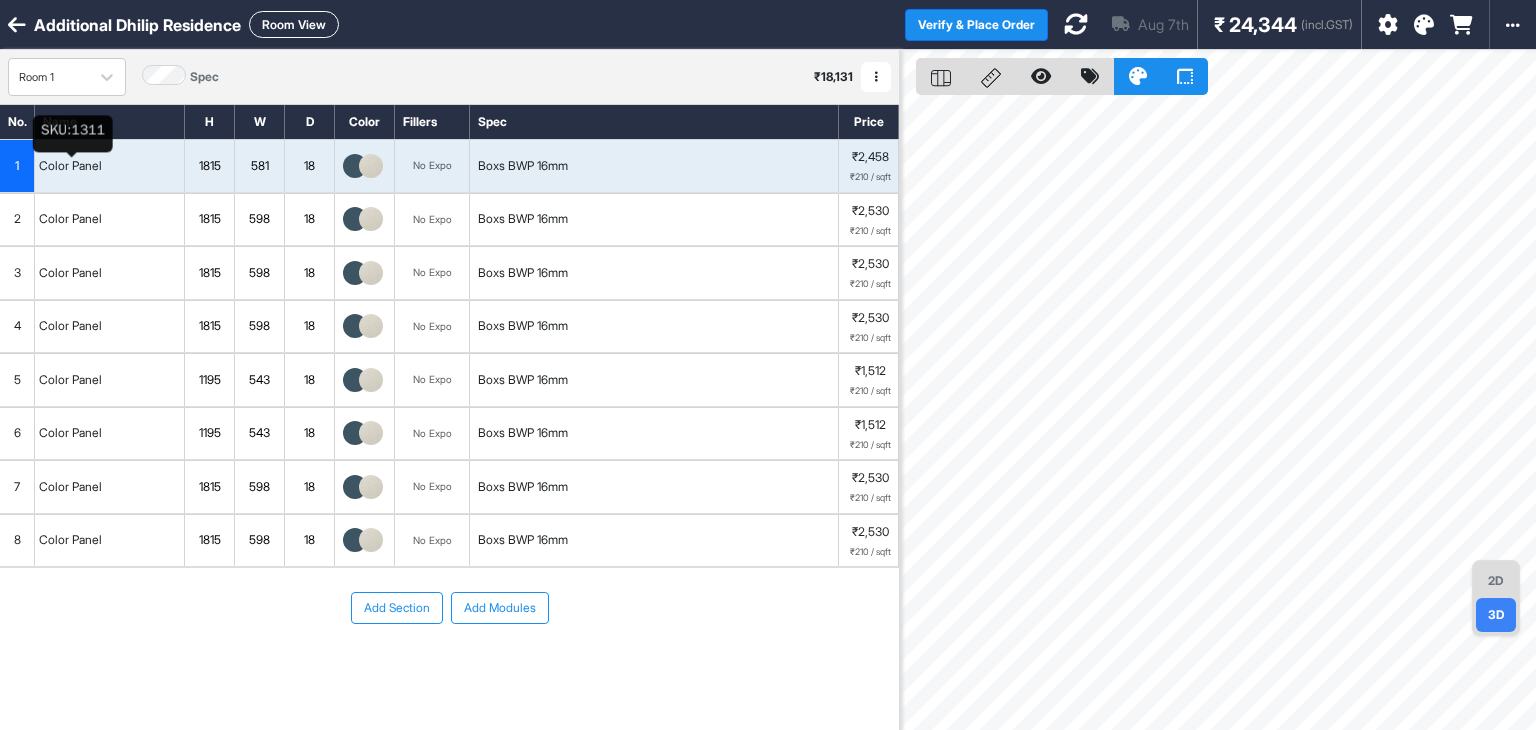 click at bounding box center [17, 25] 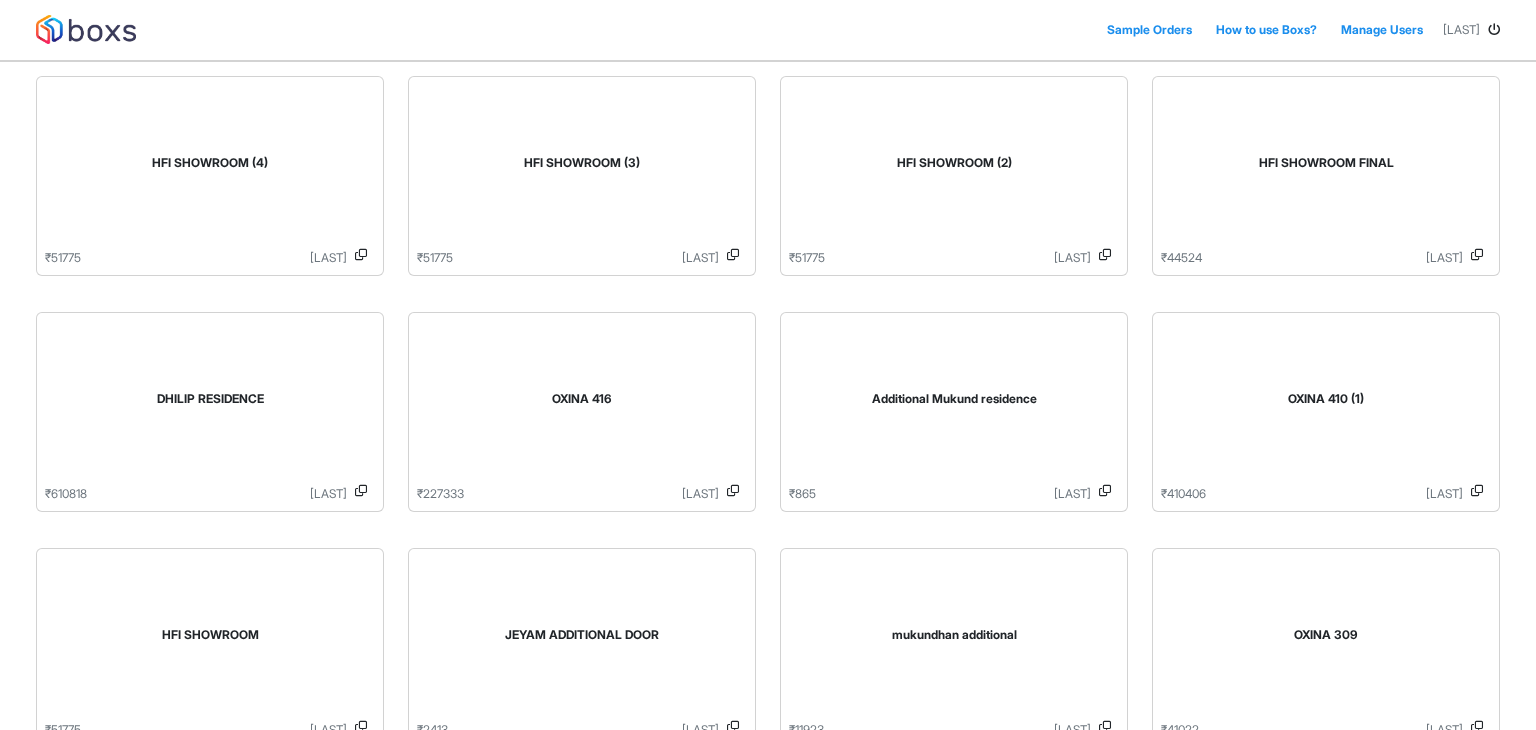 scroll, scrollTop: 343, scrollLeft: 0, axis: vertical 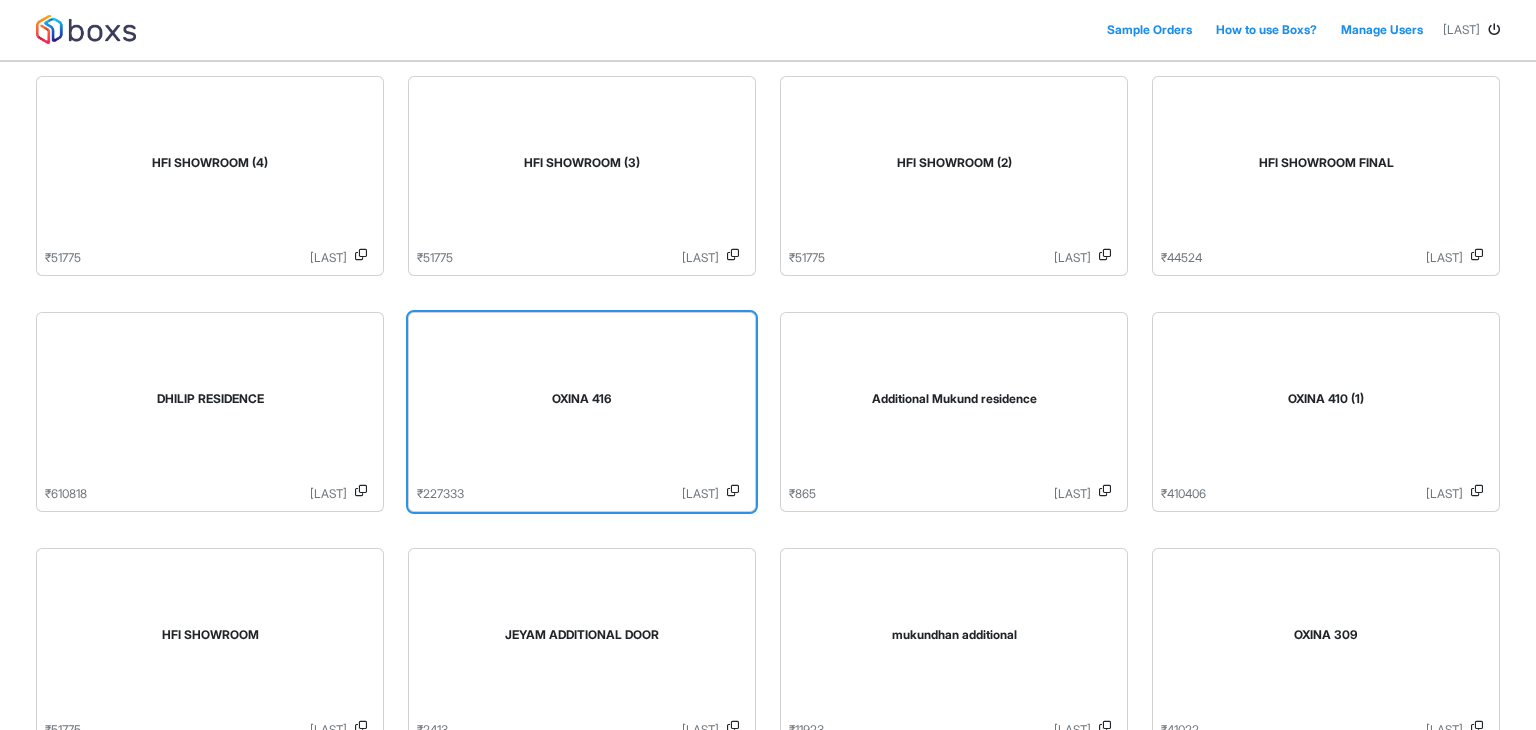 click on "OXINA 416" at bounding box center [582, 403] 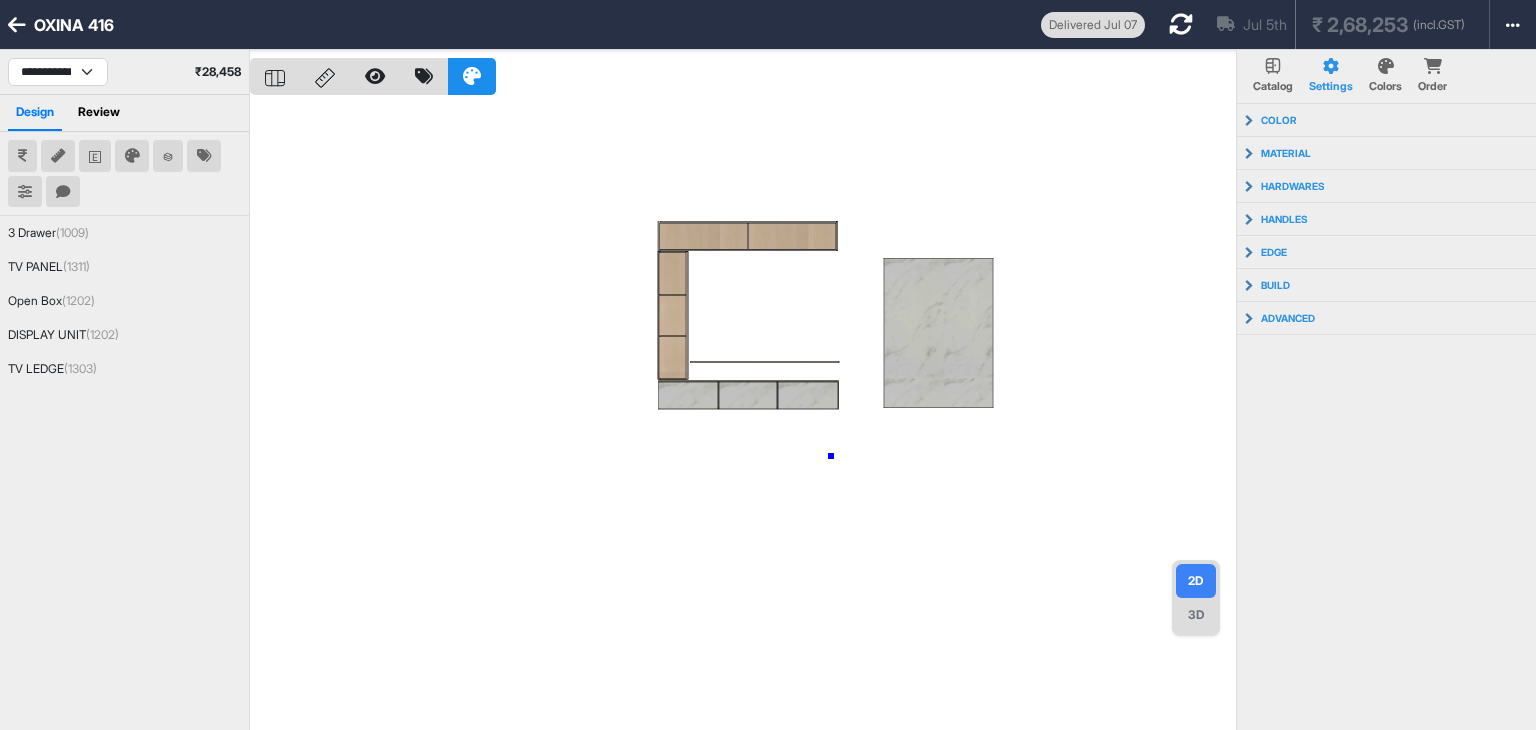 click at bounding box center (743, 415) 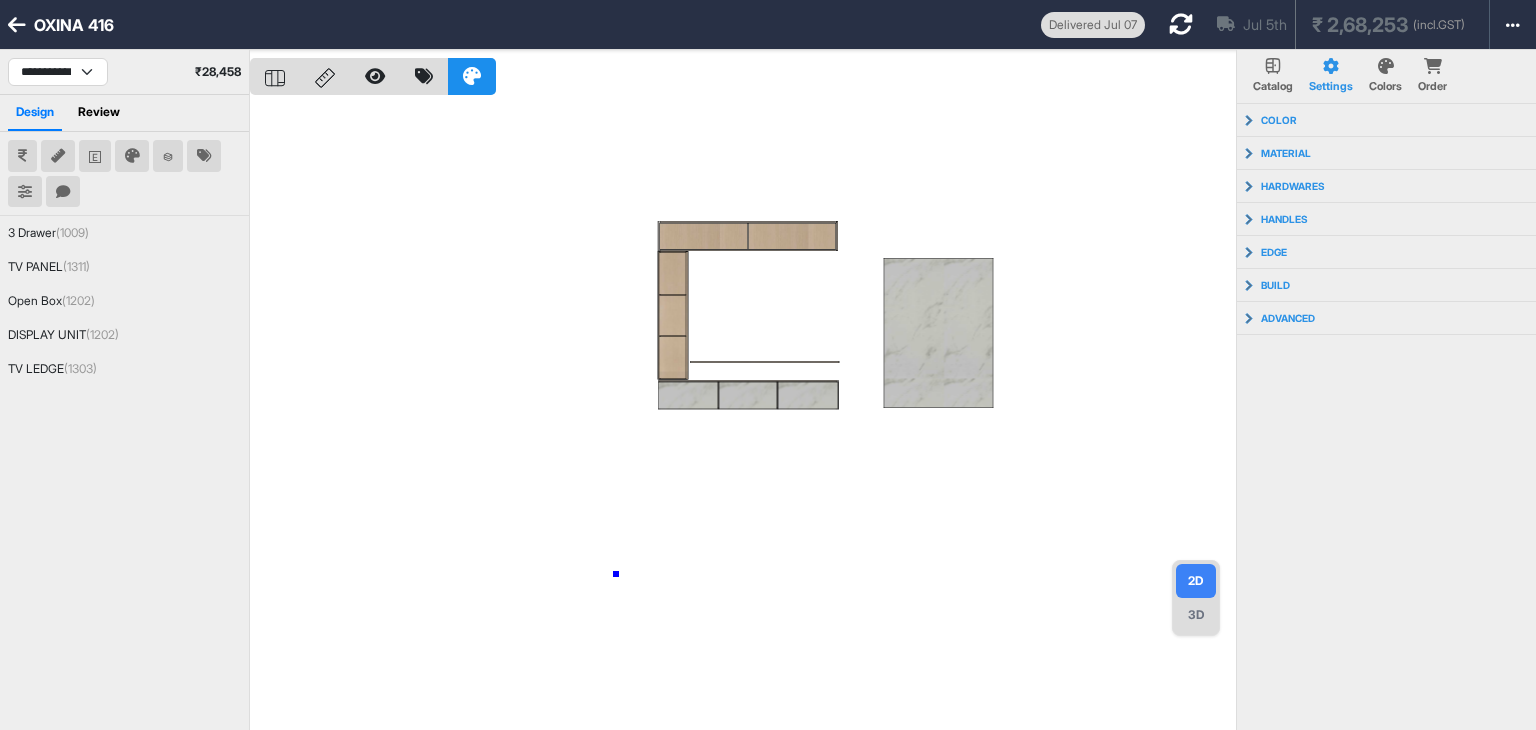 click at bounding box center [743, 415] 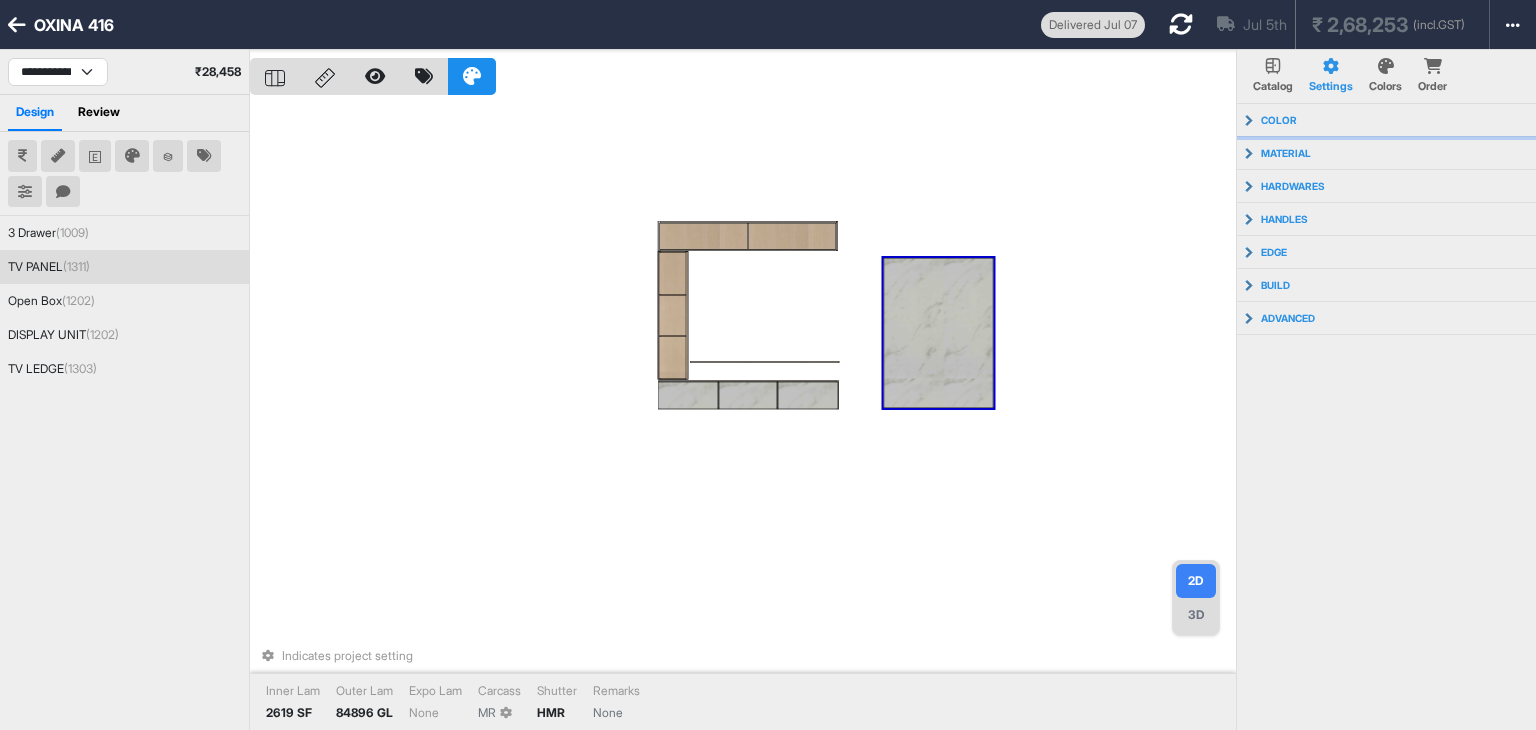 click on "color" at bounding box center [1279, 120] 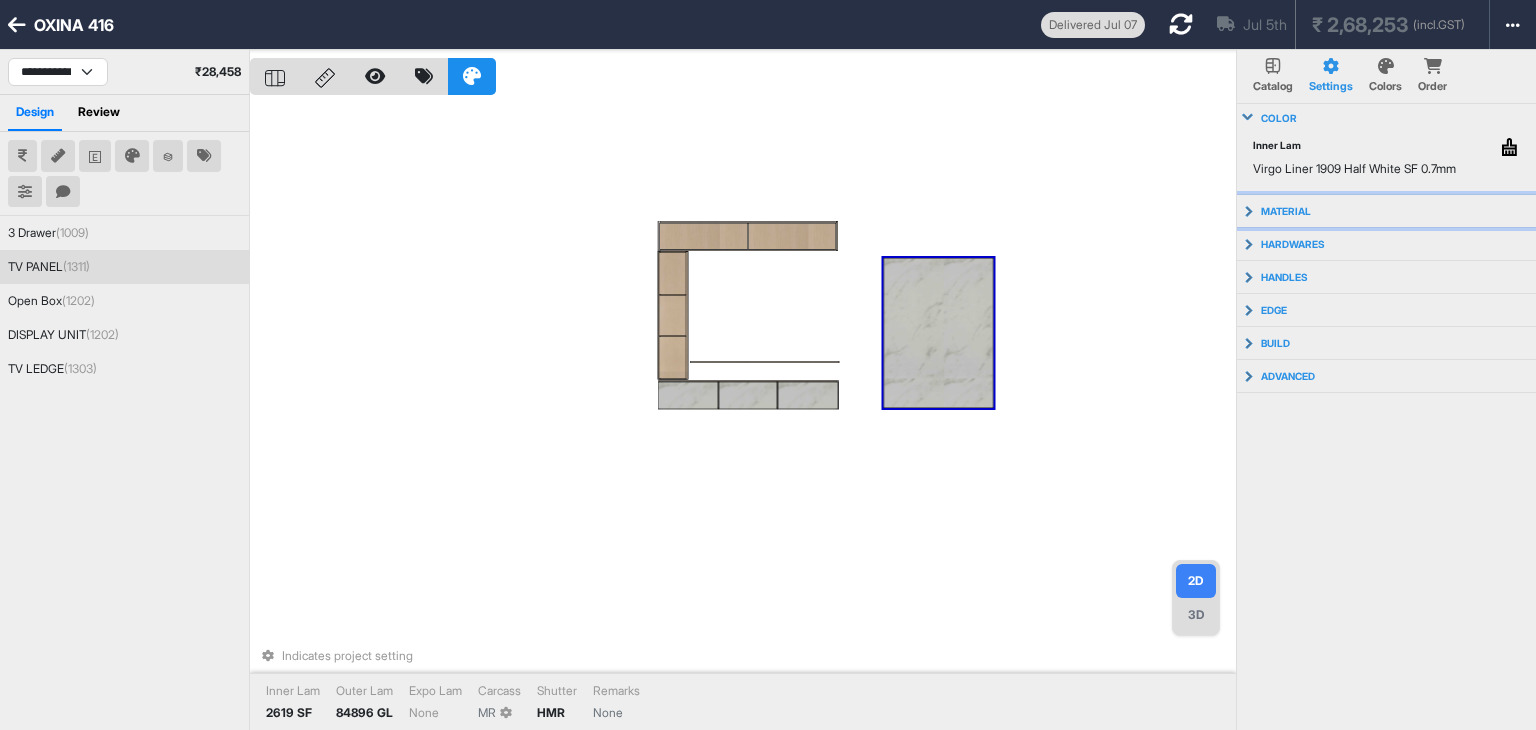 click on "material" at bounding box center [1387, 211] 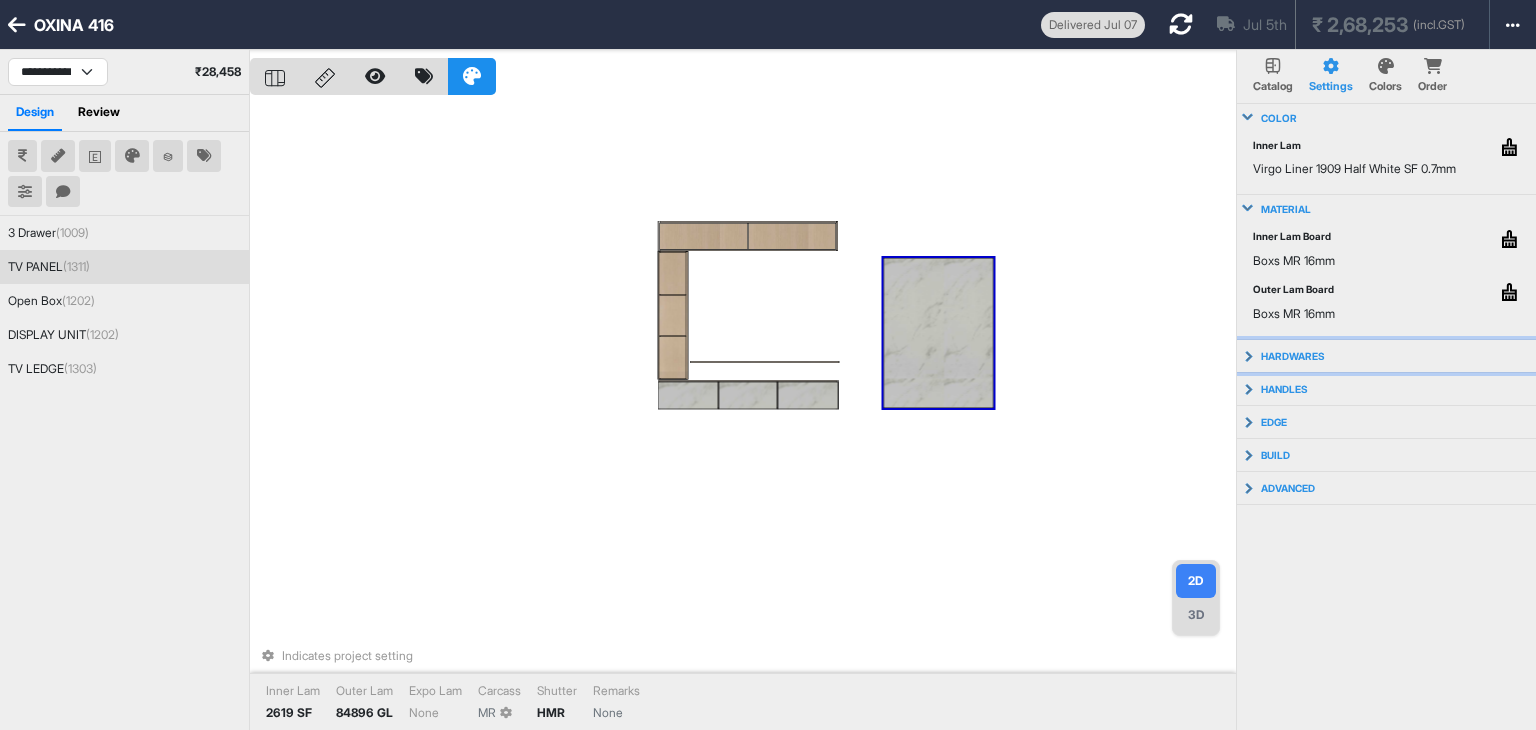 click on "hardwares" at bounding box center (1387, 356) 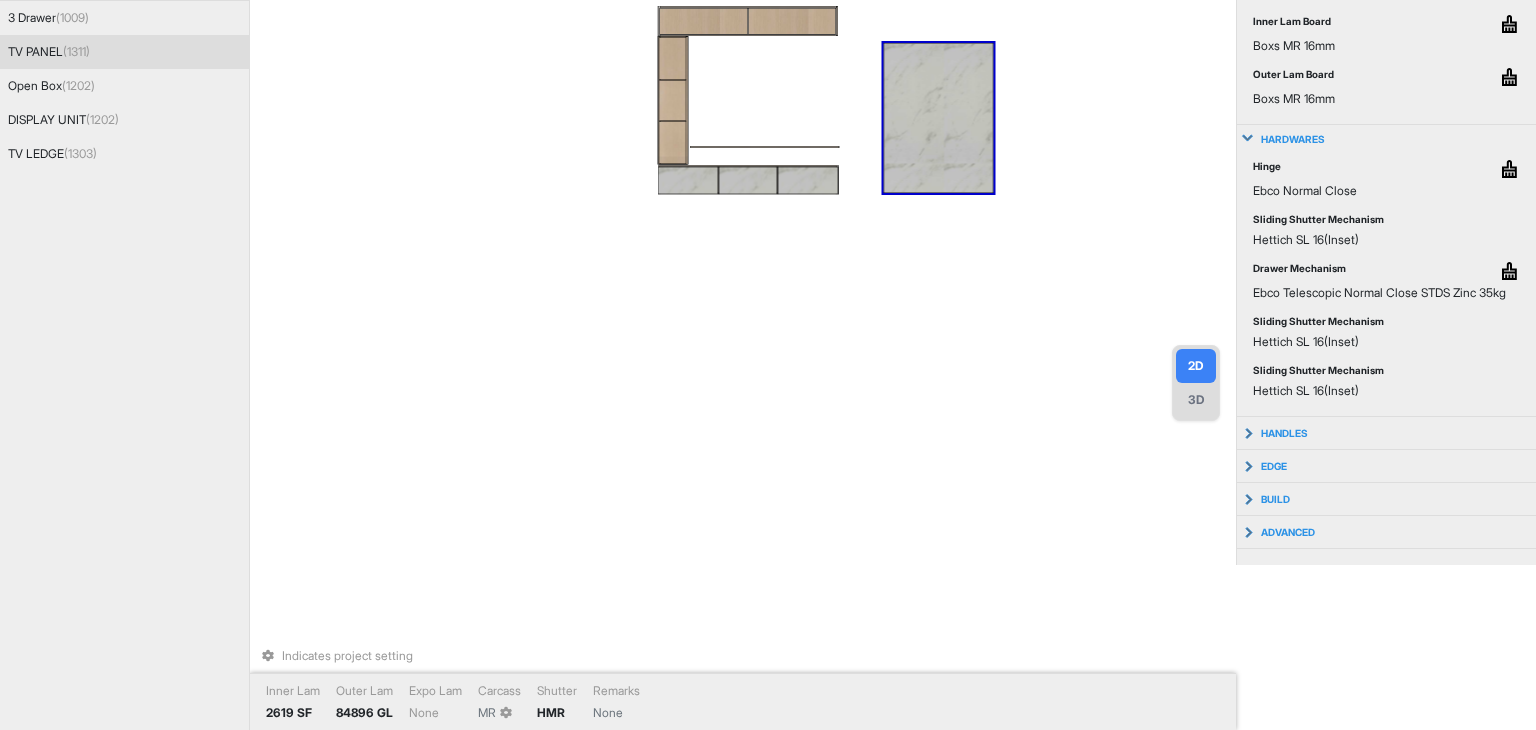 scroll, scrollTop: 214, scrollLeft: 0, axis: vertical 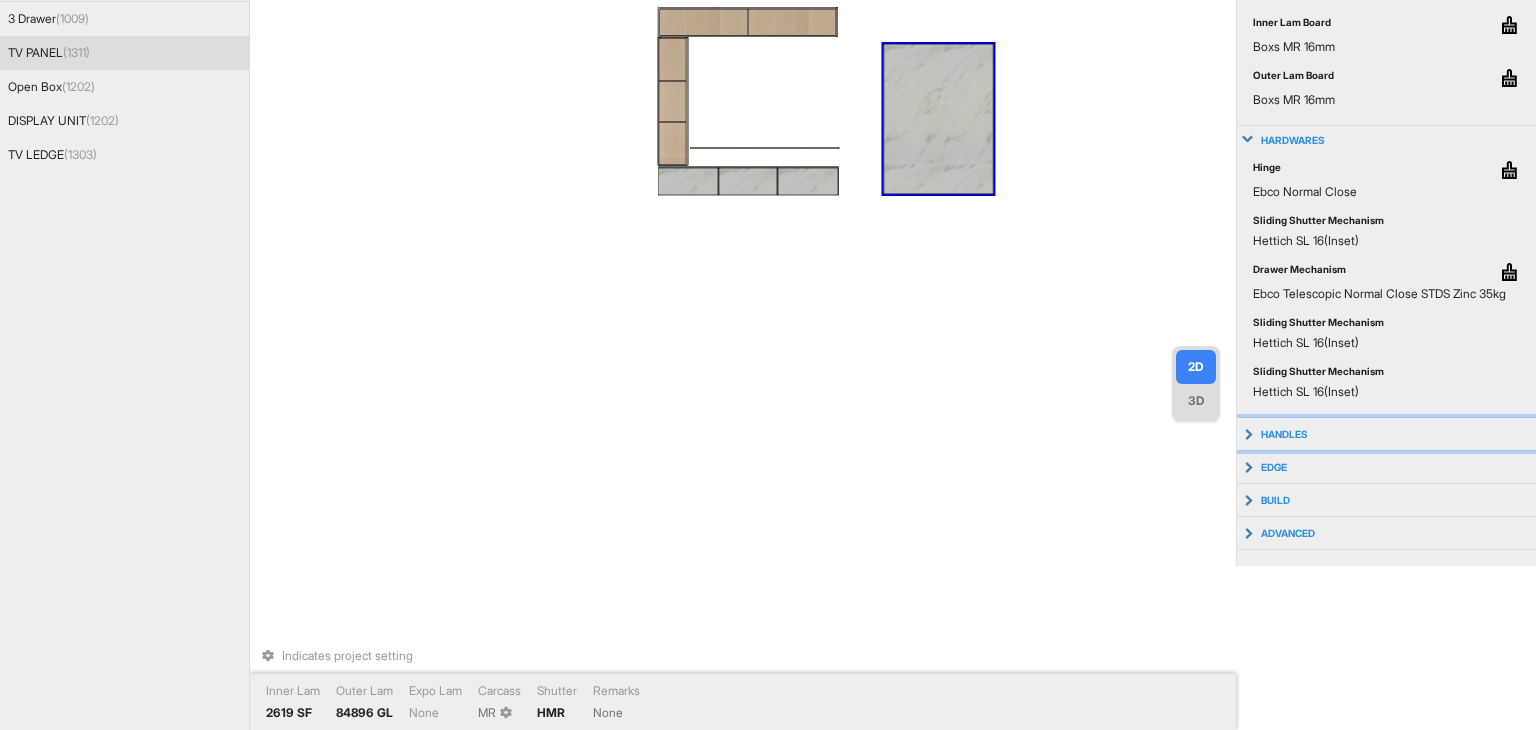 click on "handles" at bounding box center (1387, 434) 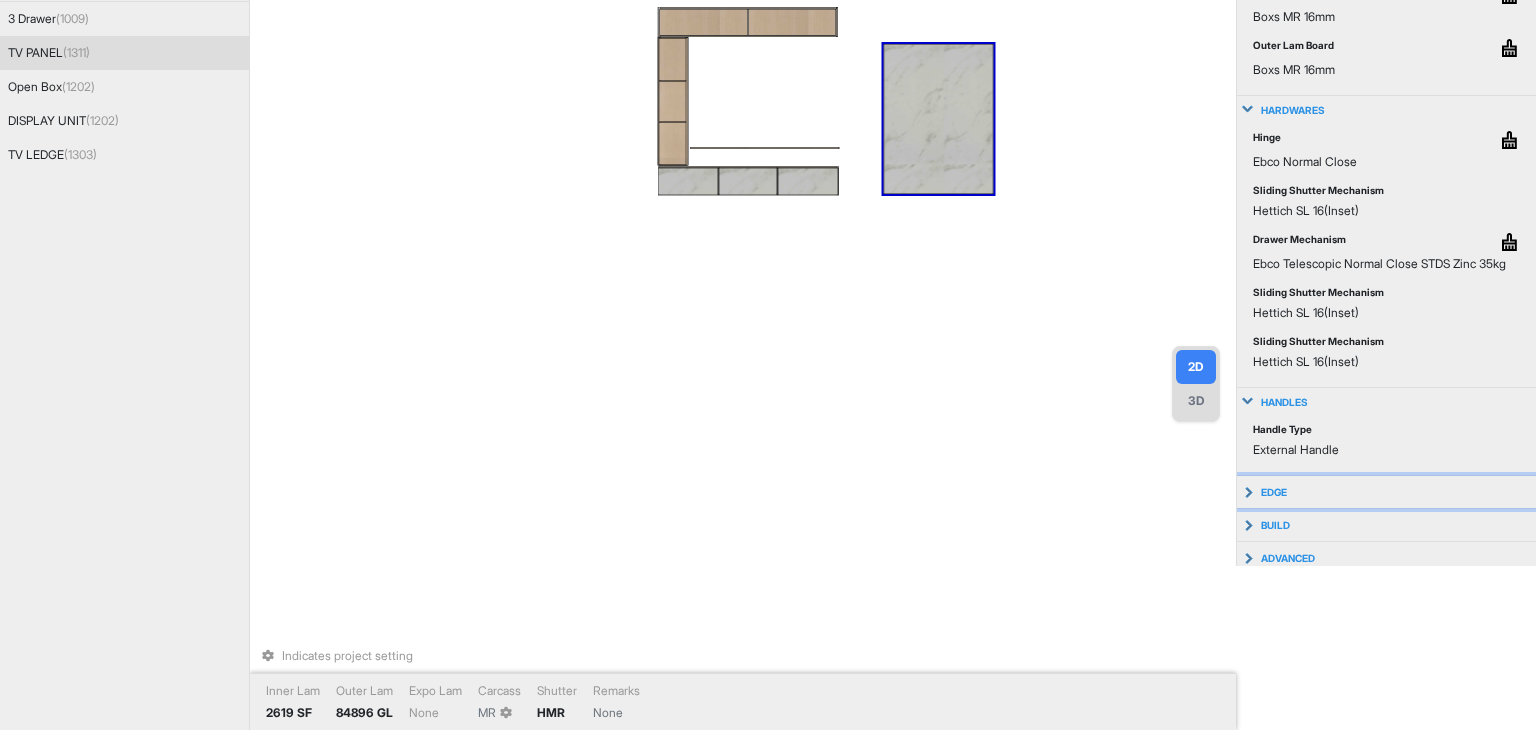click on "edge" at bounding box center (1274, 492) 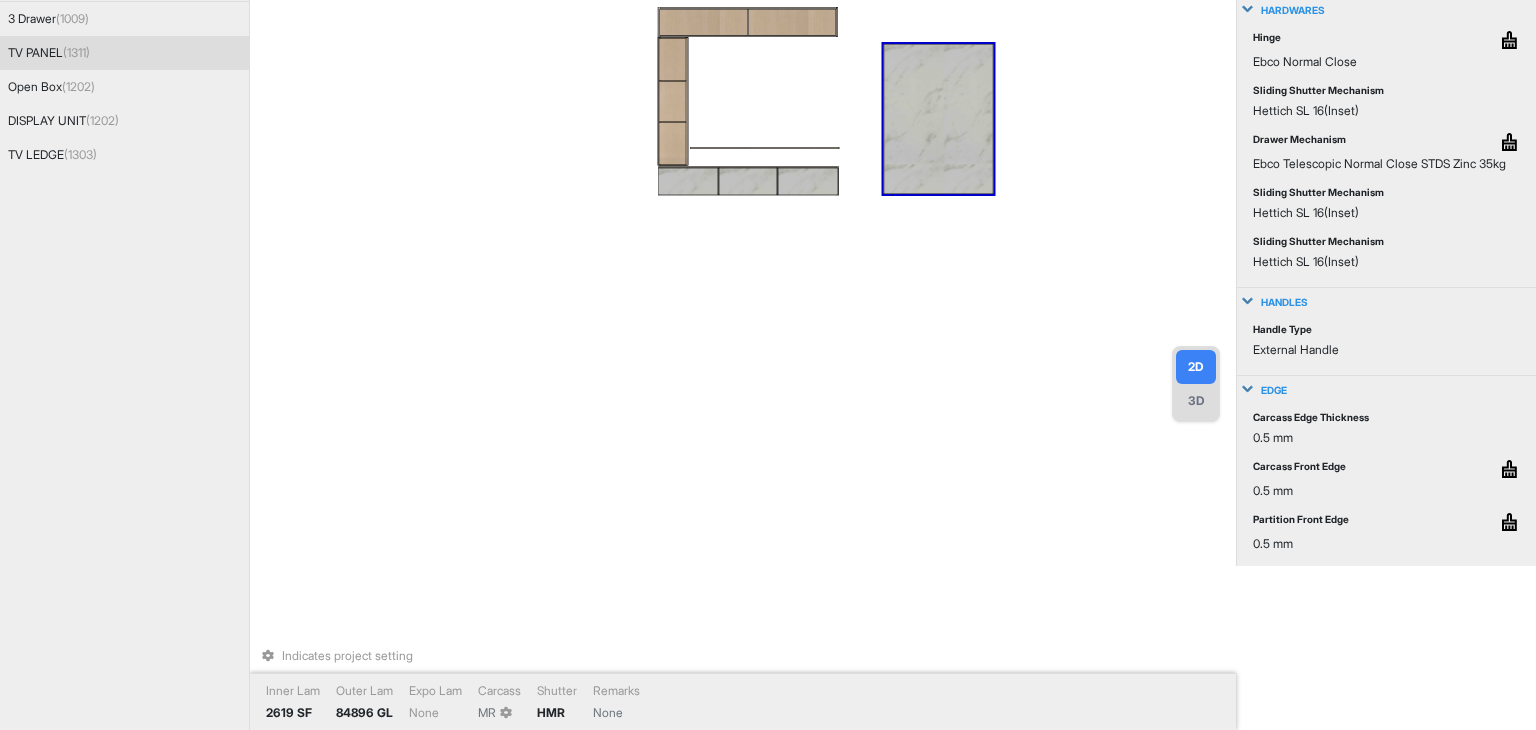 scroll, scrollTop: 131, scrollLeft: 0, axis: vertical 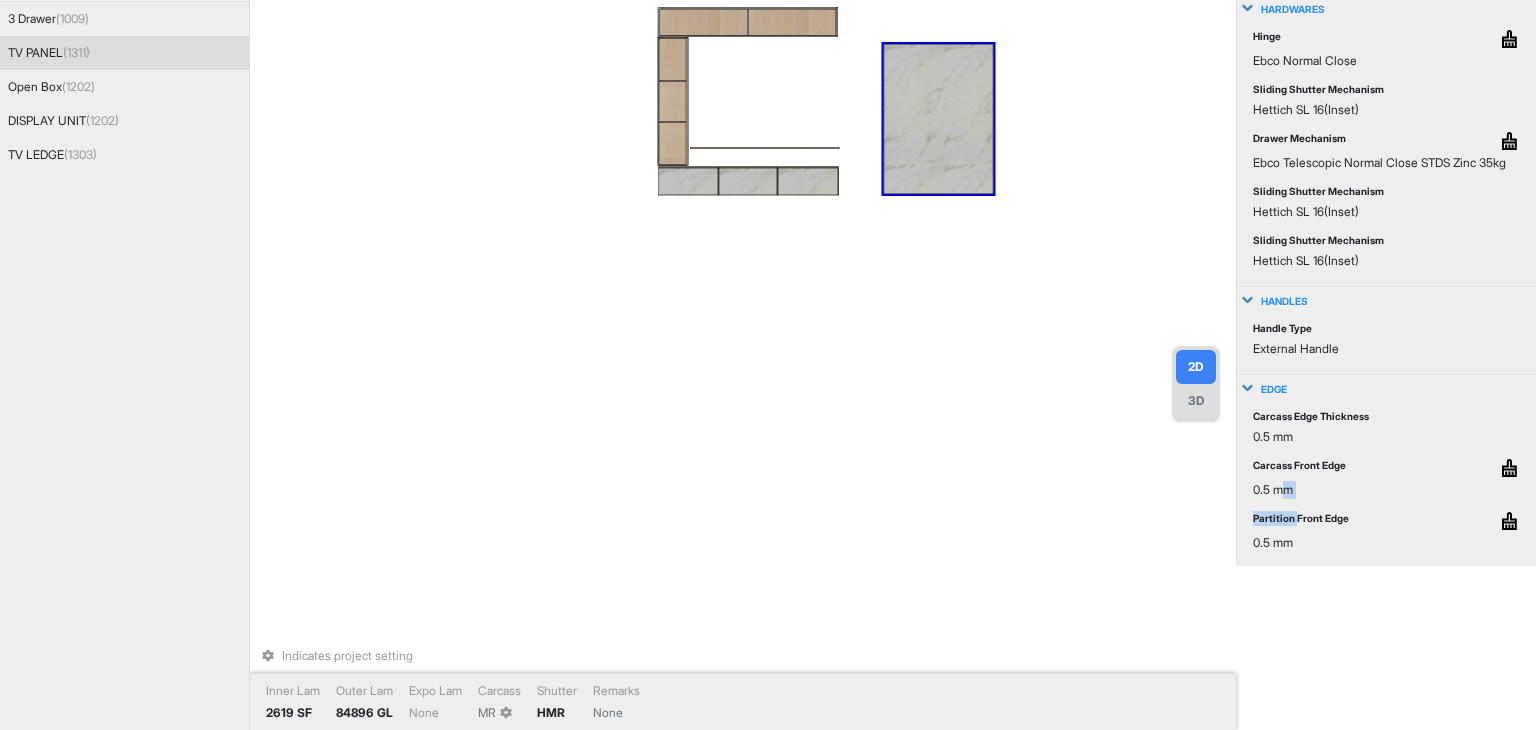drag, startPoint x: 1287, startPoint y: 485, endPoint x: 1296, endPoint y: 520, distance: 36.138622 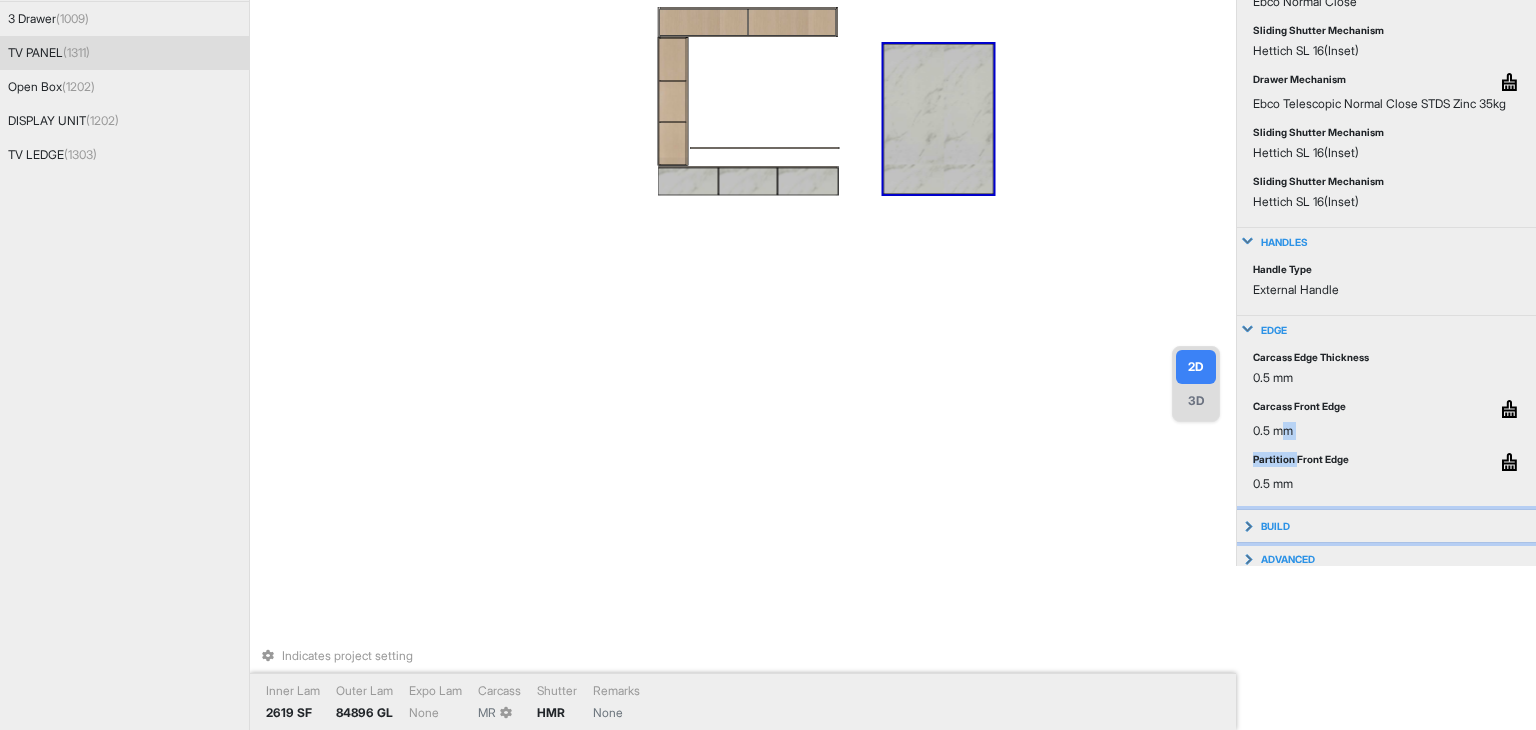 click on "build" at bounding box center (1387, 526) 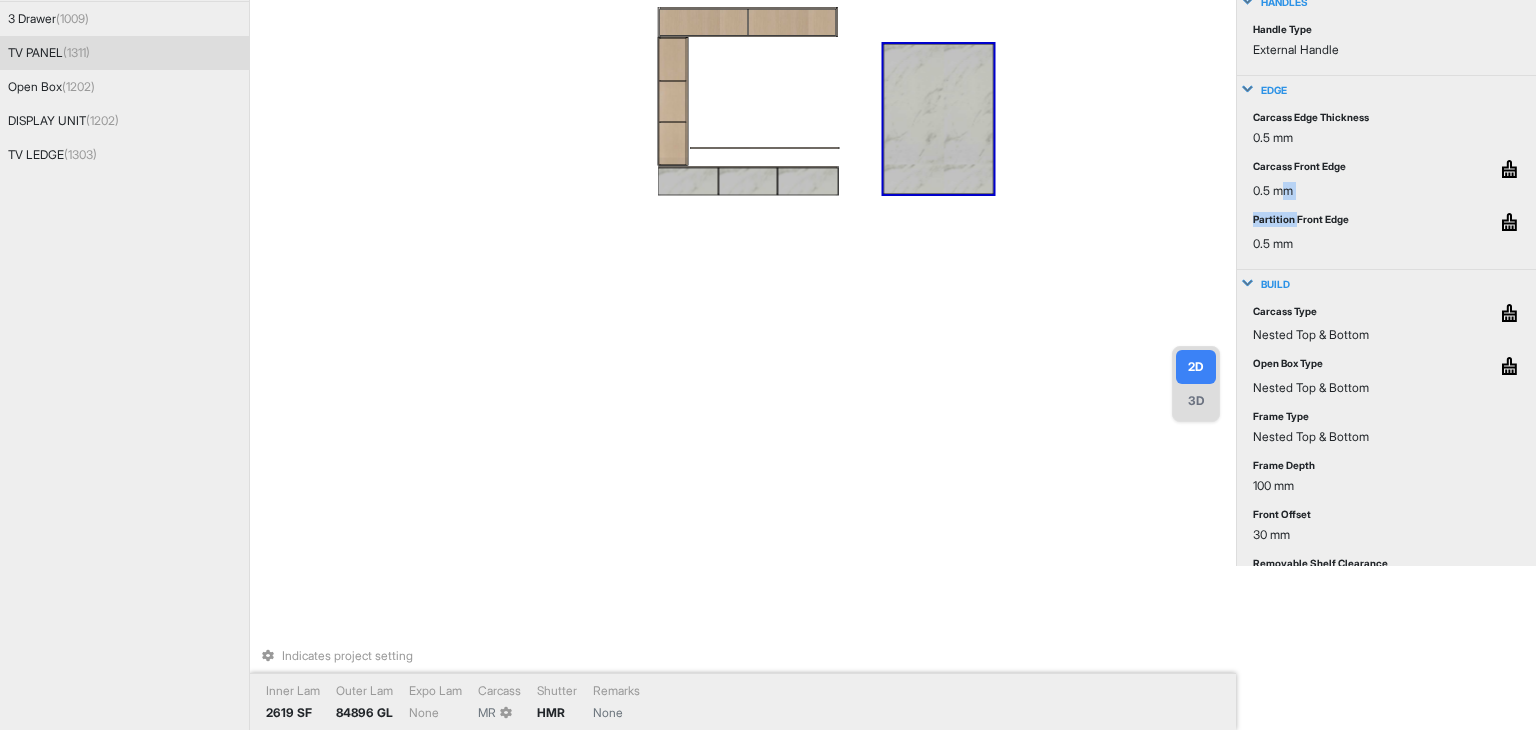 scroll, scrollTop: 497, scrollLeft: 0, axis: vertical 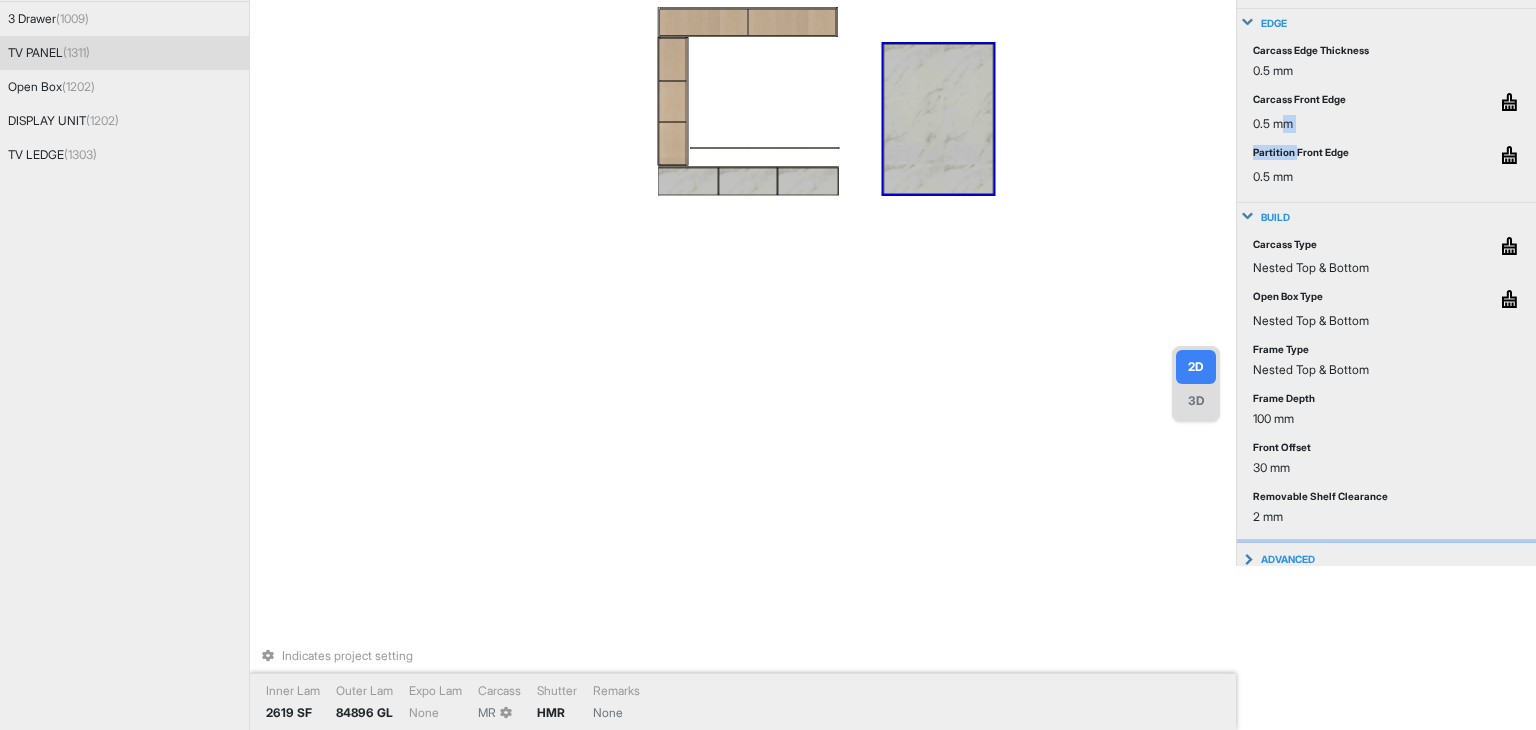 click on "advanced" at bounding box center (1288, 559) 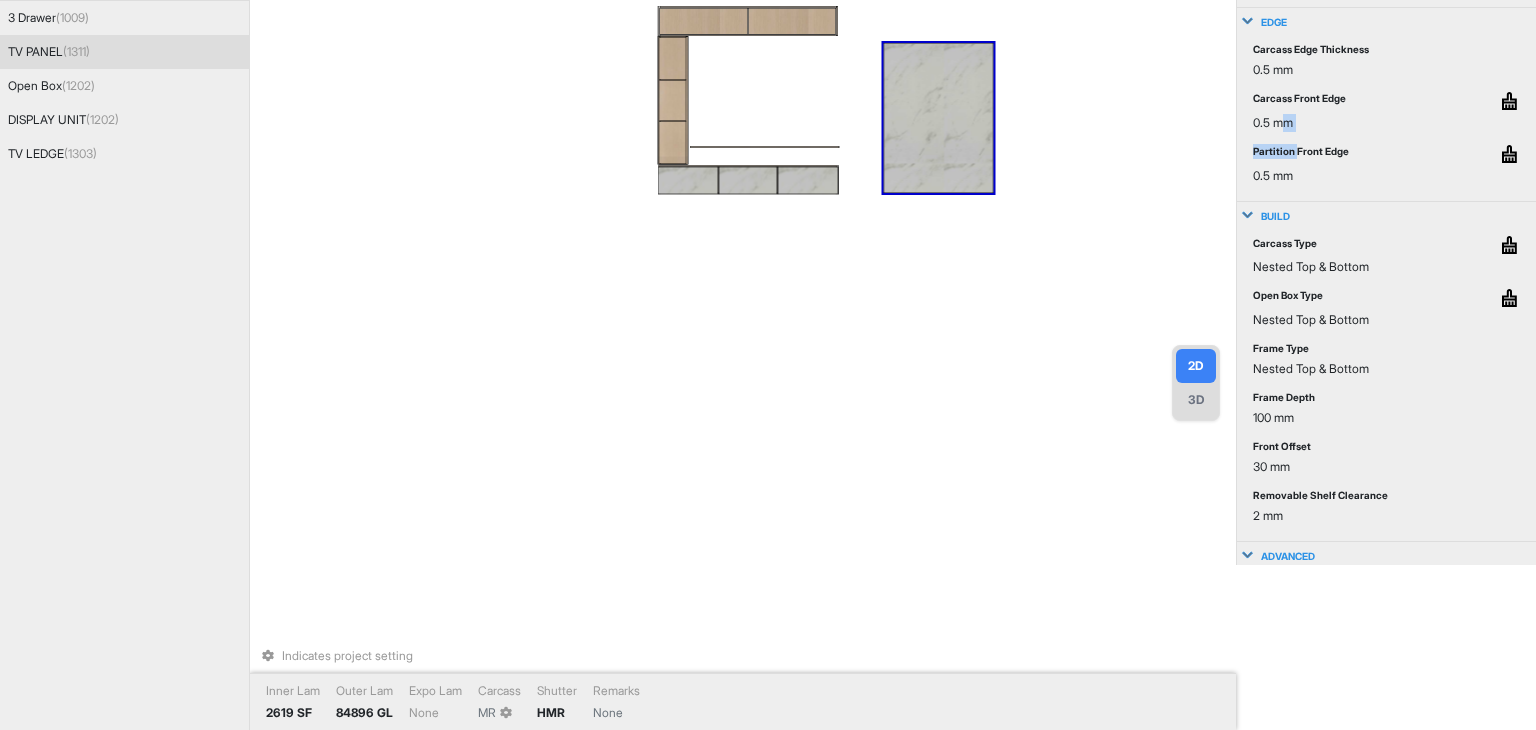 scroll, scrollTop: 214, scrollLeft: 0, axis: vertical 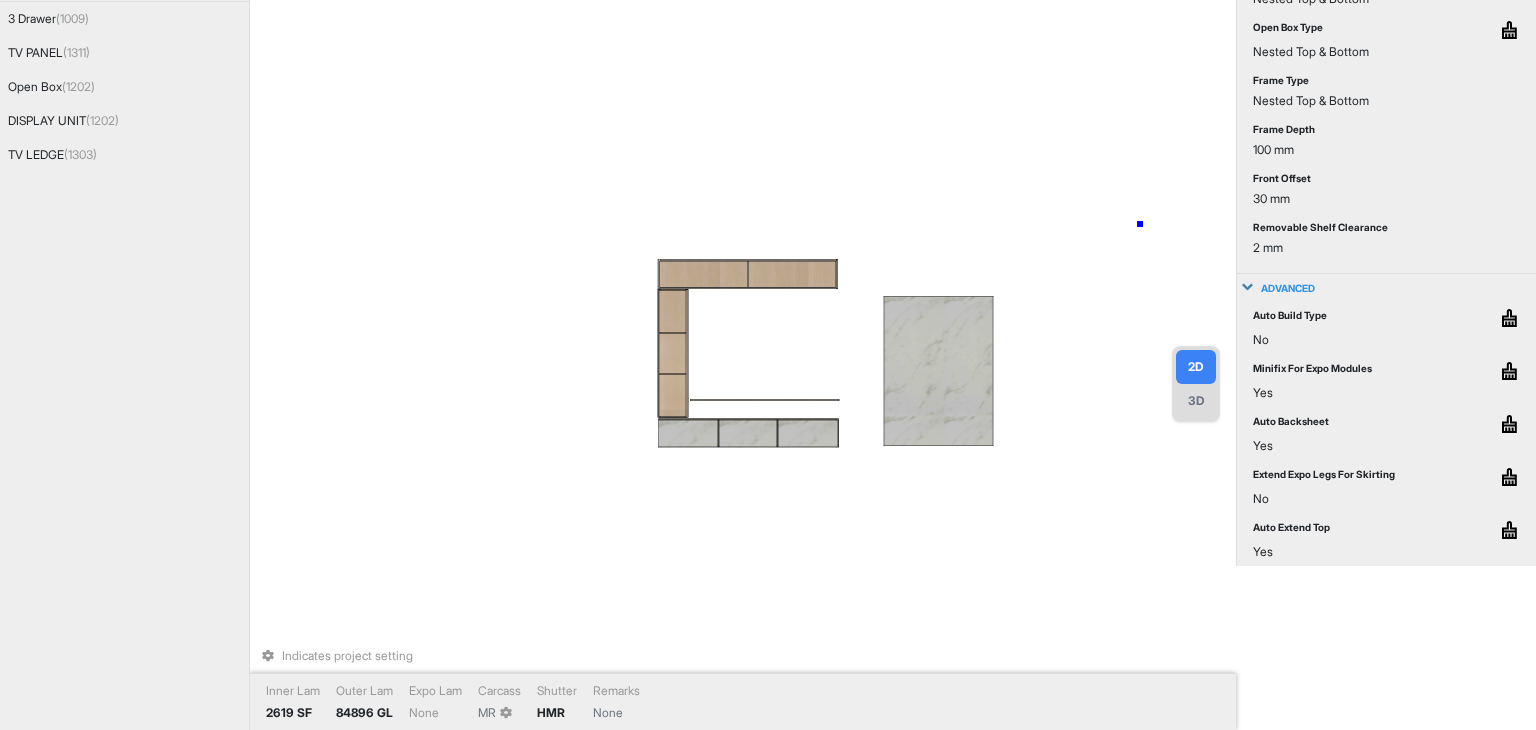 click on "Indicates project setting Inner Lam 2619 SF Outer Lam 84896 GL Expo Lam None Carcass MR Shutter HMR Remarks None" at bounding box center (743, 201) 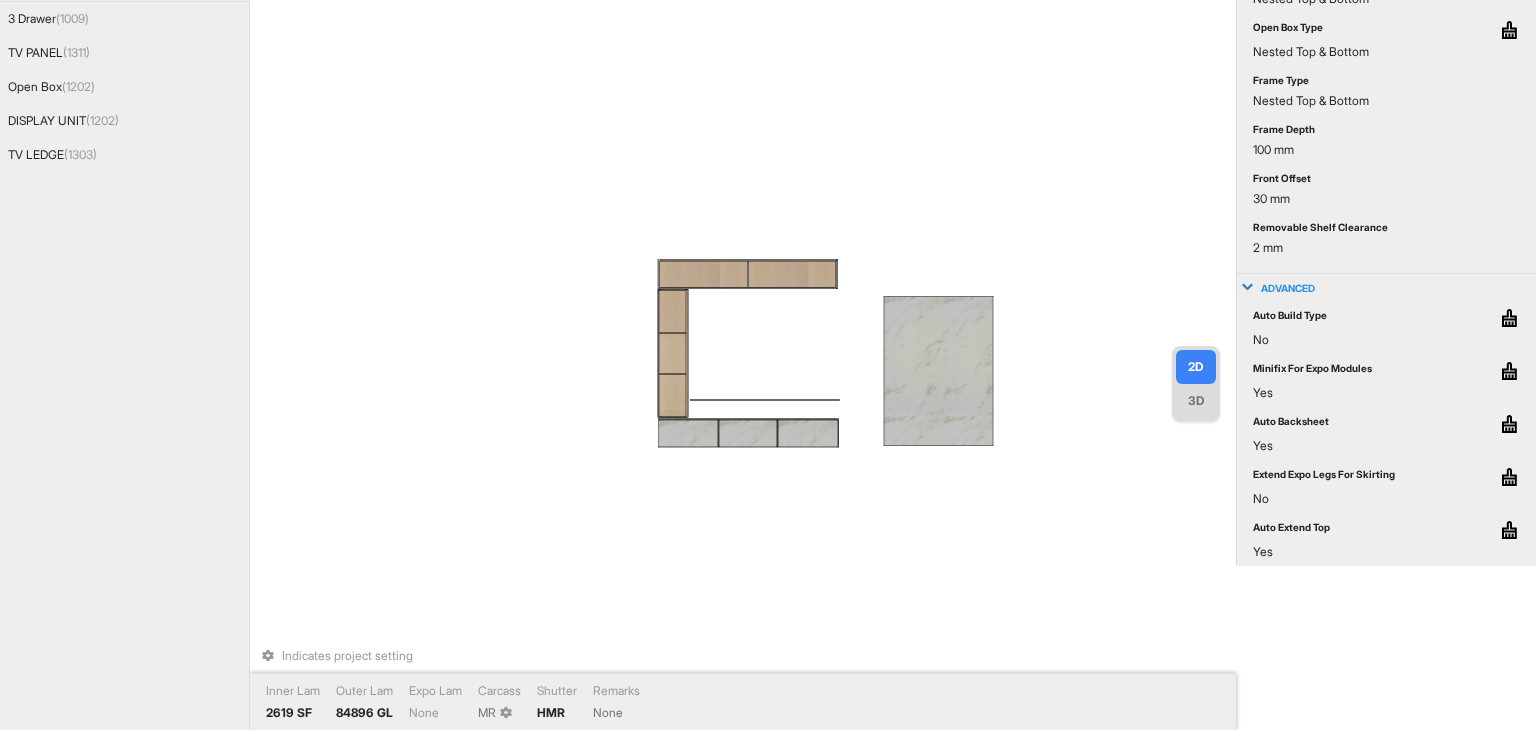 click on "advanced" at bounding box center (1387, 288) 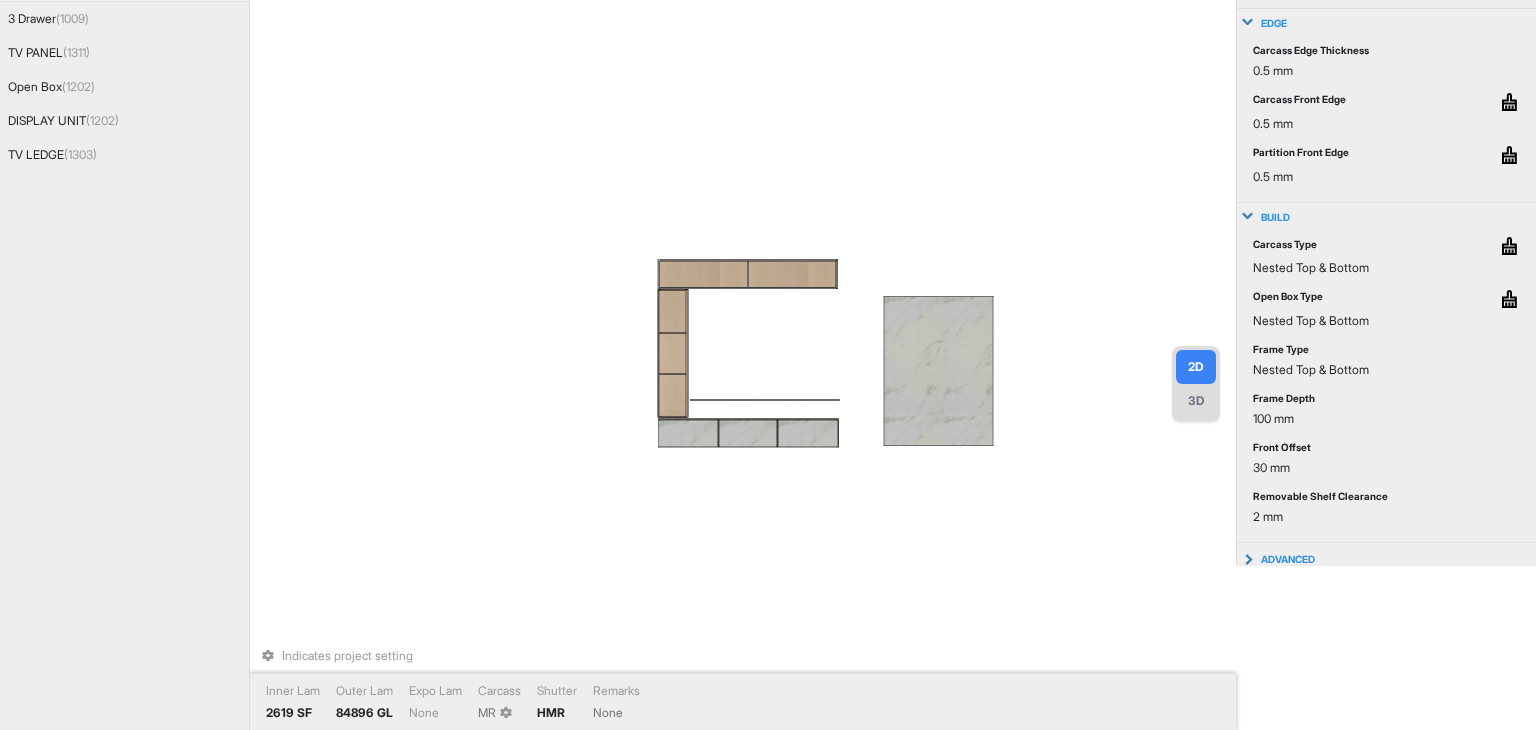 click on "build" at bounding box center (1387, 217) 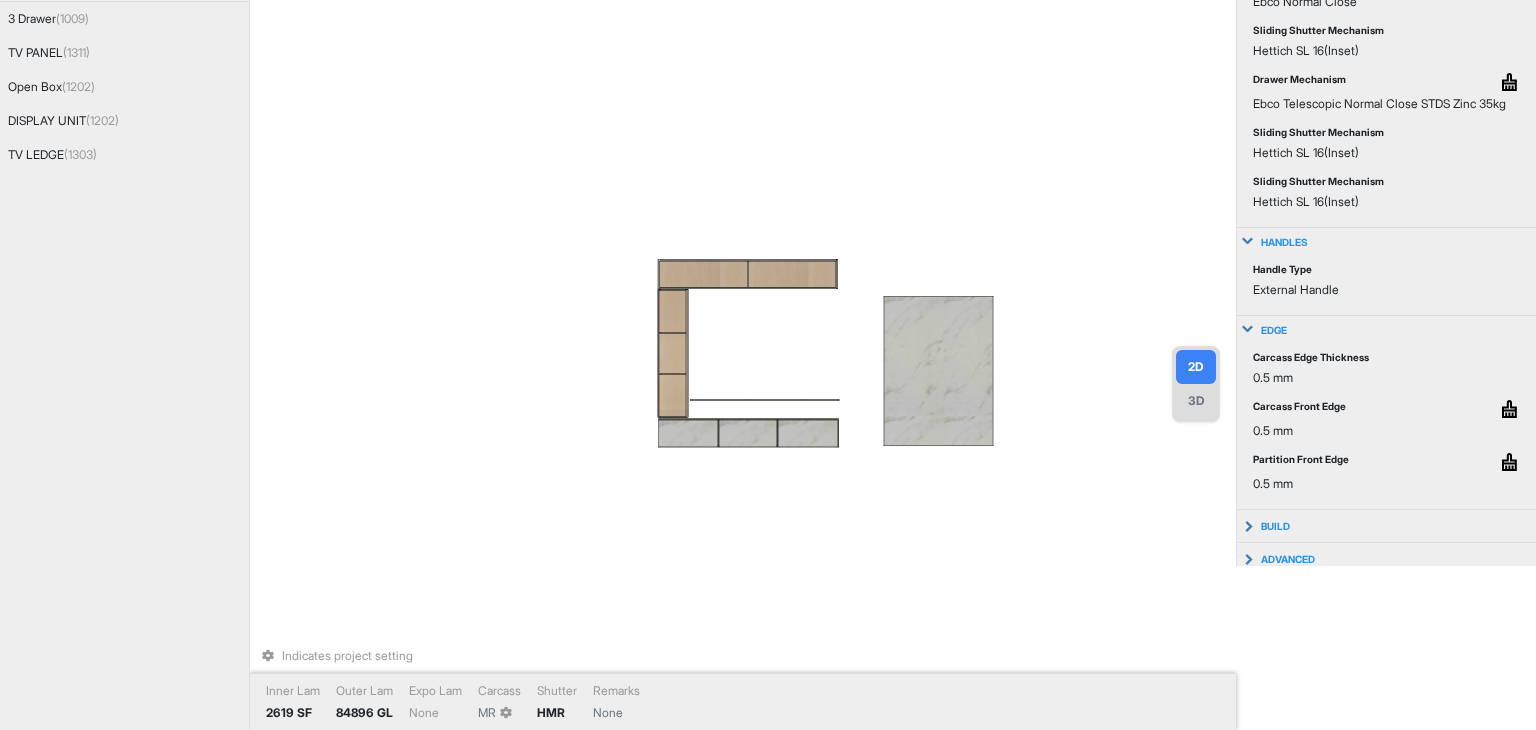 click on "edge" at bounding box center (1387, 330) 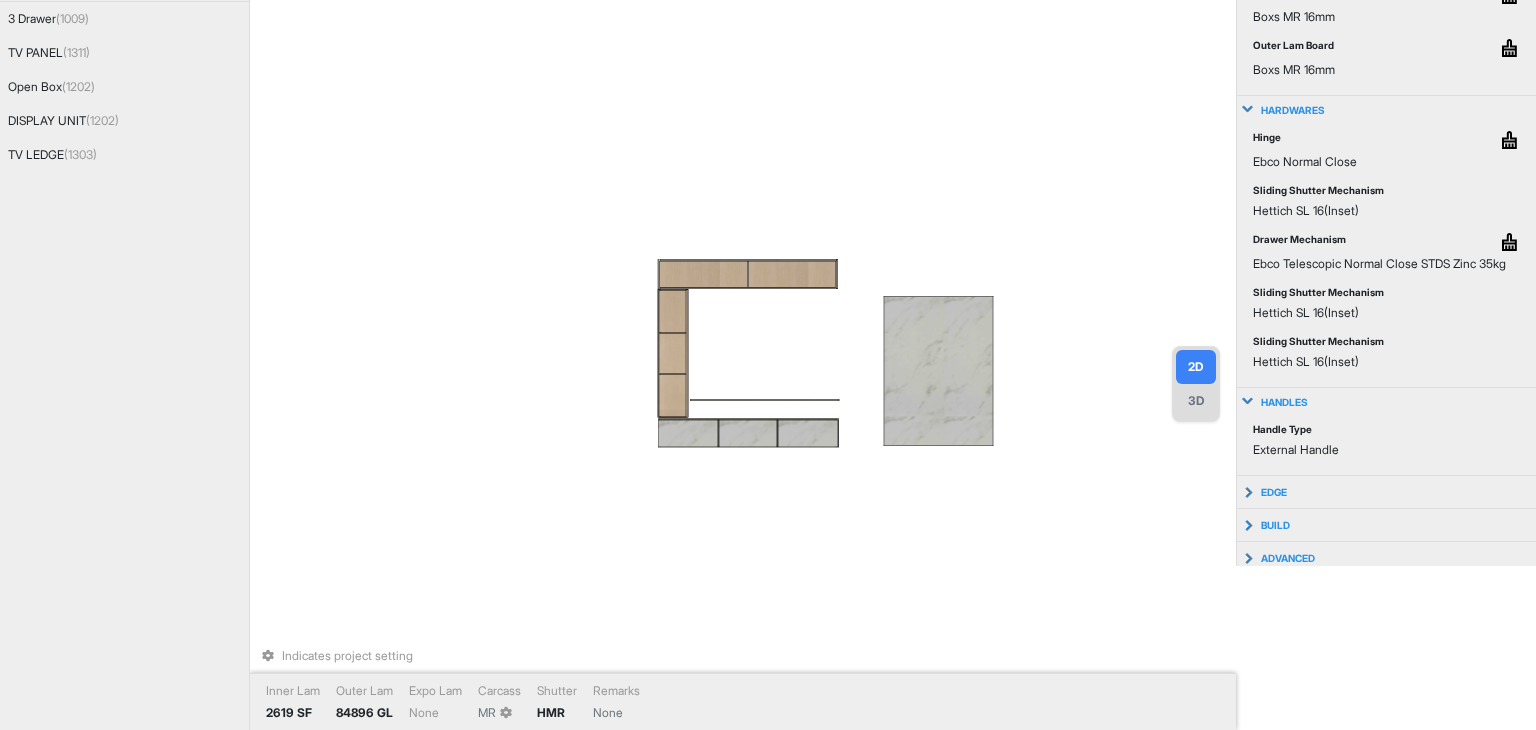 click on "handles" at bounding box center [1387, 402] 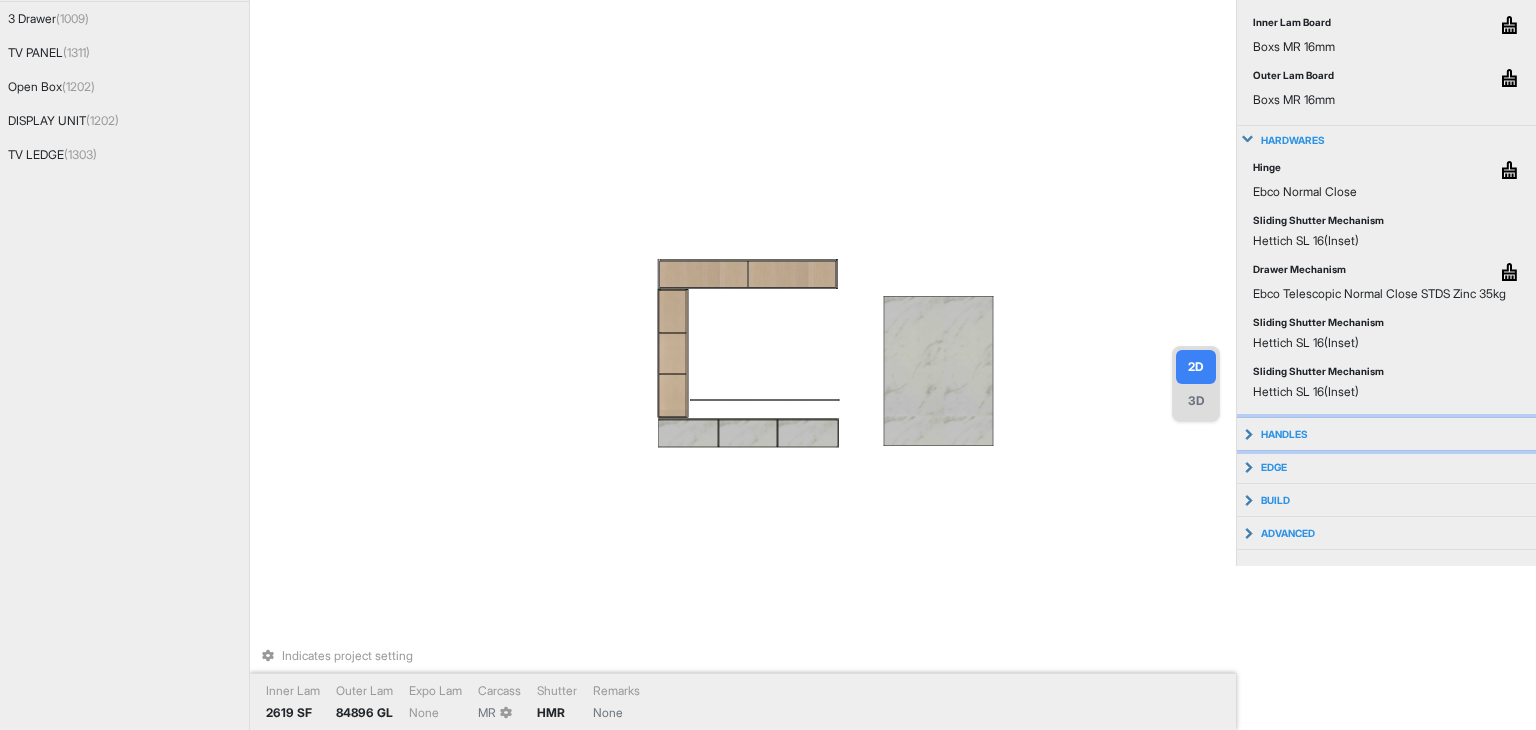 scroll, scrollTop: 0, scrollLeft: 0, axis: both 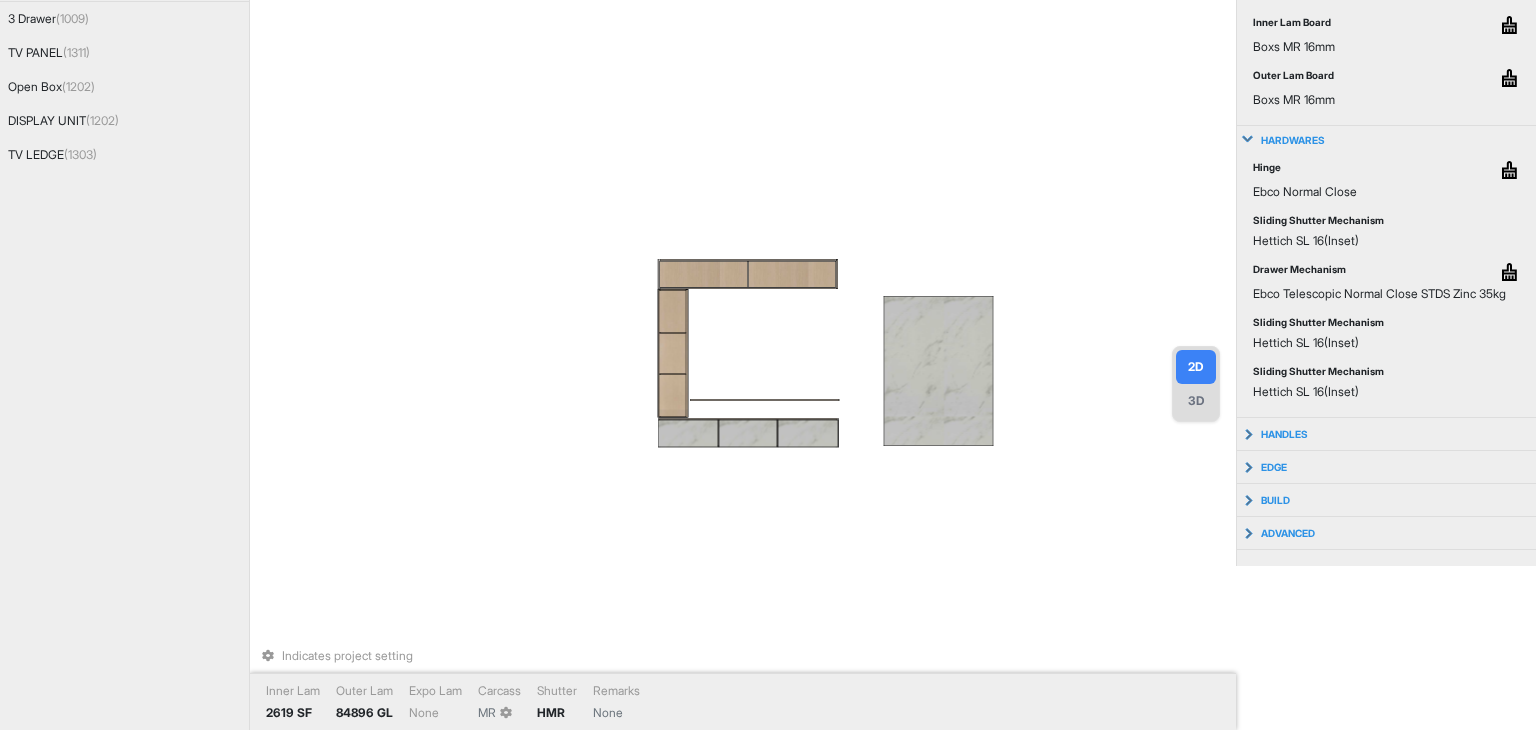 click on "hardwares" at bounding box center [1387, 140] 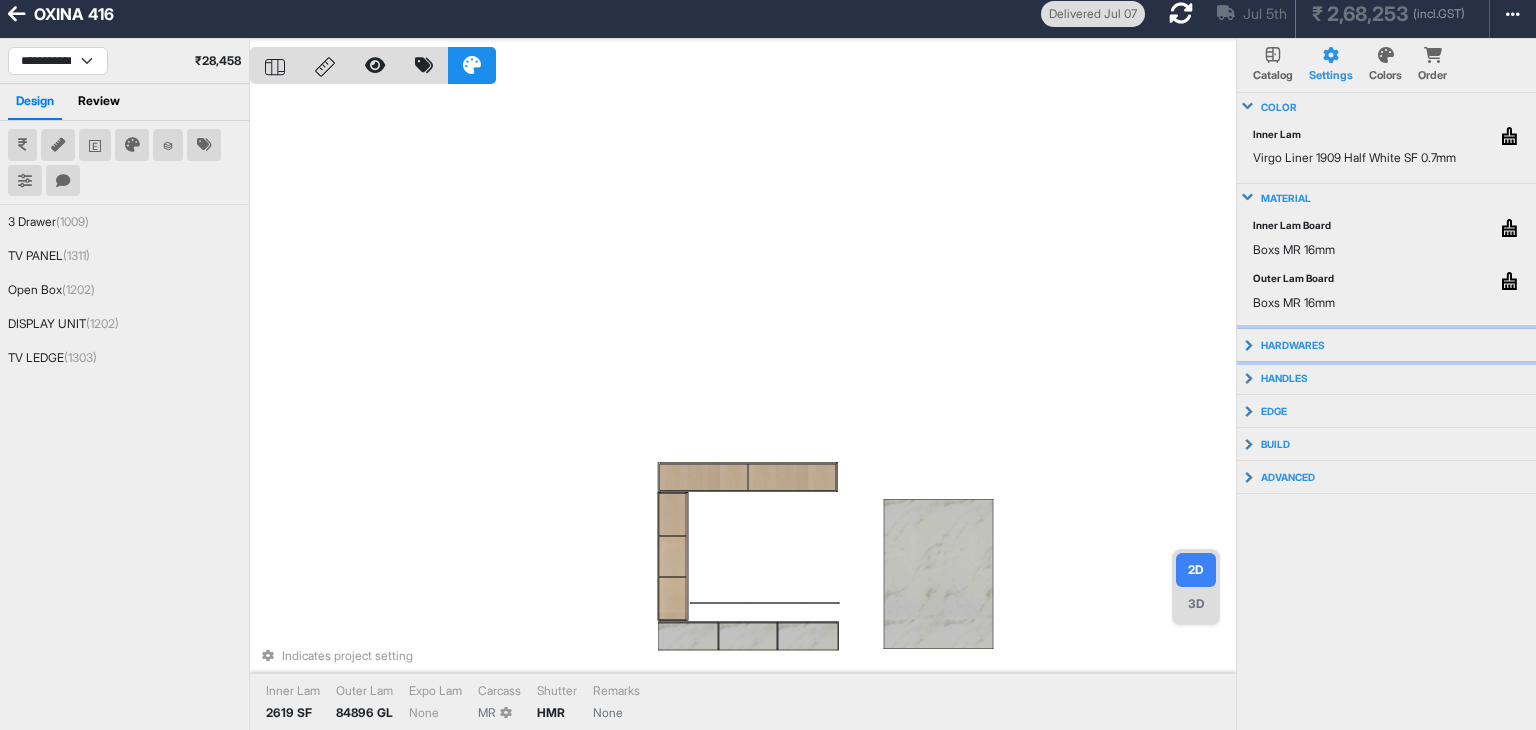 scroll, scrollTop: 10, scrollLeft: 0, axis: vertical 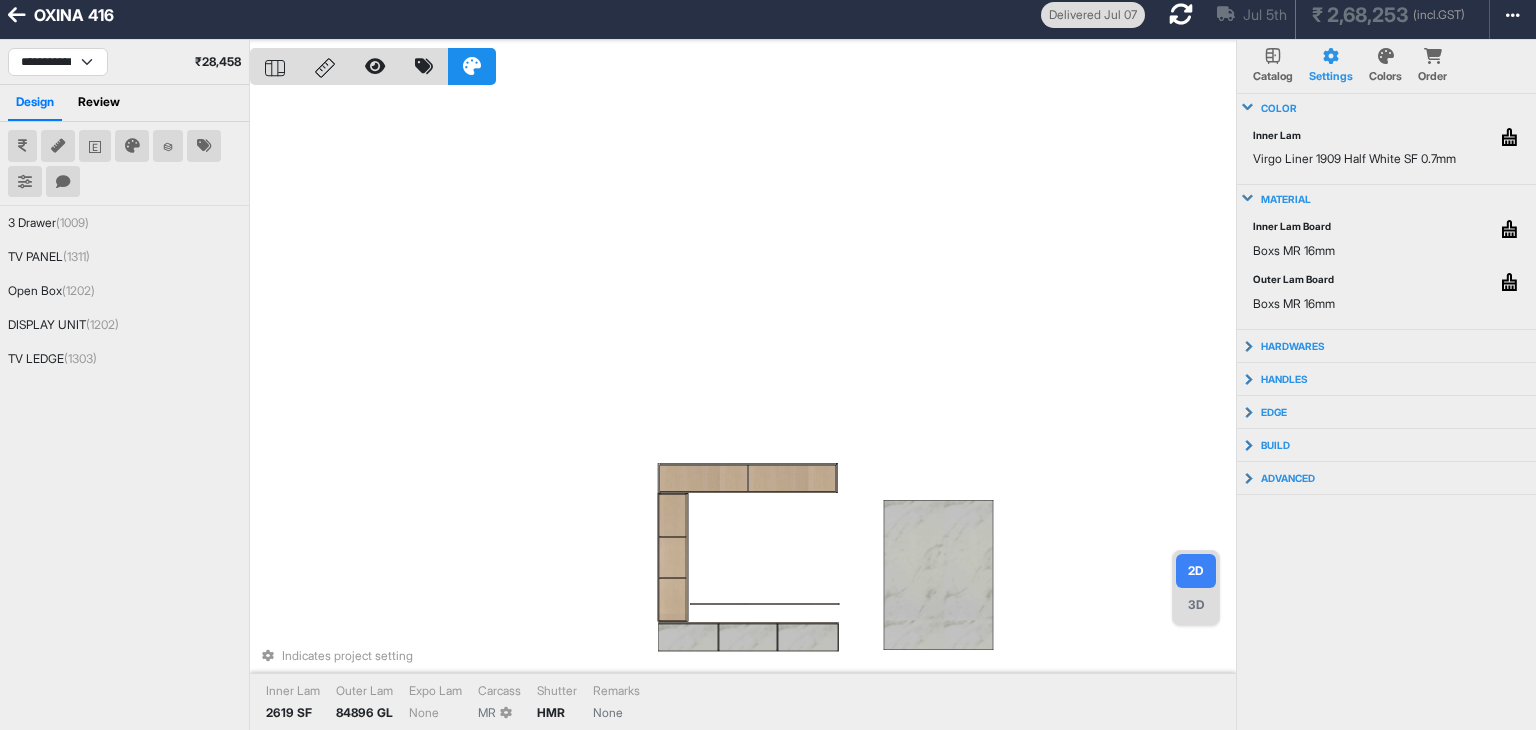 click on "material" at bounding box center [1387, 199] 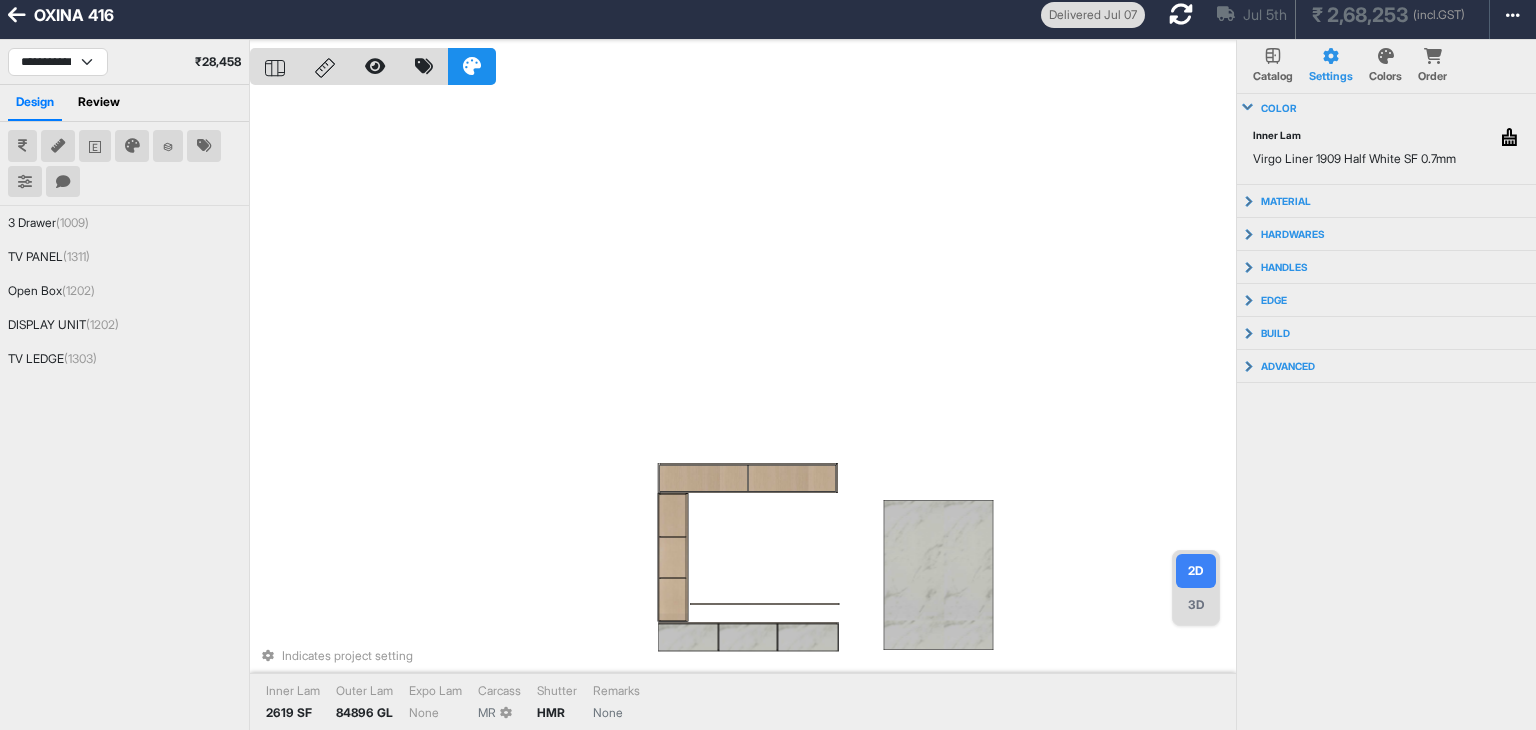 click on "color" at bounding box center (1387, 108) 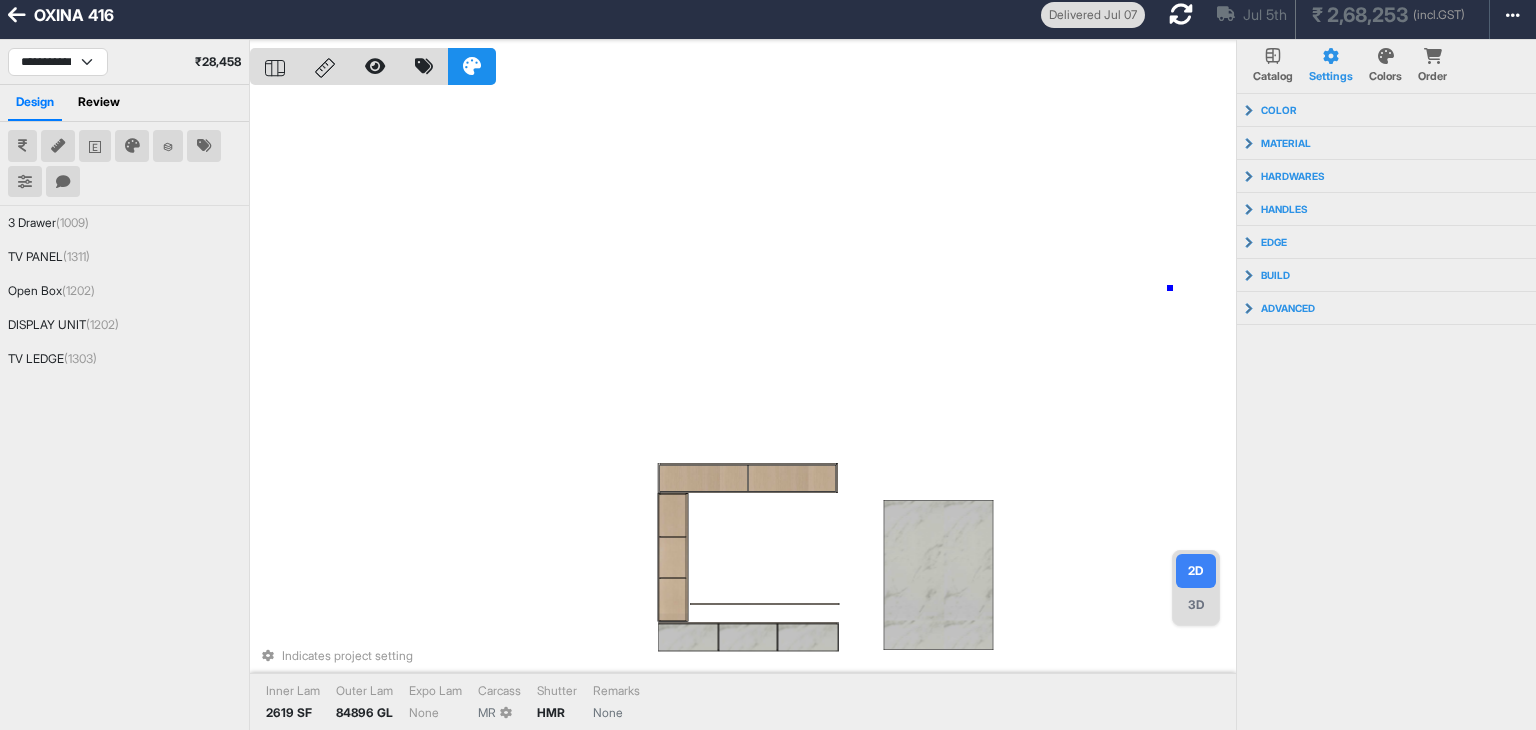 click on "Indicates project setting Inner Lam 2619 SF Outer Lam 84896 GL Expo Lam None Carcass MR Shutter HMR Remarks None" at bounding box center (743, 405) 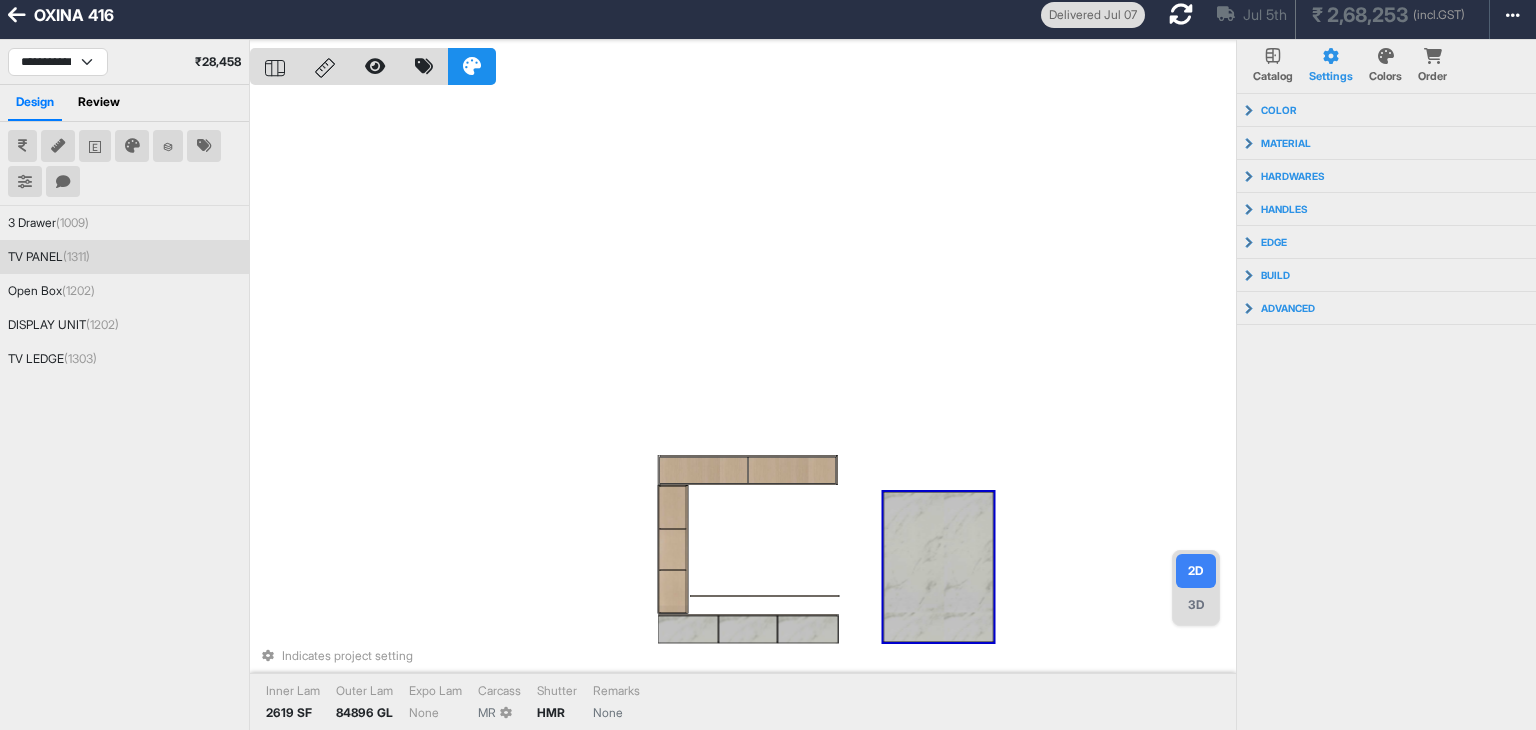 click on "(1311)" at bounding box center [76, 256] 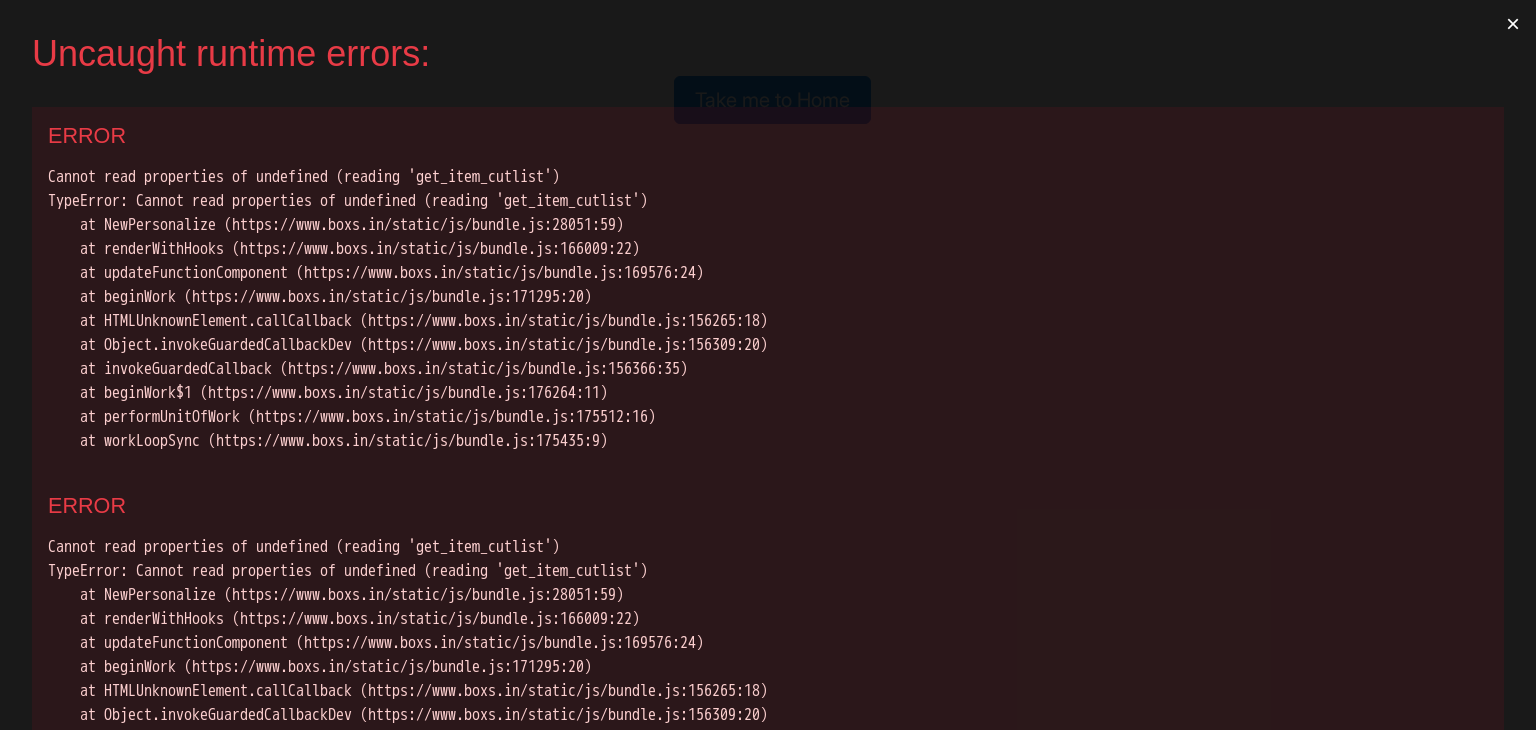 scroll, scrollTop: 0, scrollLeft: 0, axis: both 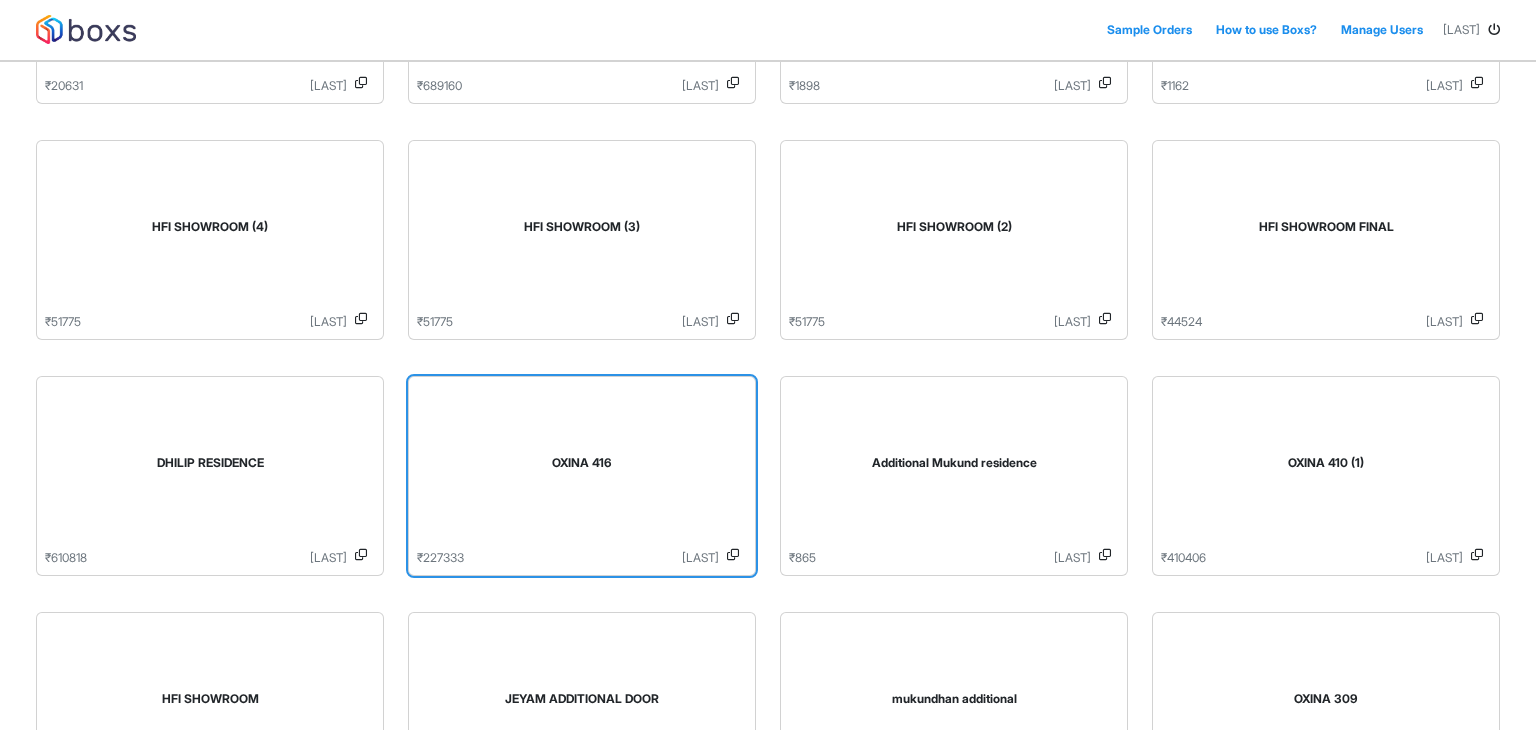 click on "OXINA 416" at bounding box center [582, 463] 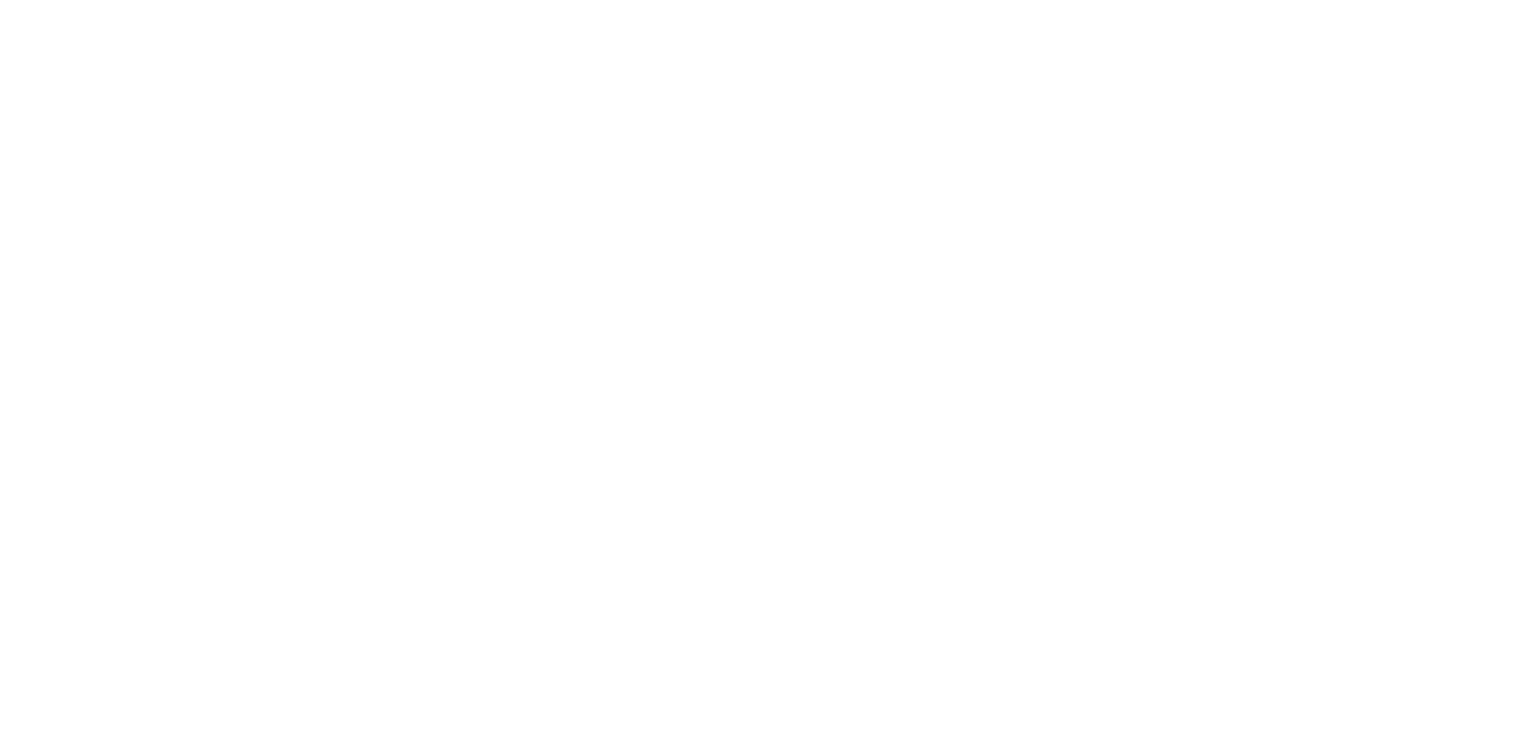 scroll, scrollTop: 0, scrollLeft: 0, axis: both 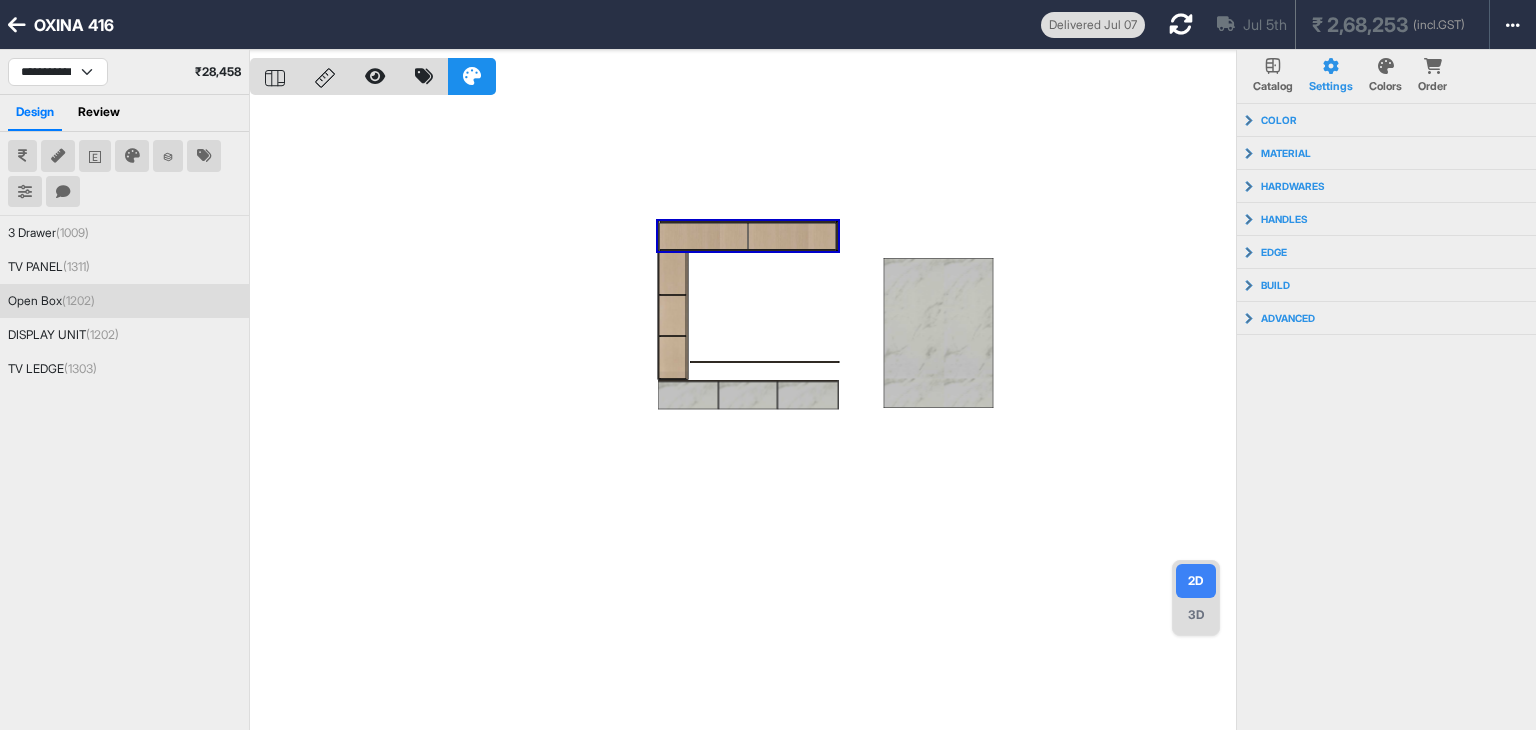 click on "Open Box  (1202)" at bounding box center [51, 301] 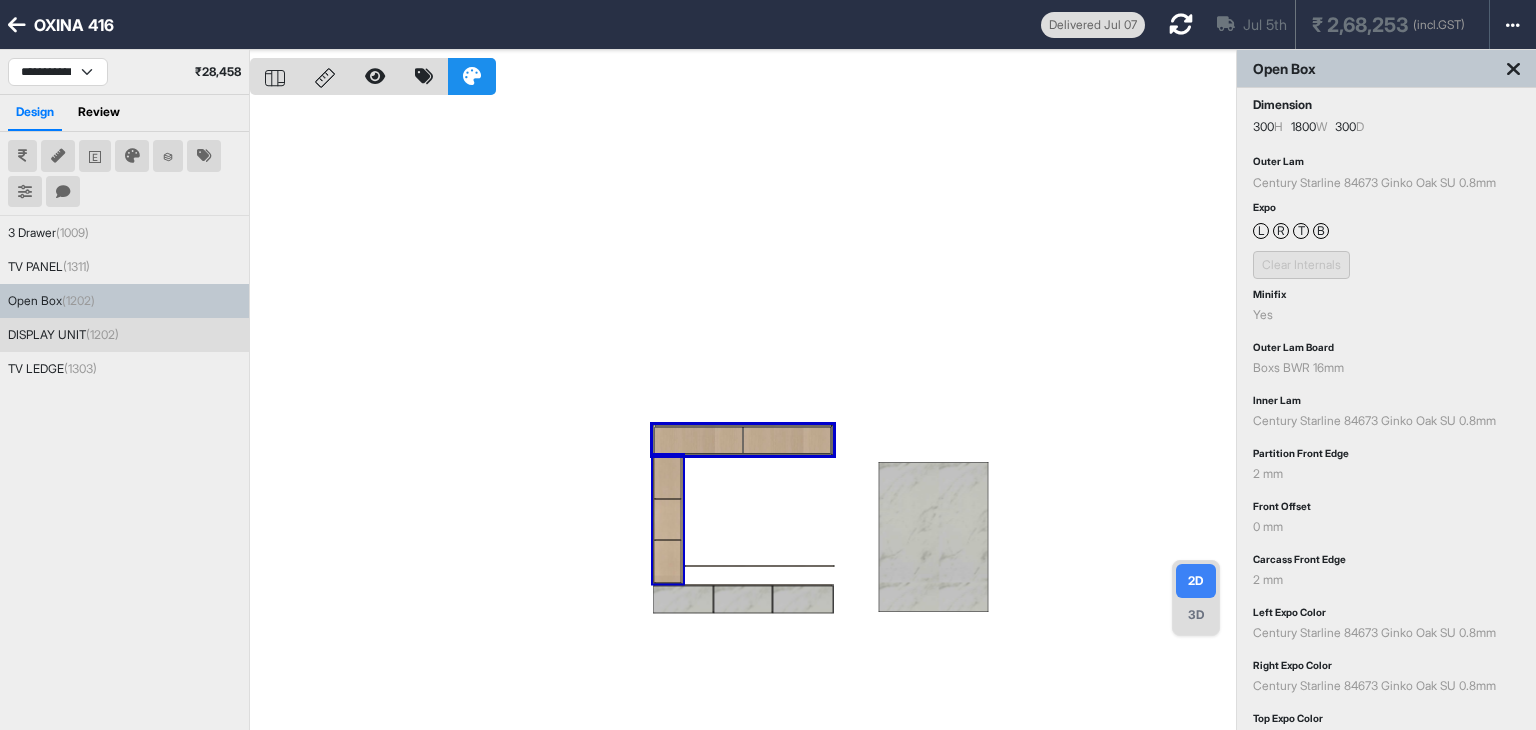click on "DISPLAY UNIT  (1202)" at bounding box center [63, 335] 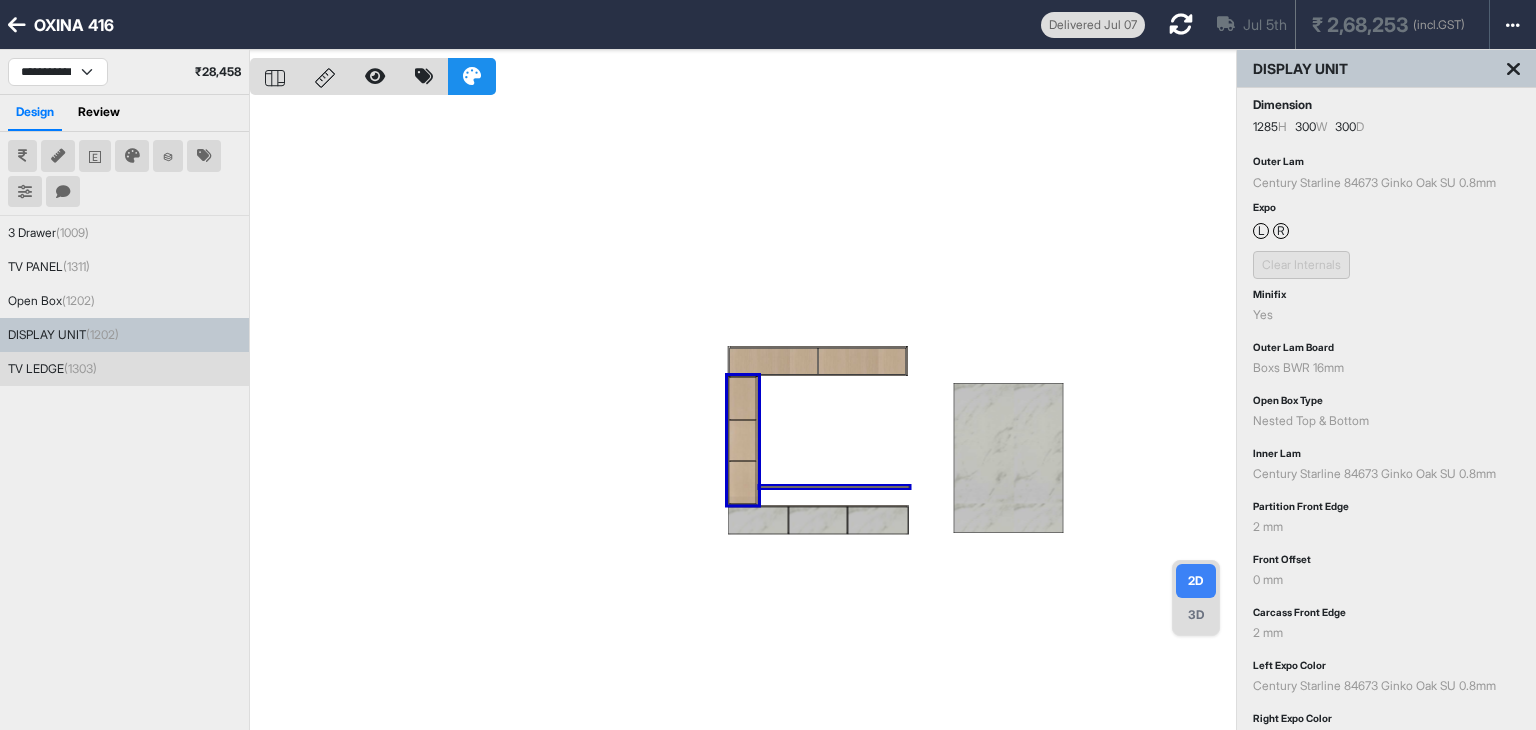 click on "(1303)" at bounding box center (80, 368) 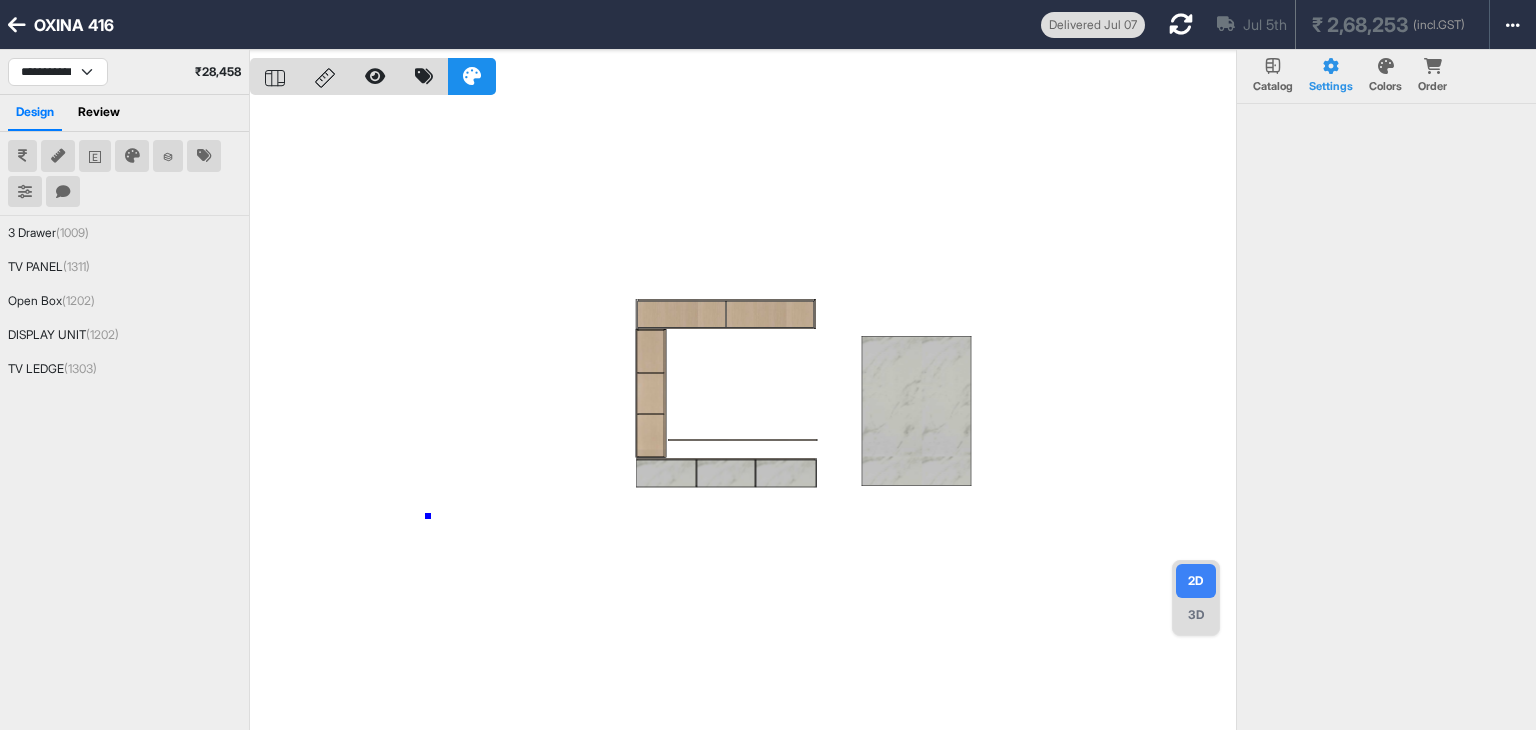 click at bounding box center (743, 415) 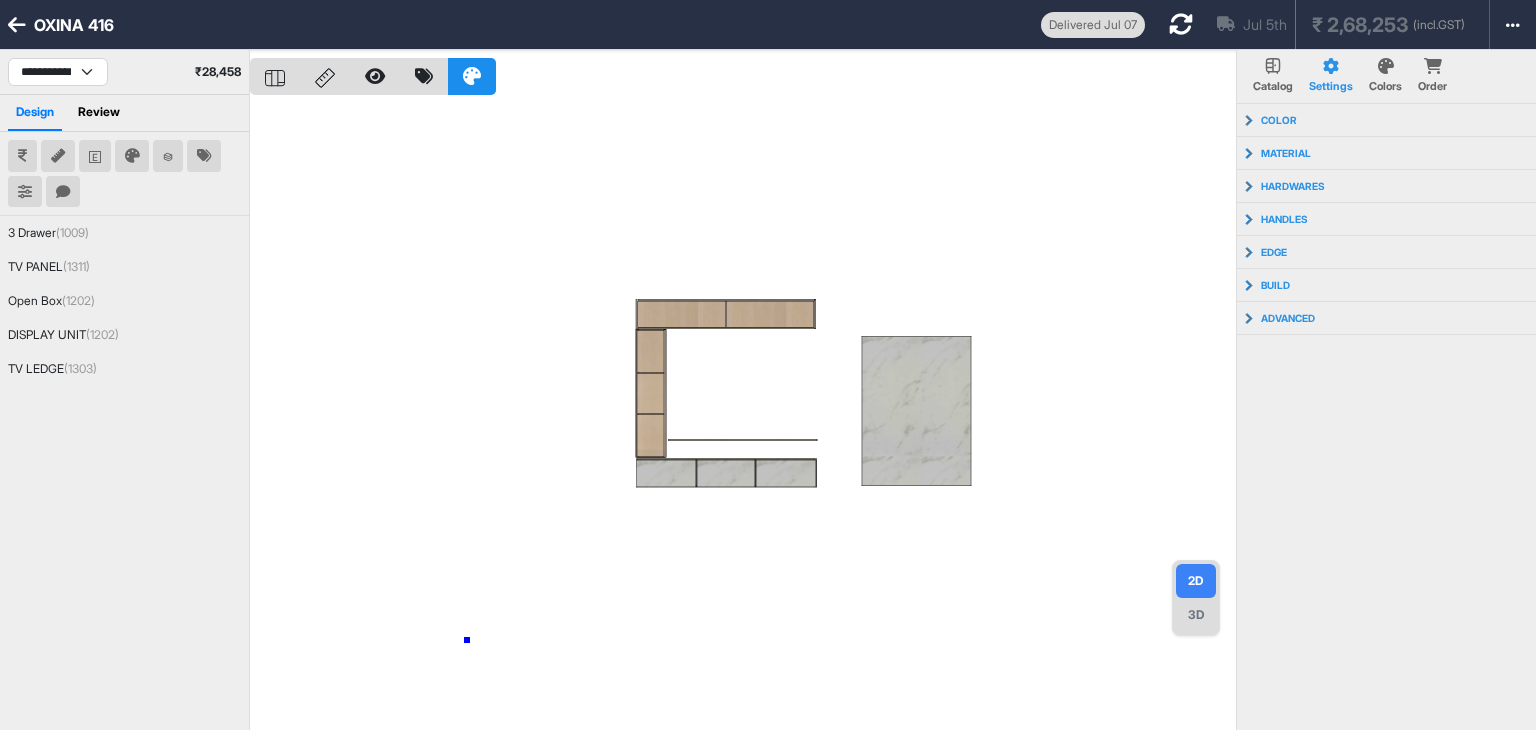 click at bounding box center (743, 415) 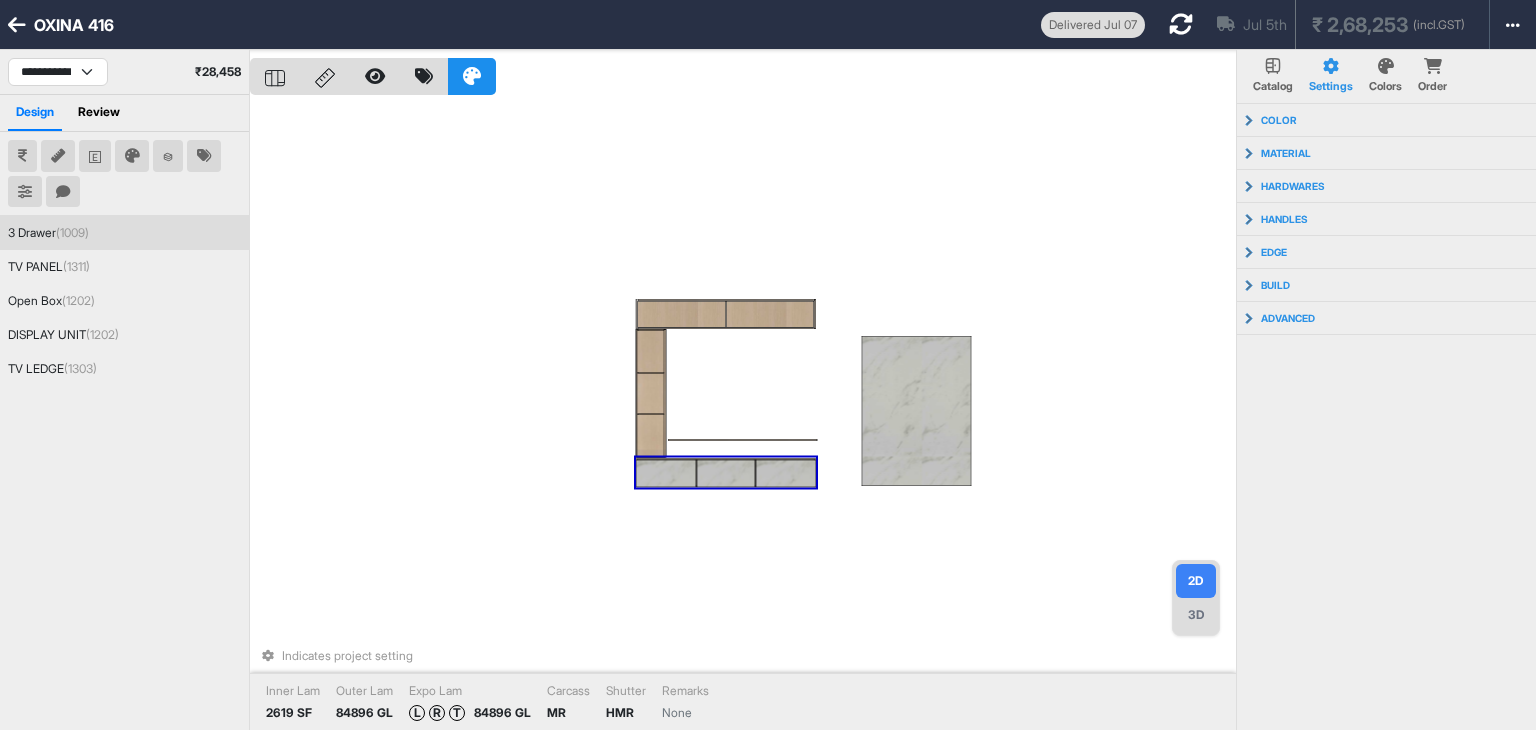click on "Indicates project setting Inner Lam 2619 SF Outer Lam 84896 GL Expo Lam L R T 84896 GL Carcass MR Shutter HMR Remarks None" at bounding box center [743, 415] 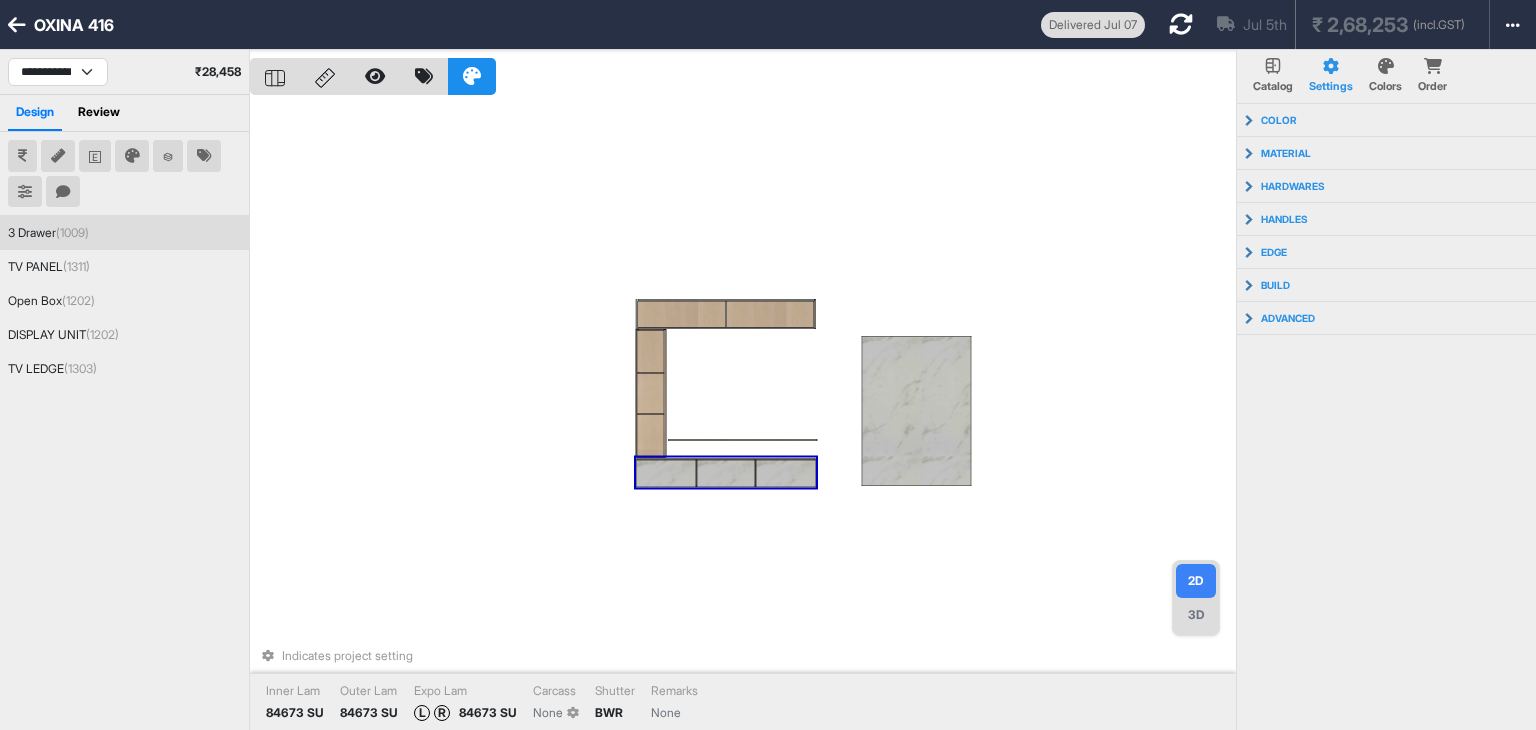 click on "(1009)" at bounding box center [72, 232] 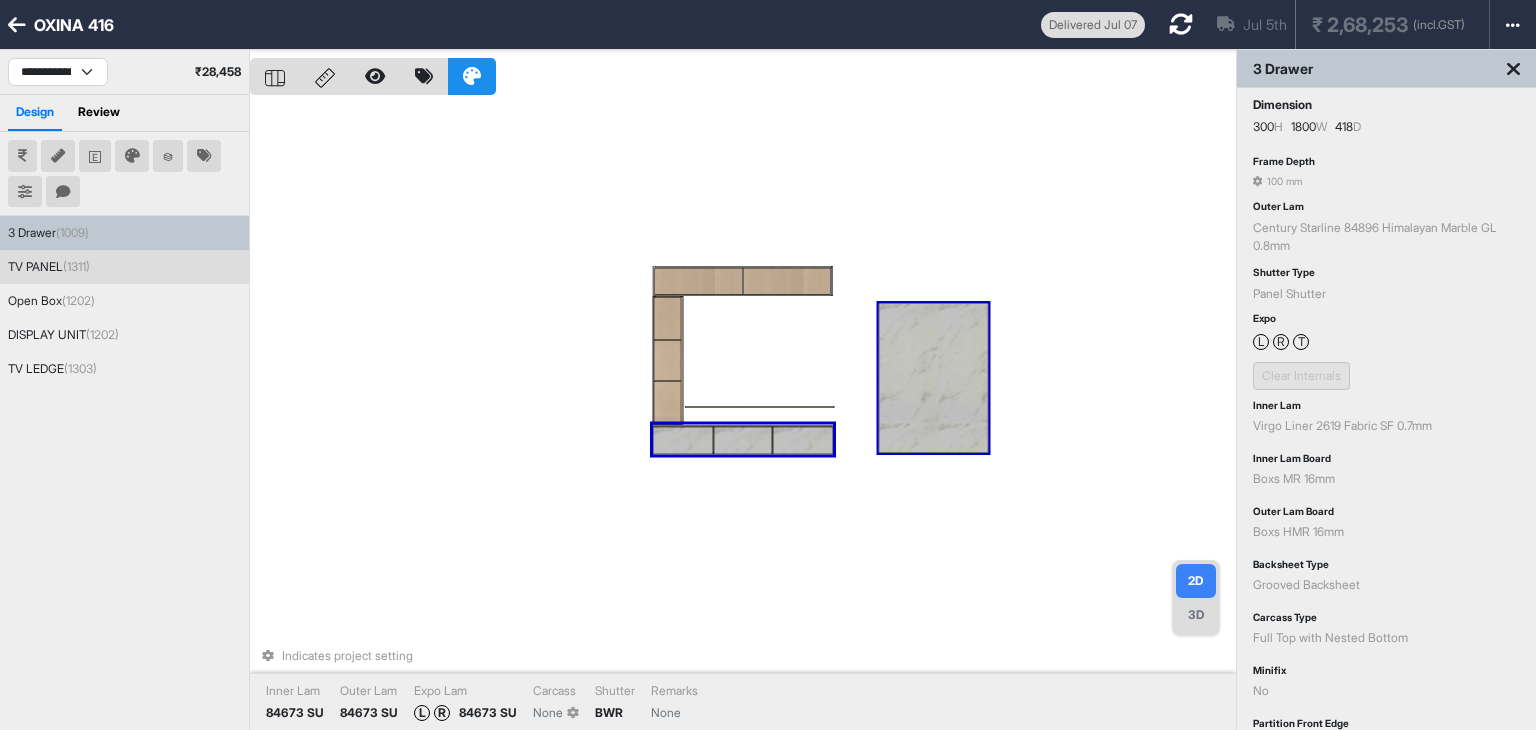 drag, startPoint x: 429, startPoint y: 389, endPoint x: 1202, endPoint y: 623, distance: 807.6416 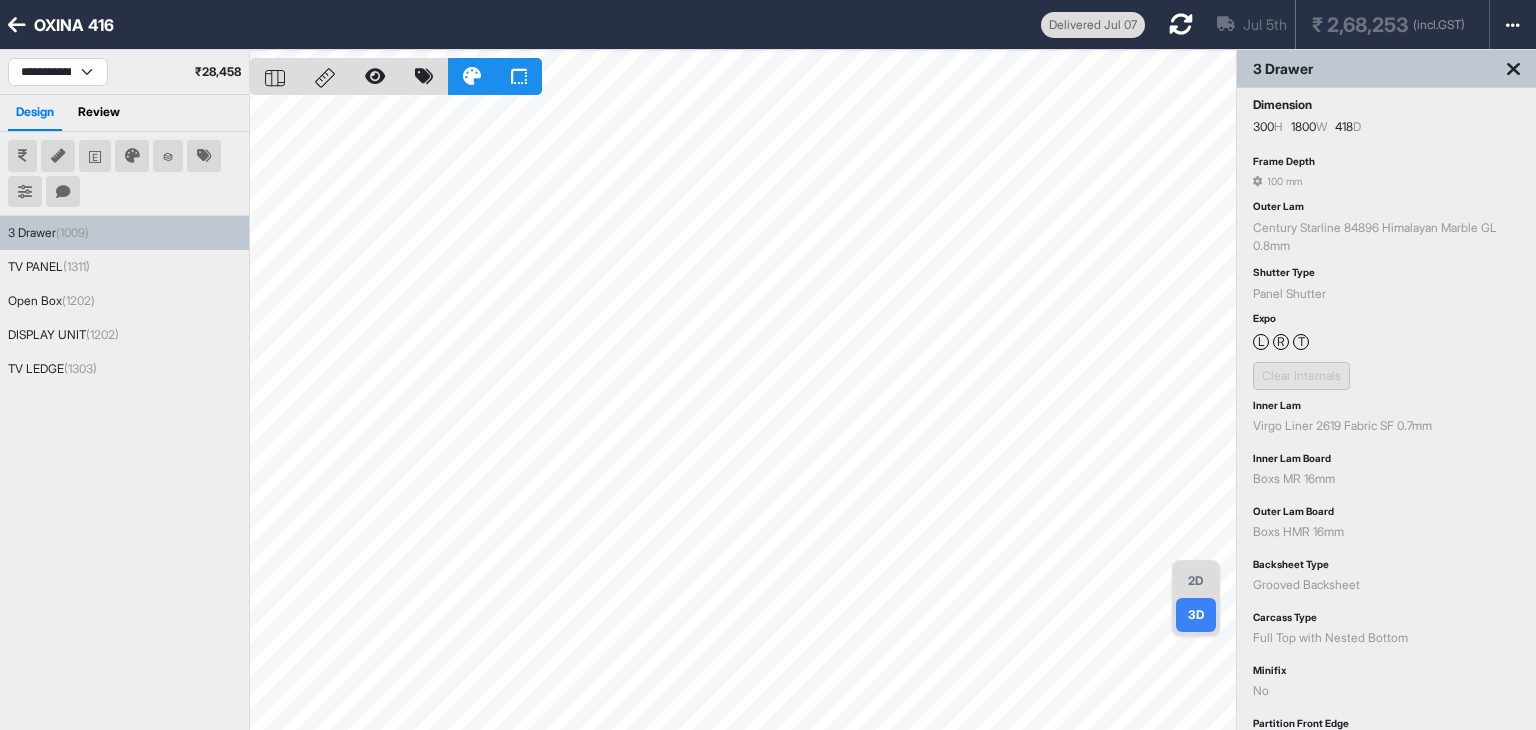 click at bounding box center [17, 25] 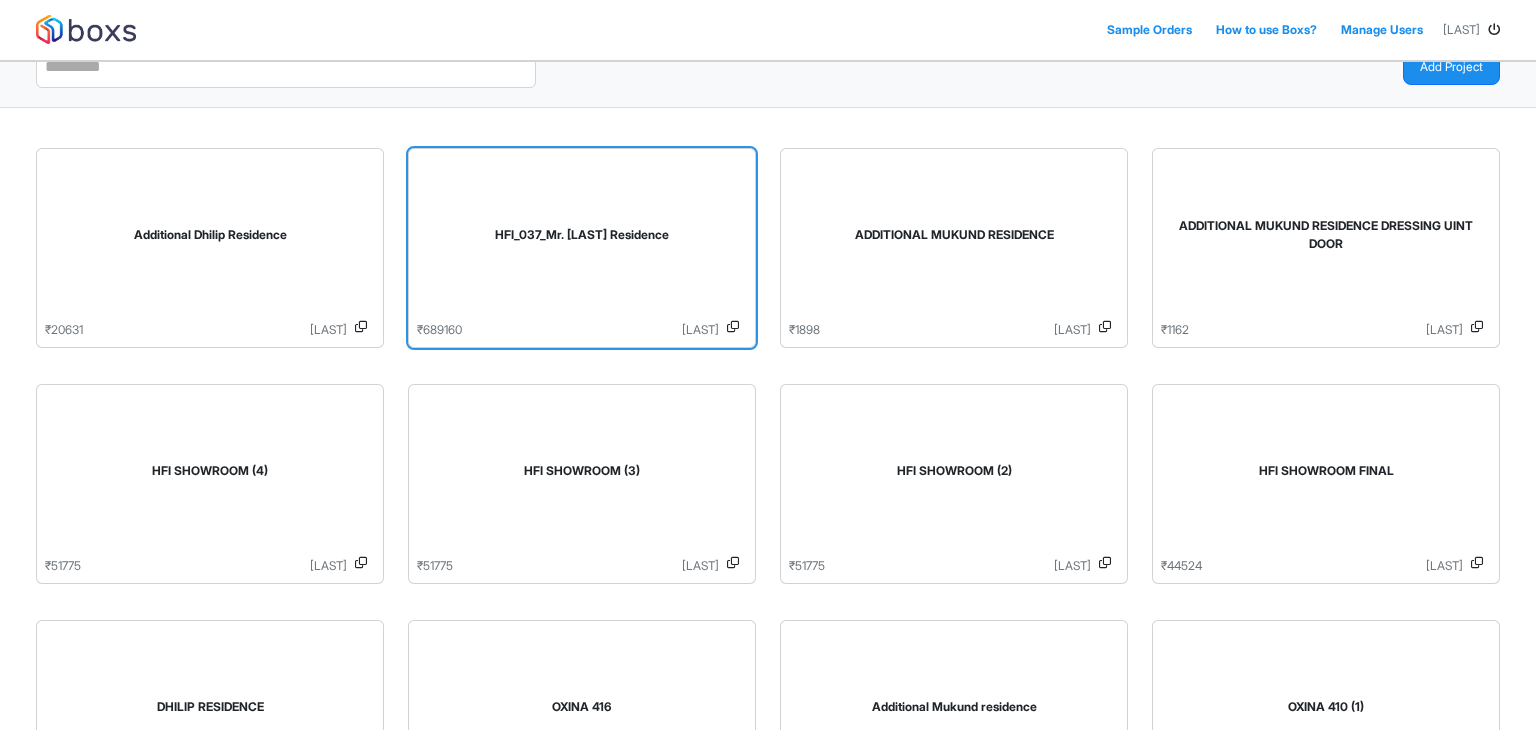 scroll, scrollTop: 36, scrollLeft: 0, axis: vertical 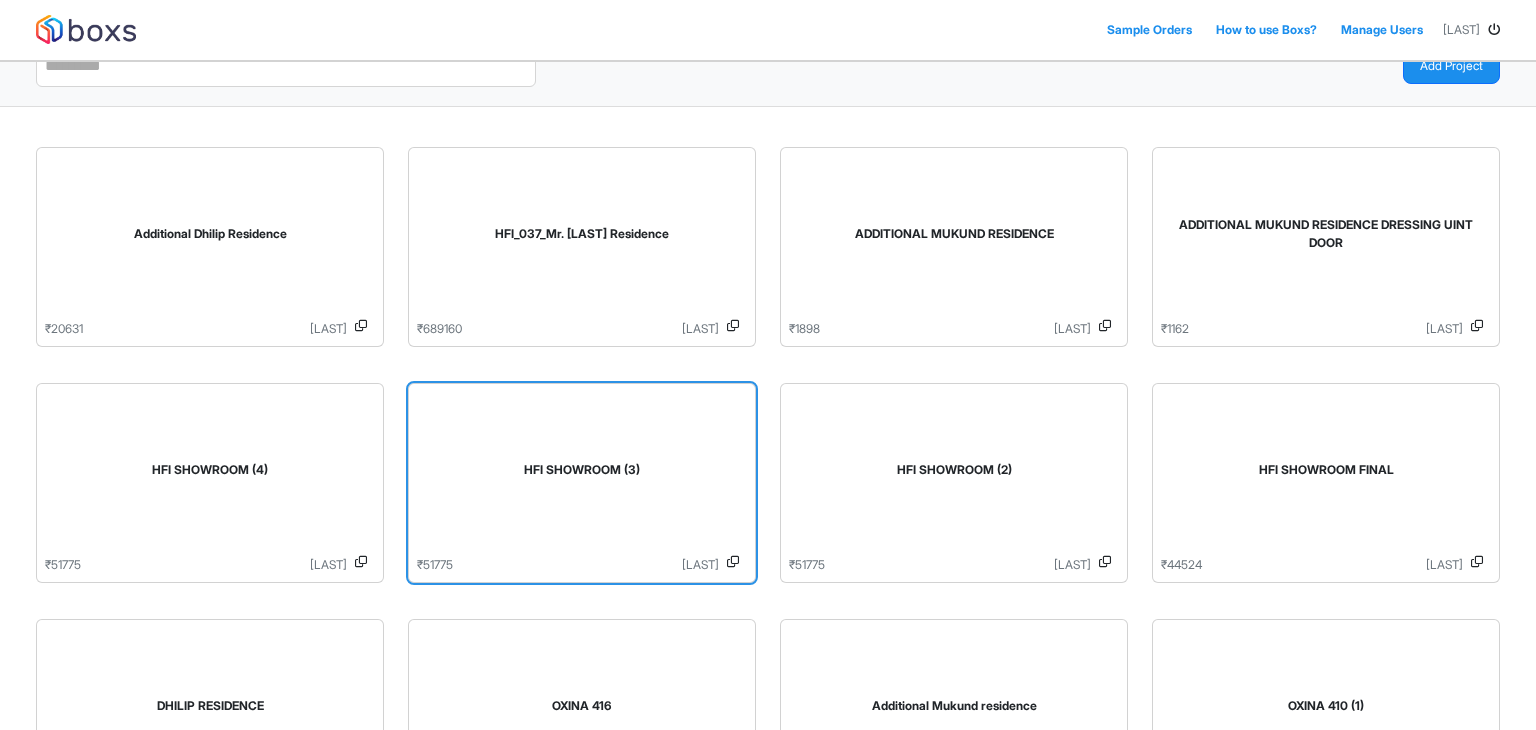 click on "HFI SHOWROOM (3)" at bounding box center [582, 474] 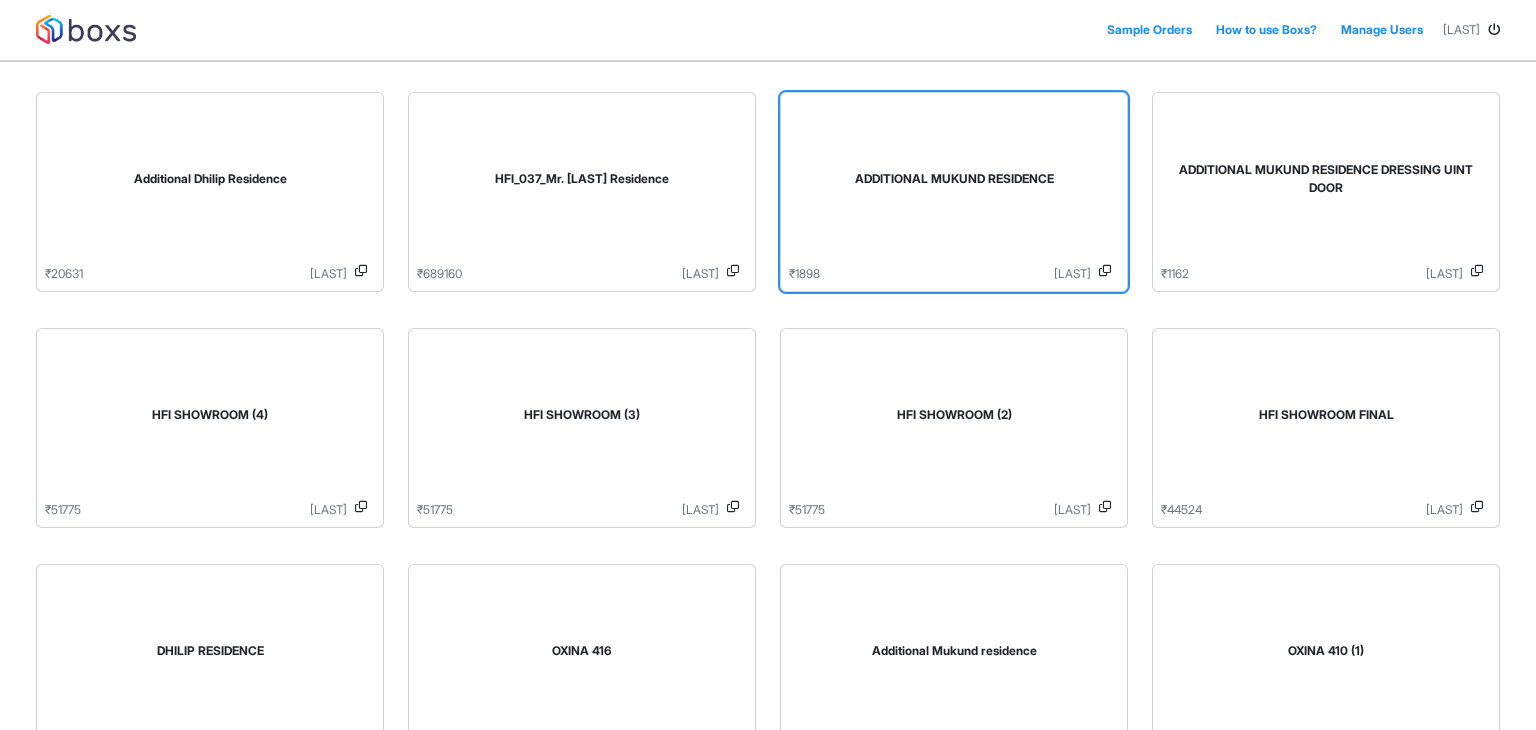 scroll, scrollTop: 0, scrollLeft: 0, axis: both 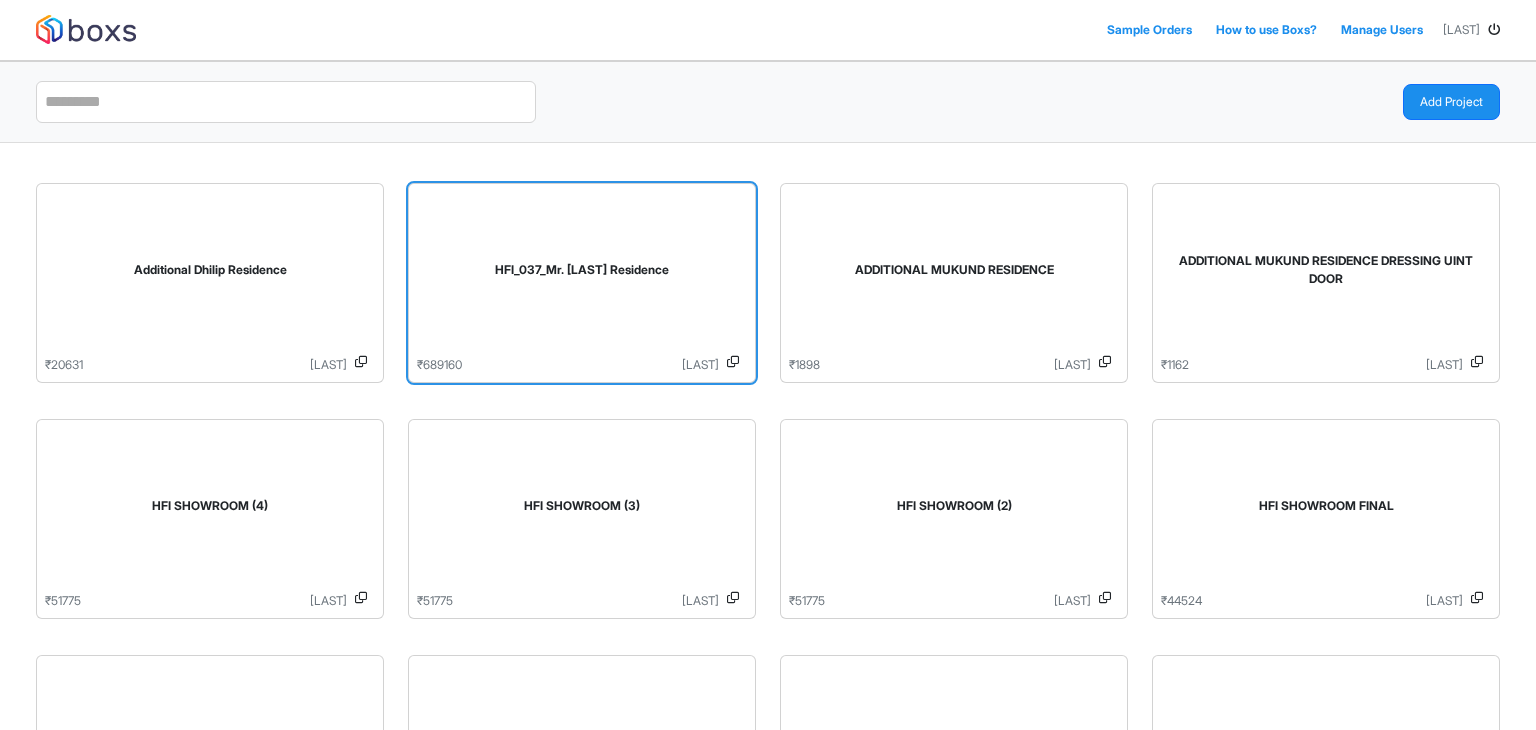 click on "HFI_037_Mr. Thangamoorty Residence" at bounding box center (582, 274) 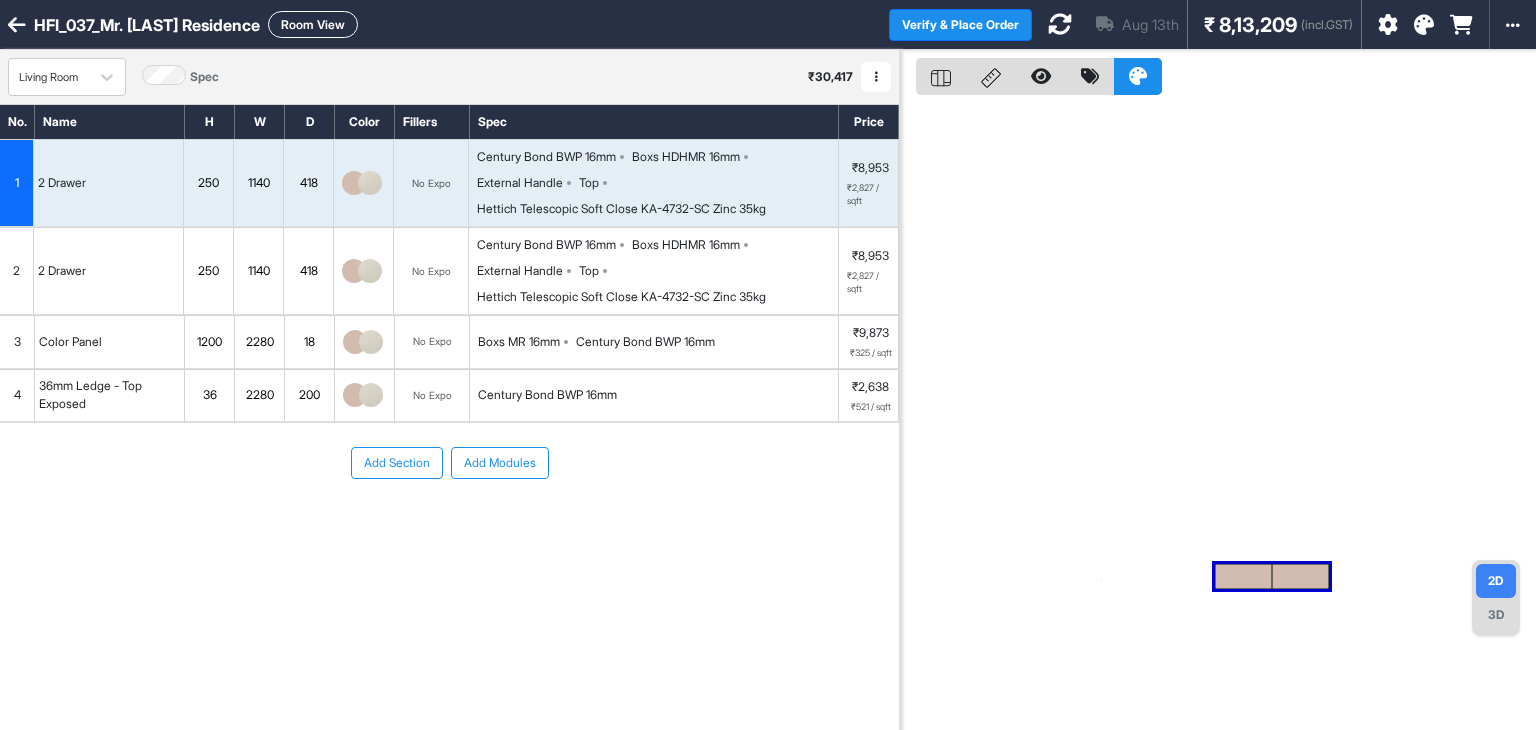 click at bounding box center (17, 25) 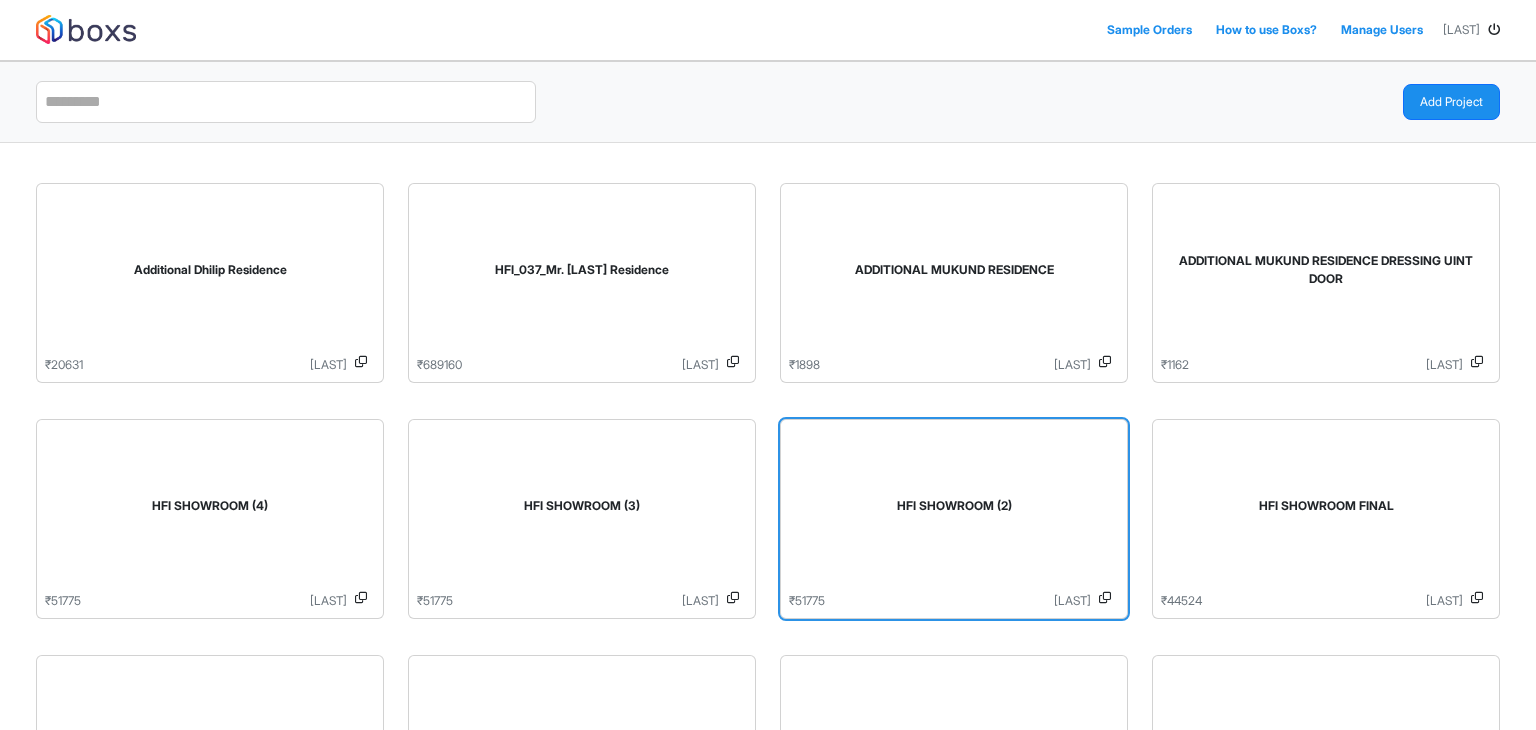 scroll, scrollTop: 244, scrollLeft: 0, axis: vertical 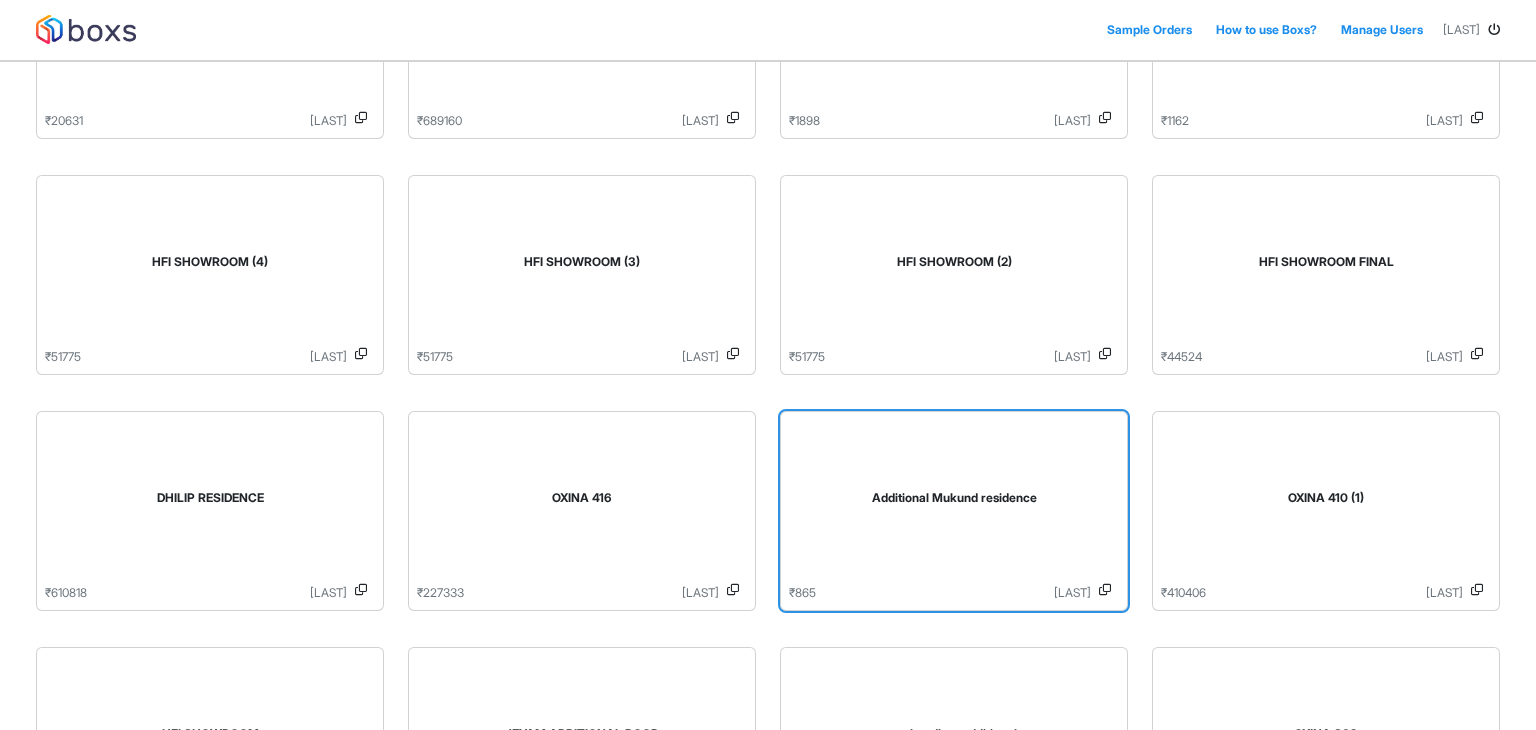 click on "Additional Mukund residence" at bounding box center (954, 502) 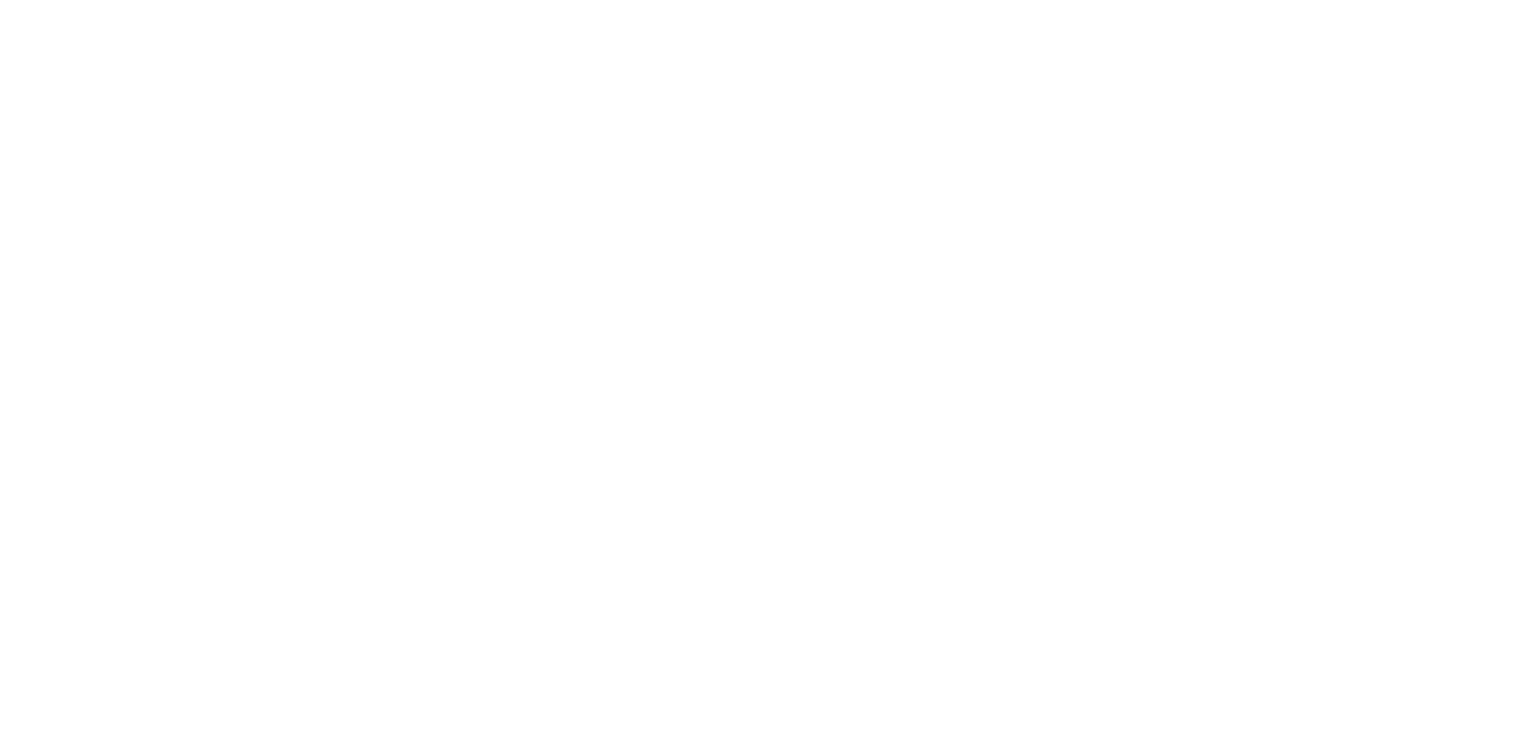 scroll, scrollTop: 0, scrollLeft: 0, axis: both 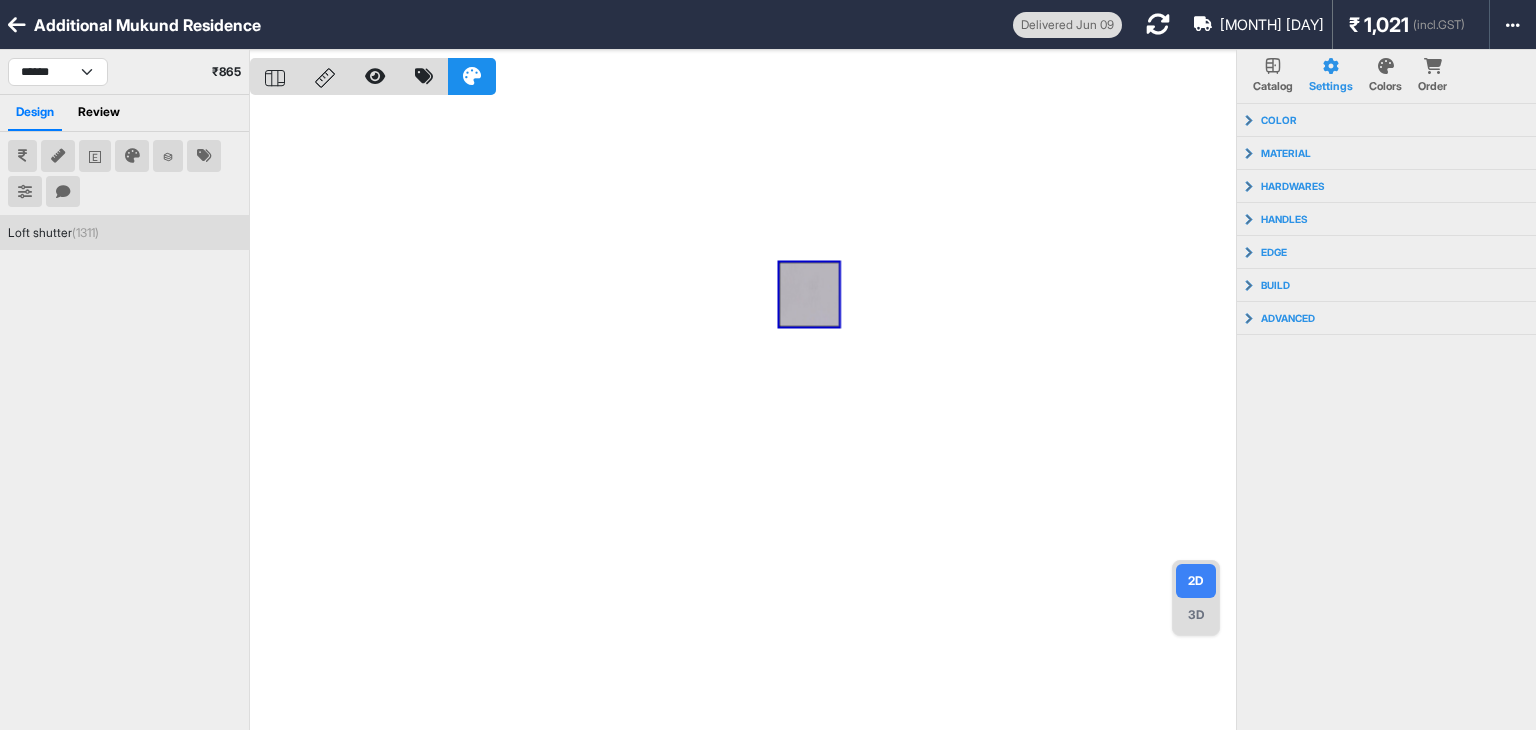 click at bounding box center [17, 25] 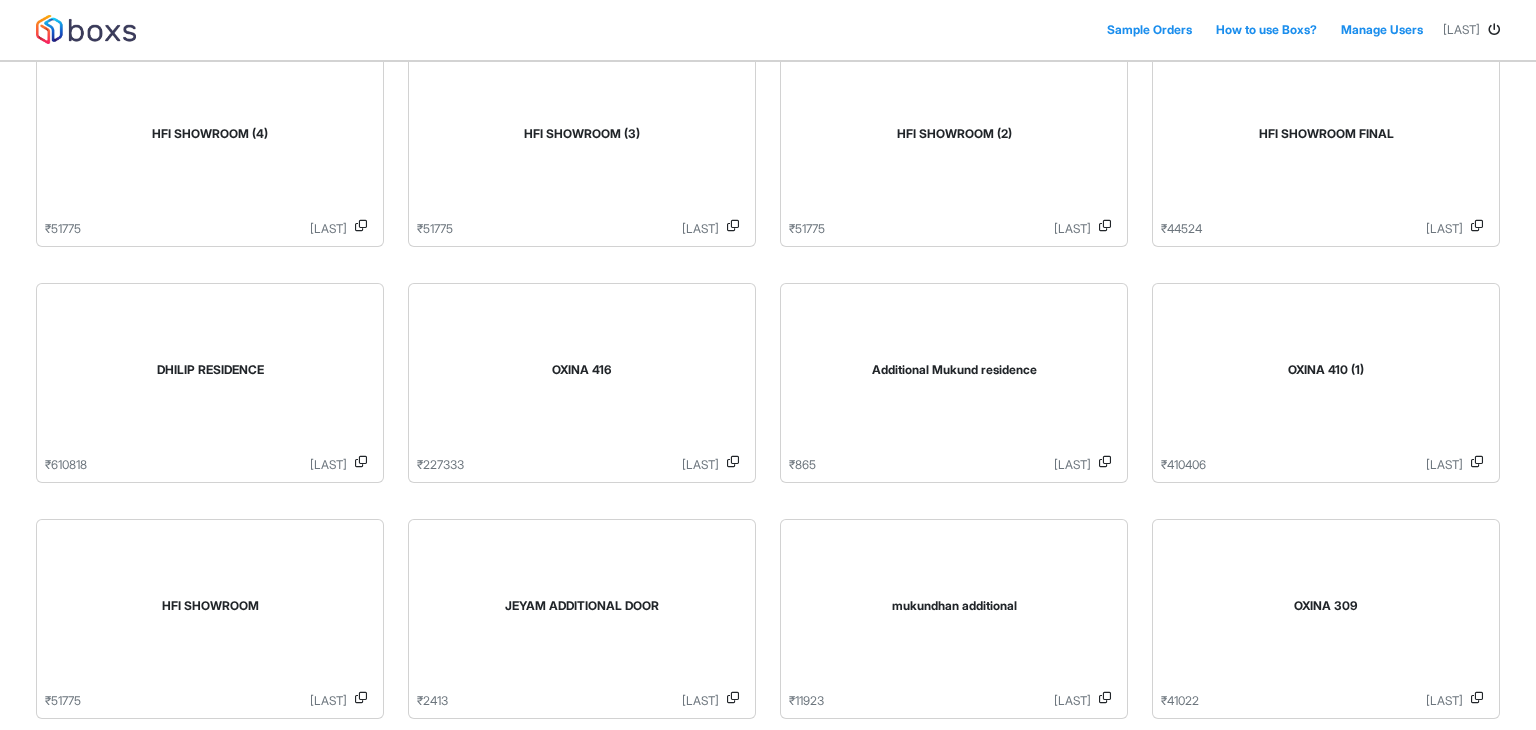 scroll, scrollTop: 370, scrollLeft: 0, axis: vertical 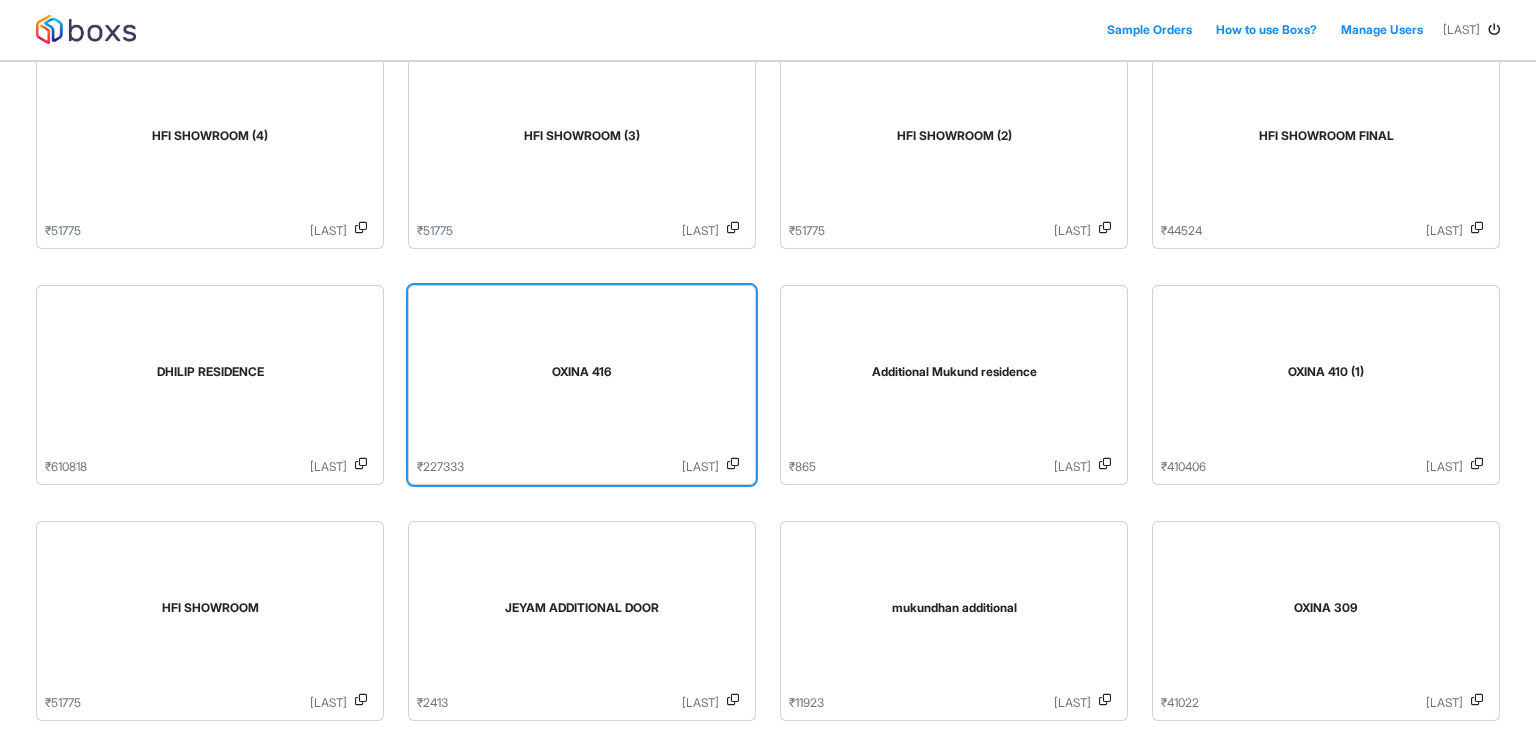 click on "OXINA 416" at bounding box center (582, 376) 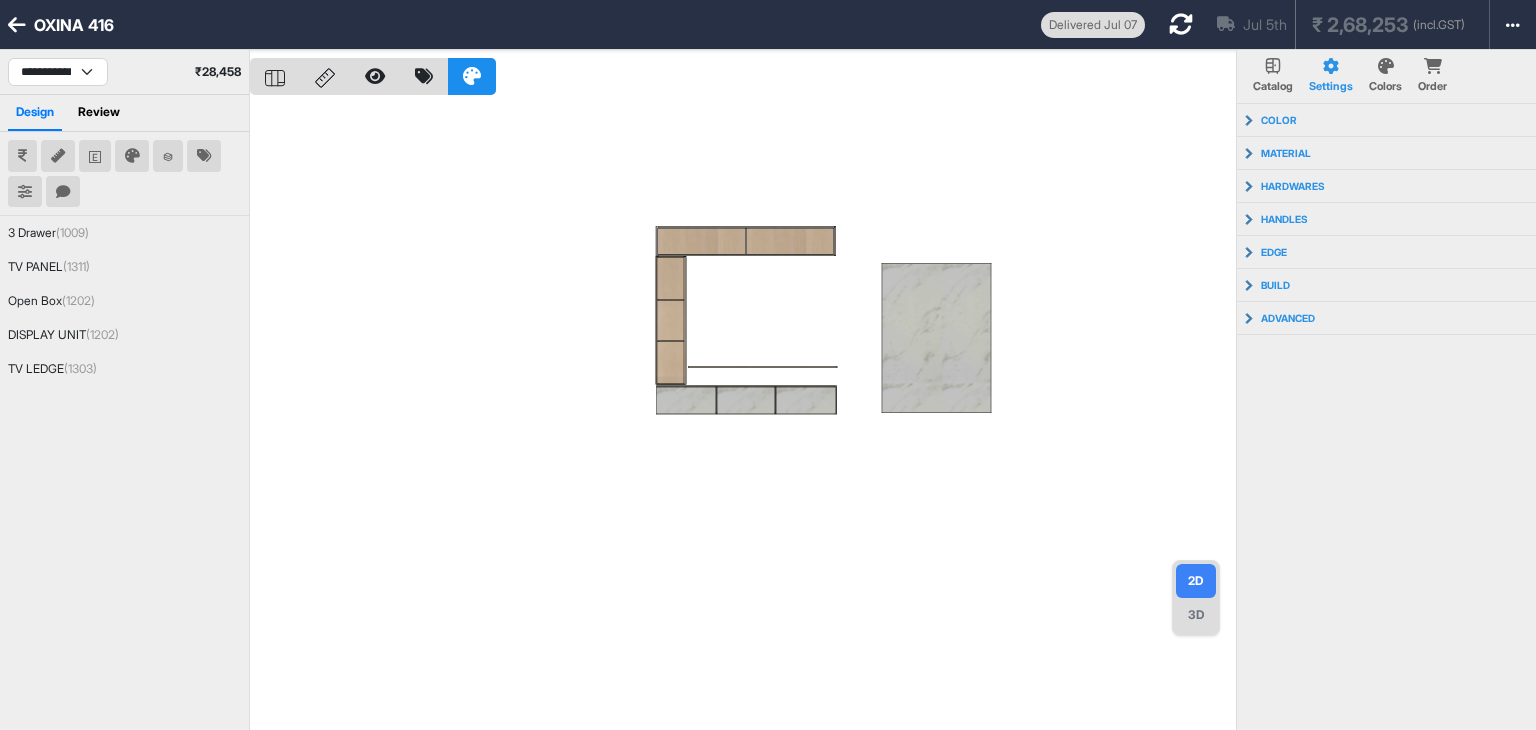 click at bounding box center (17, 25) 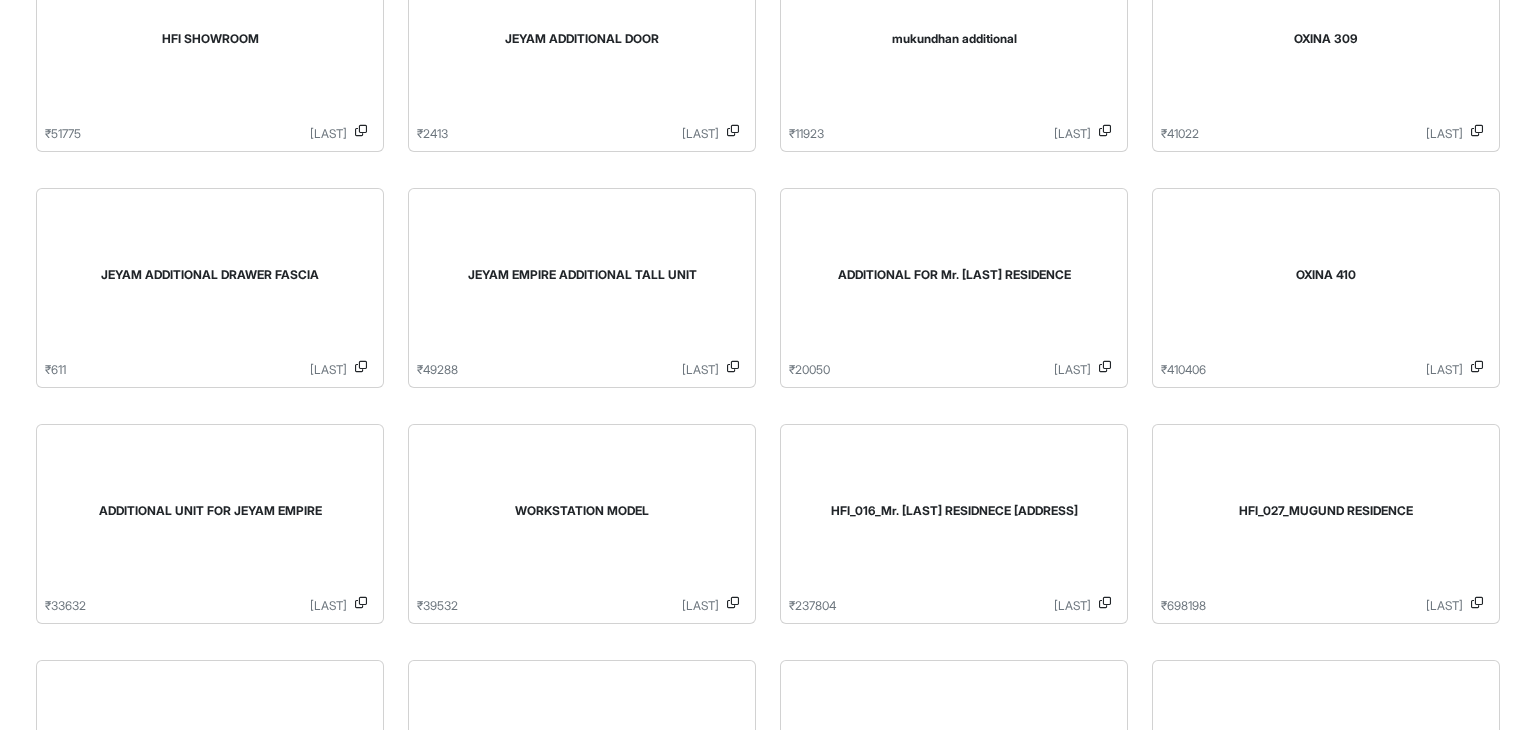 scroll, scrollTop: 0, scrollLeft: 0, axis: both 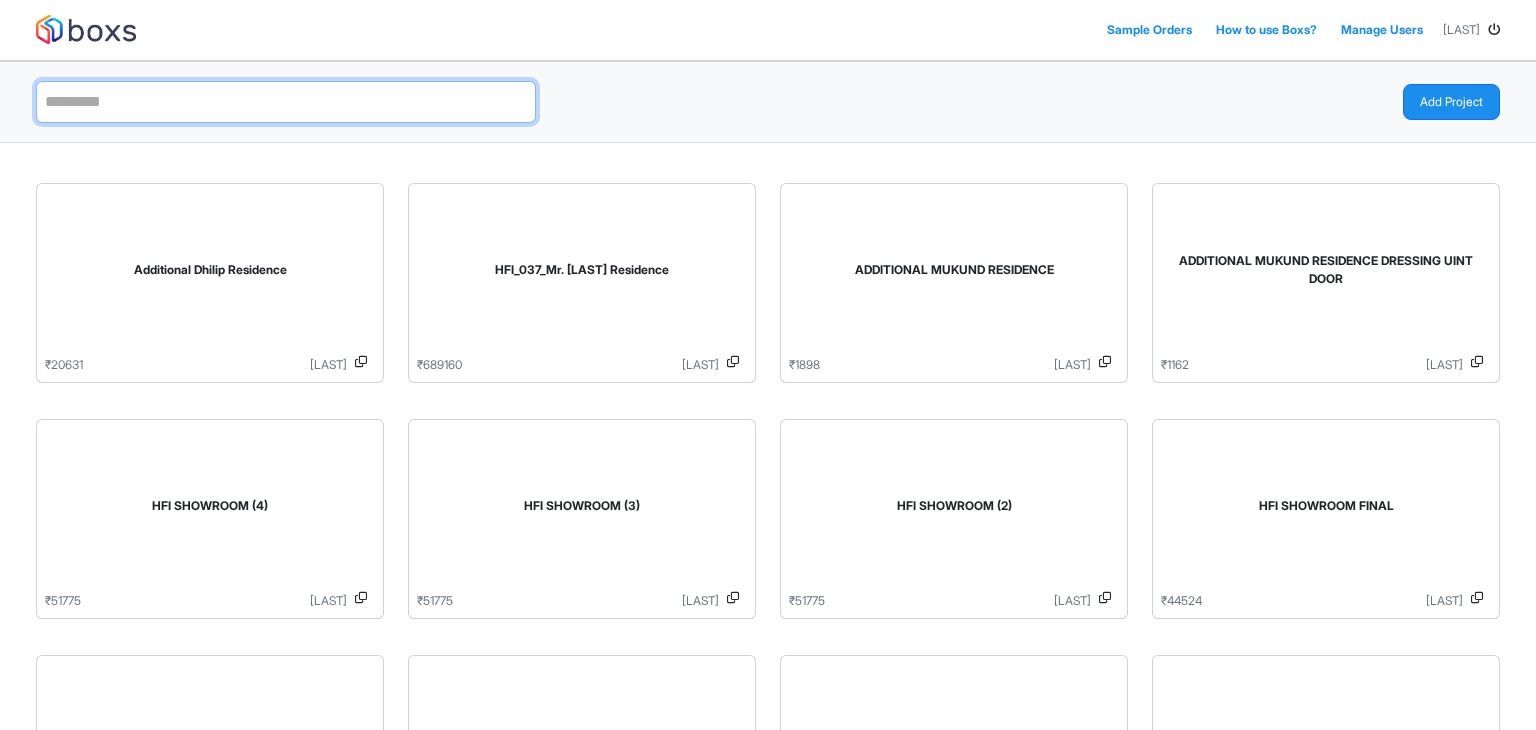 click at bounding box center [286, 102] 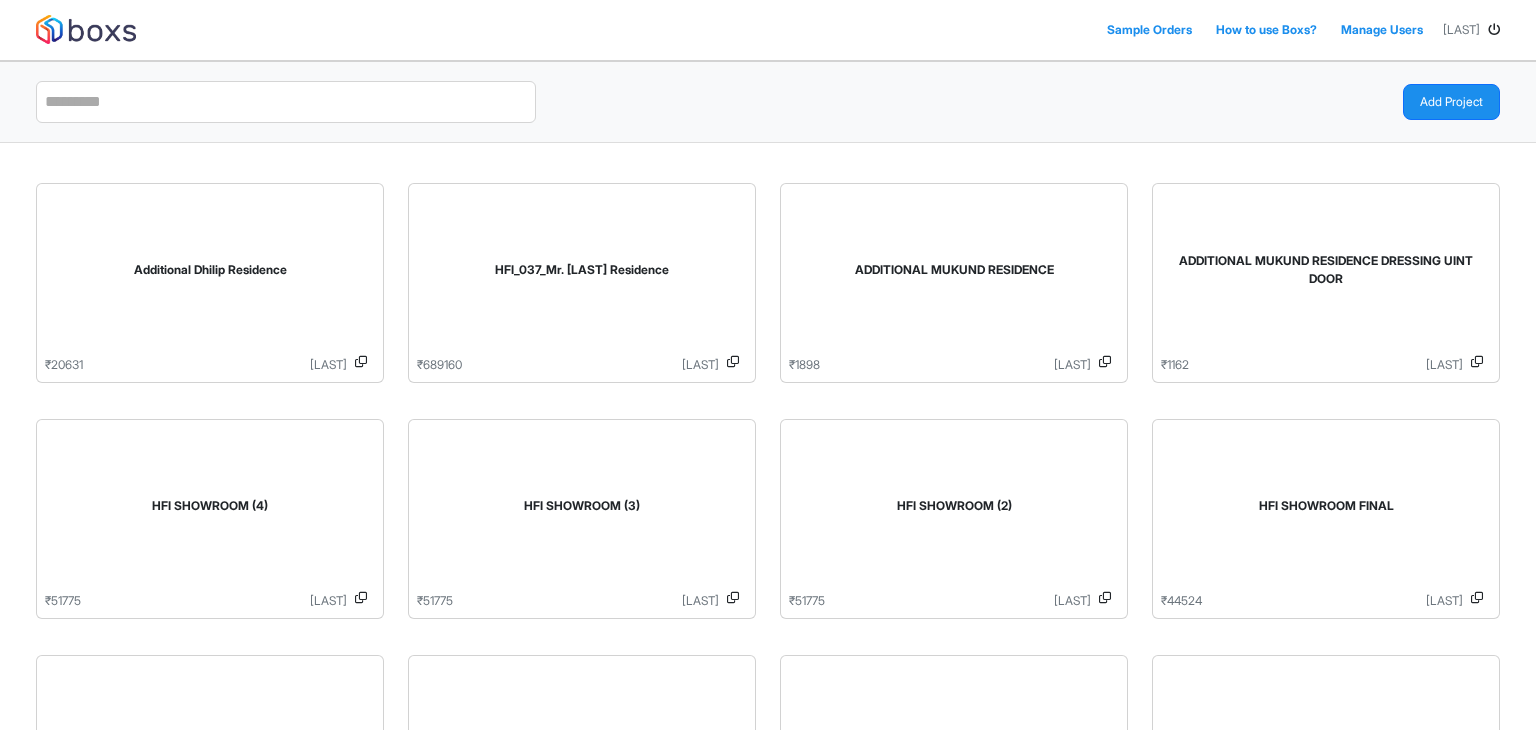 click at bounding box center [396, 102] 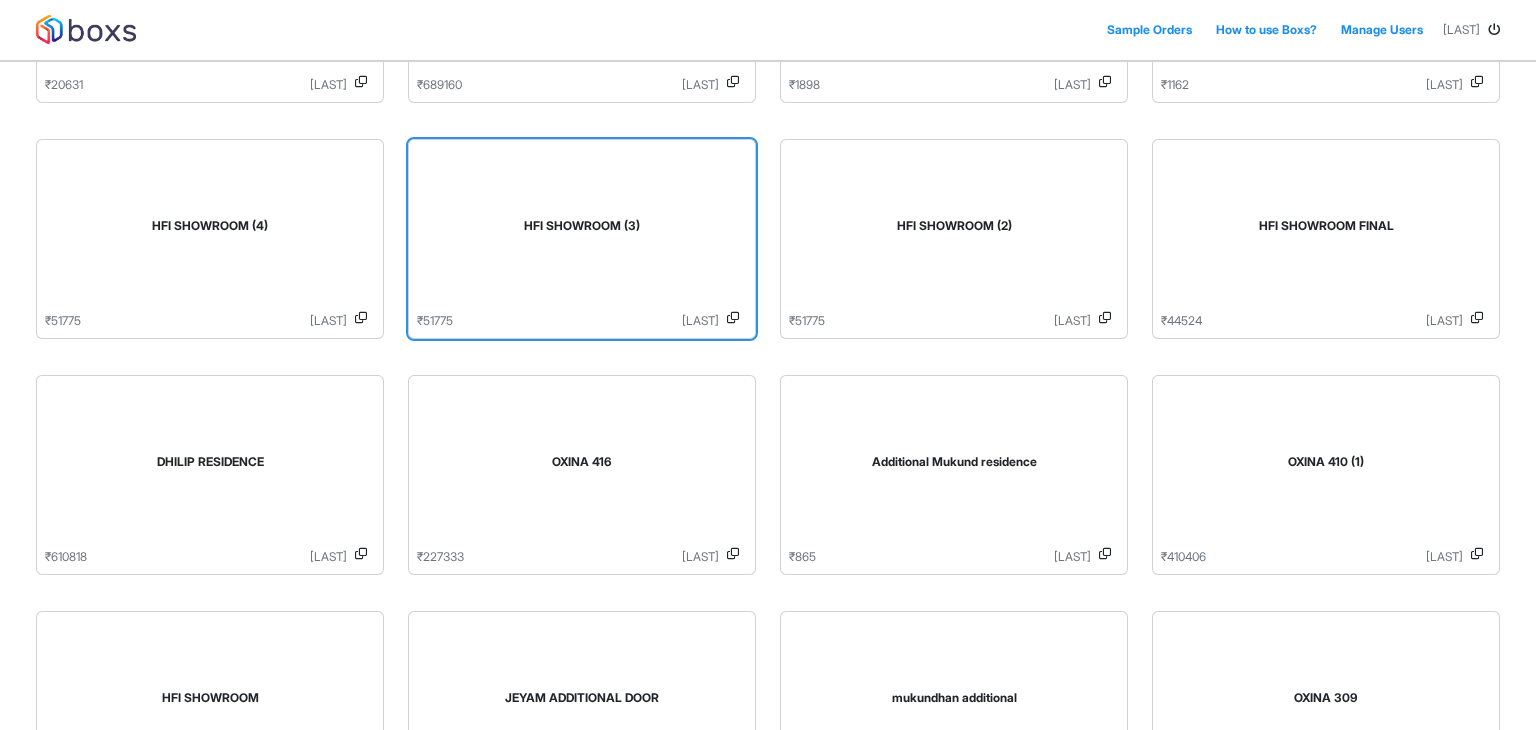 scroll, scrollTop: 280, scrollLeft: 0, axis: vertical 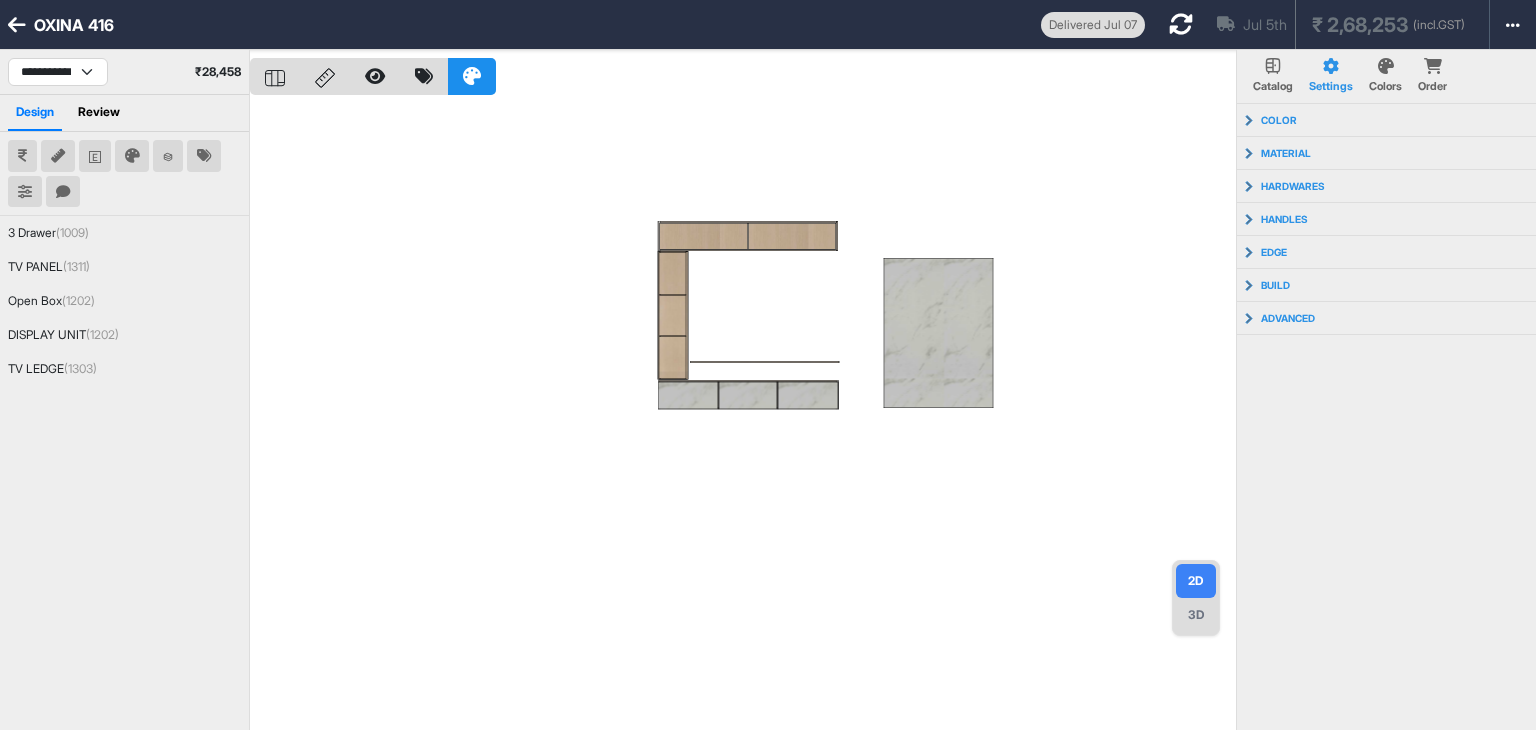 click on "Review" at bounding box center (99, 113) 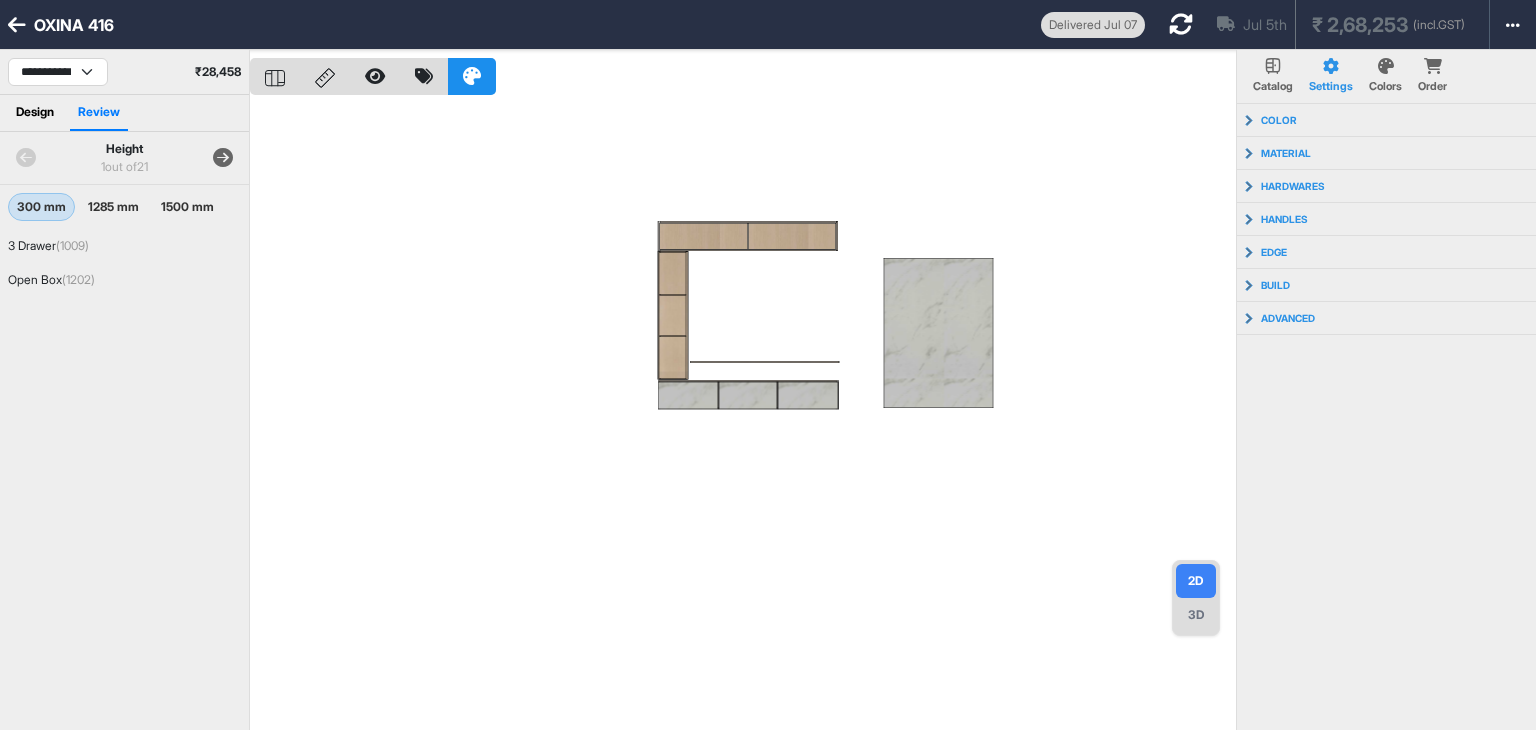 click on "Design" at bounding box center [35, 113] 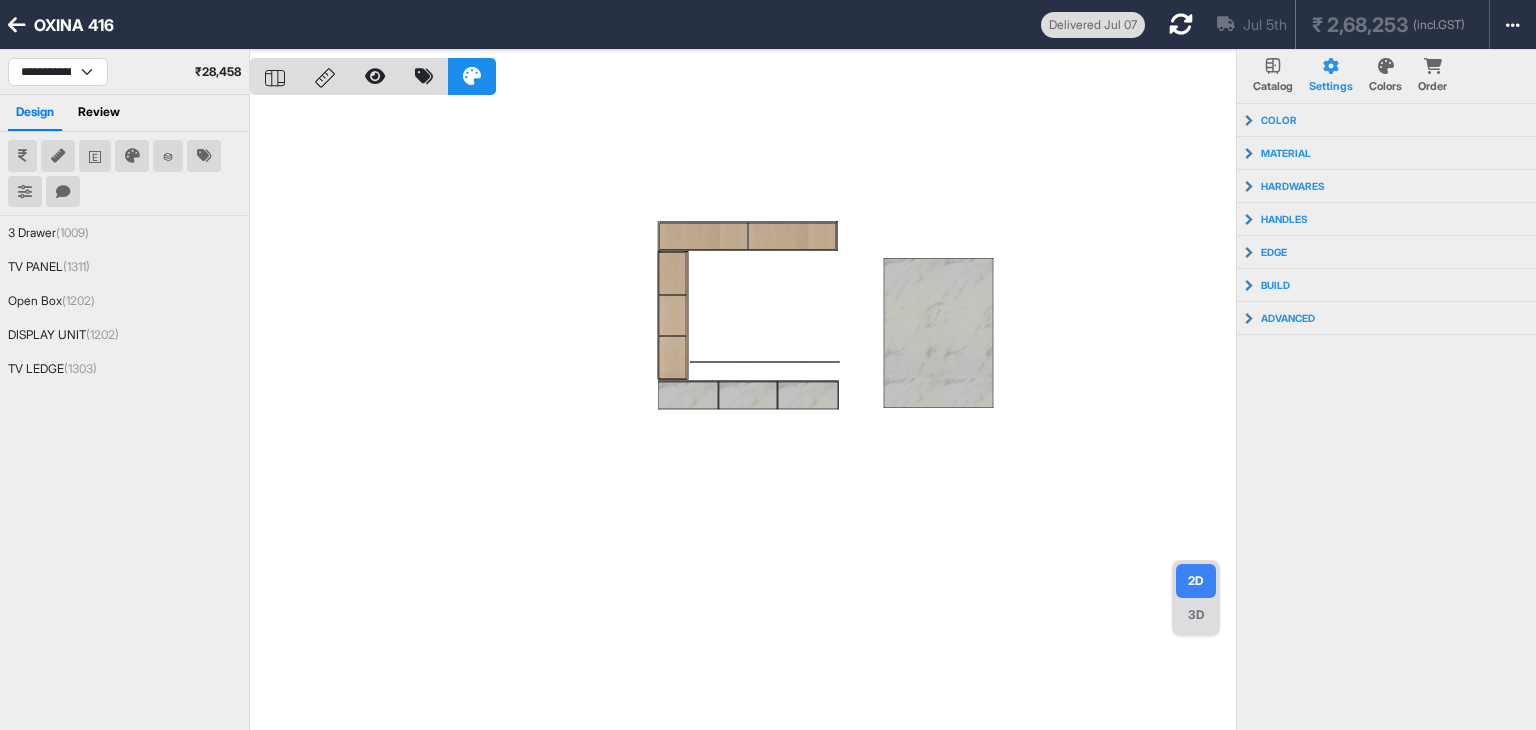click on "**********" at bounding box center (124, 72) 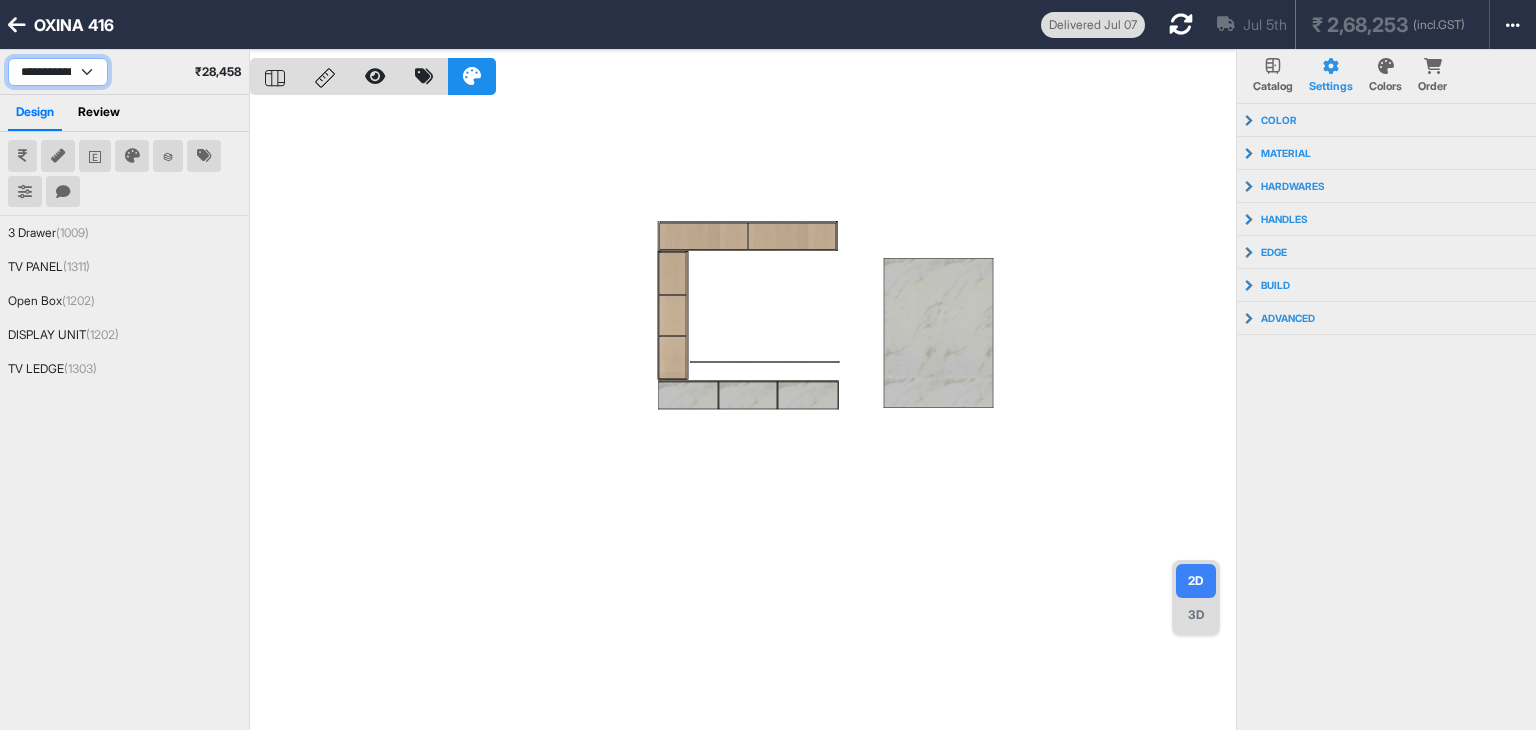 click on "**********" at bounding box center [58, 72] 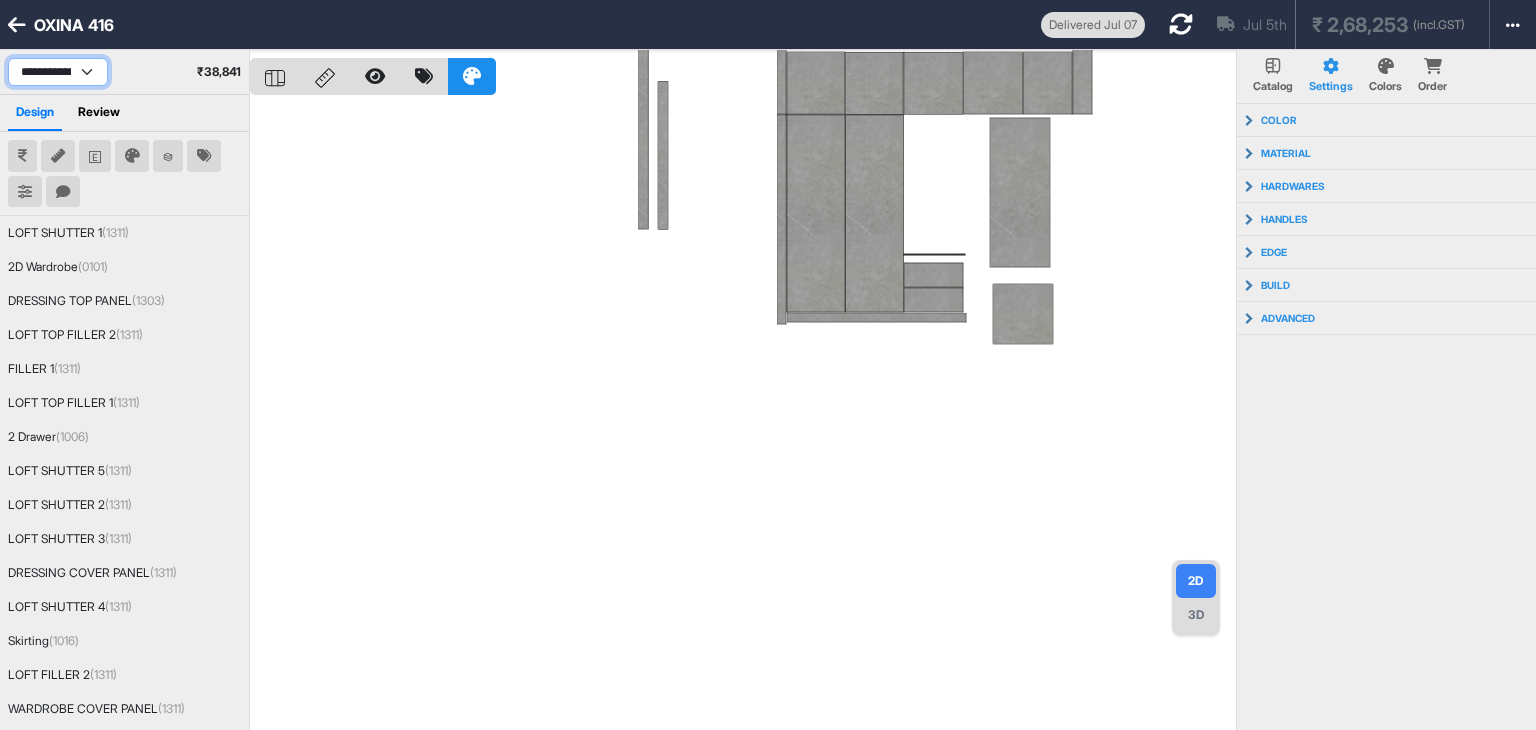 click on "**********" at bounding box center [58, 72] 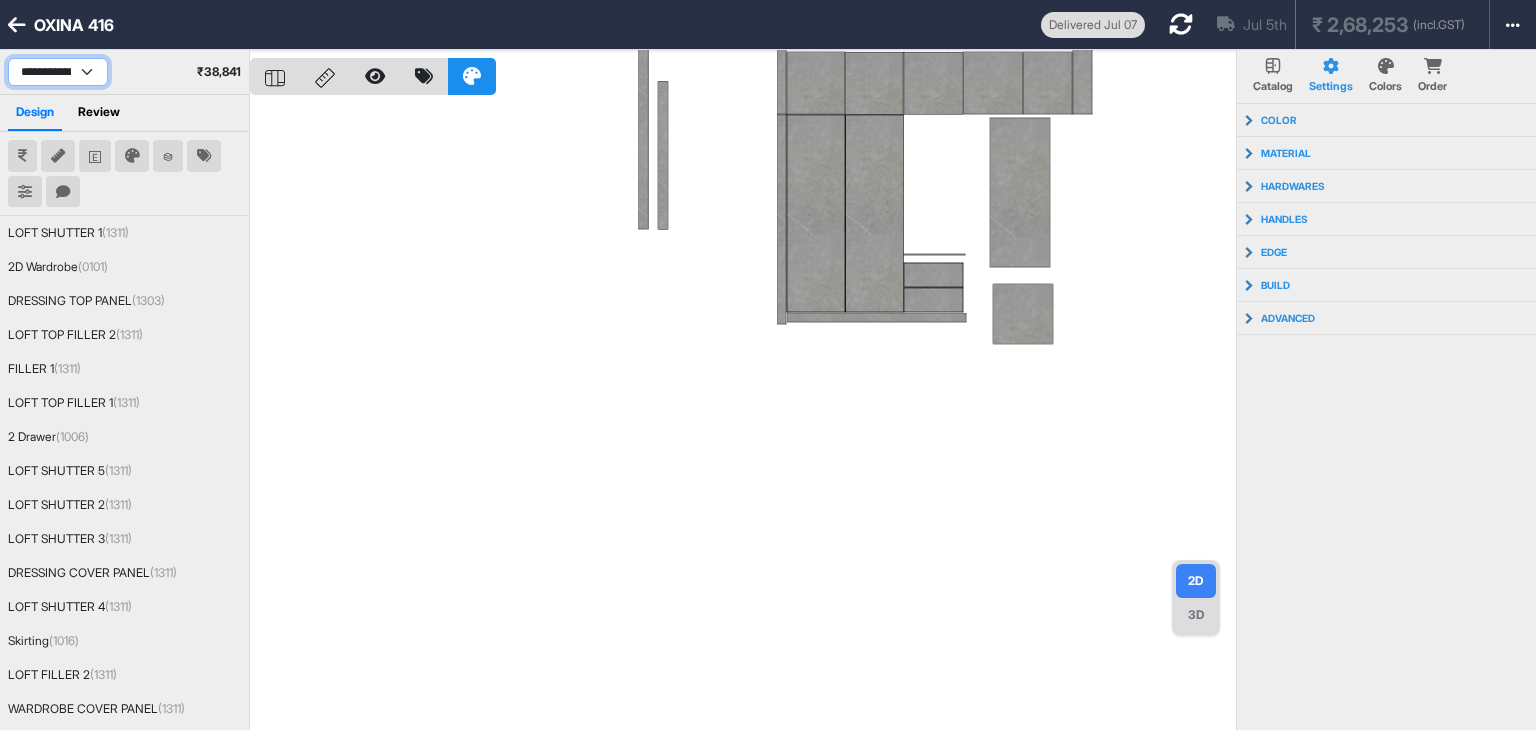 click on "**********" at bounding box center (58, 72) 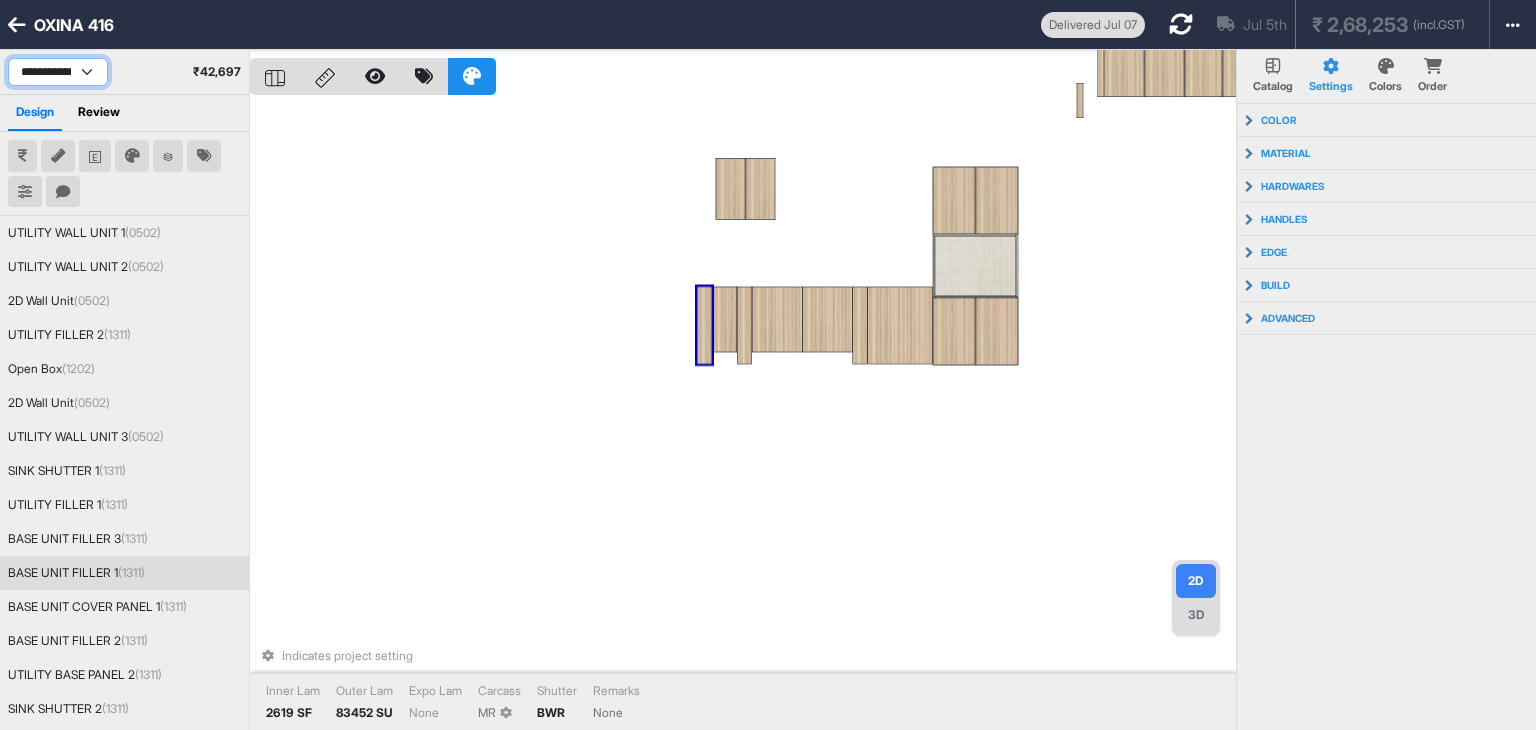 click on "**********" at bounding box center (58, 72) 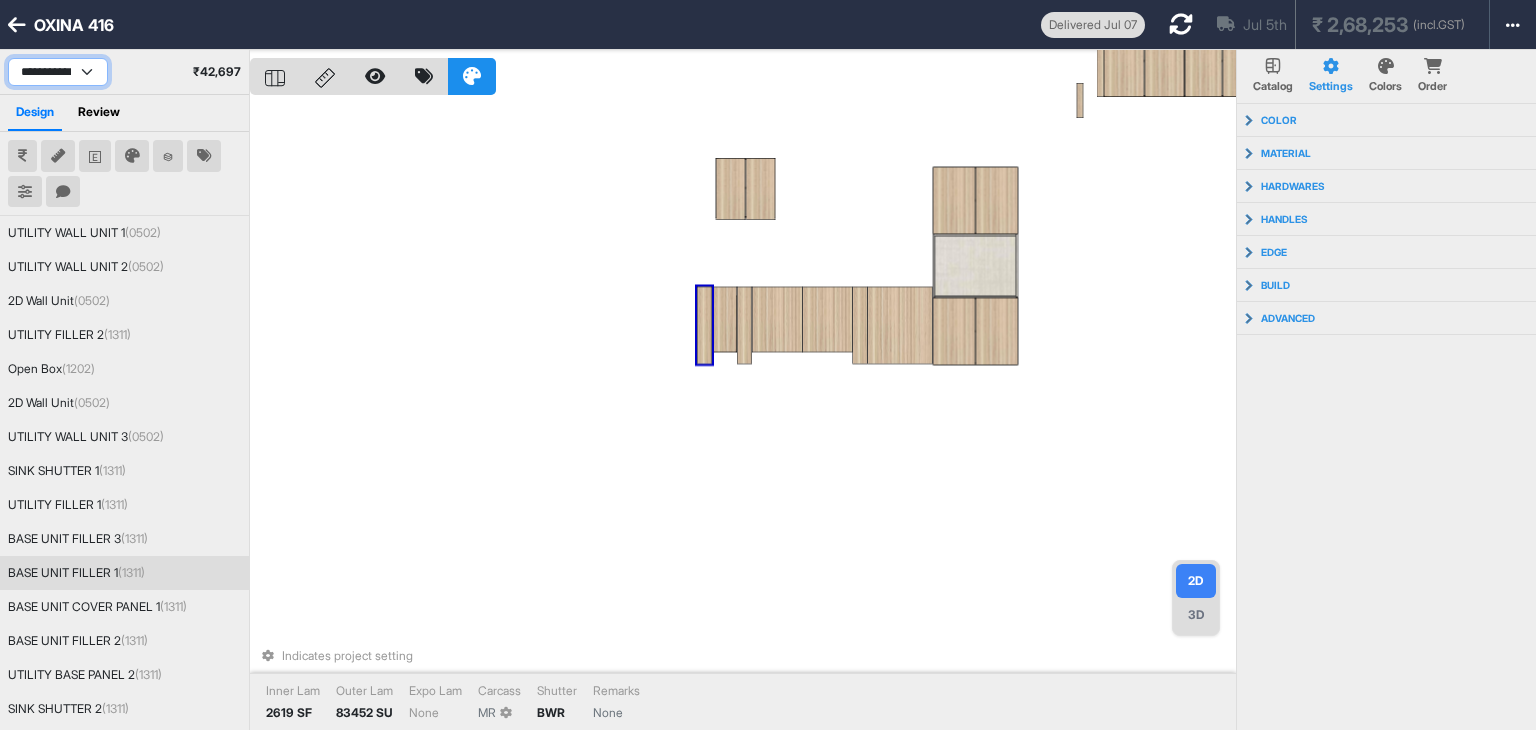 click on "**********" at bounding box center (58, 72) 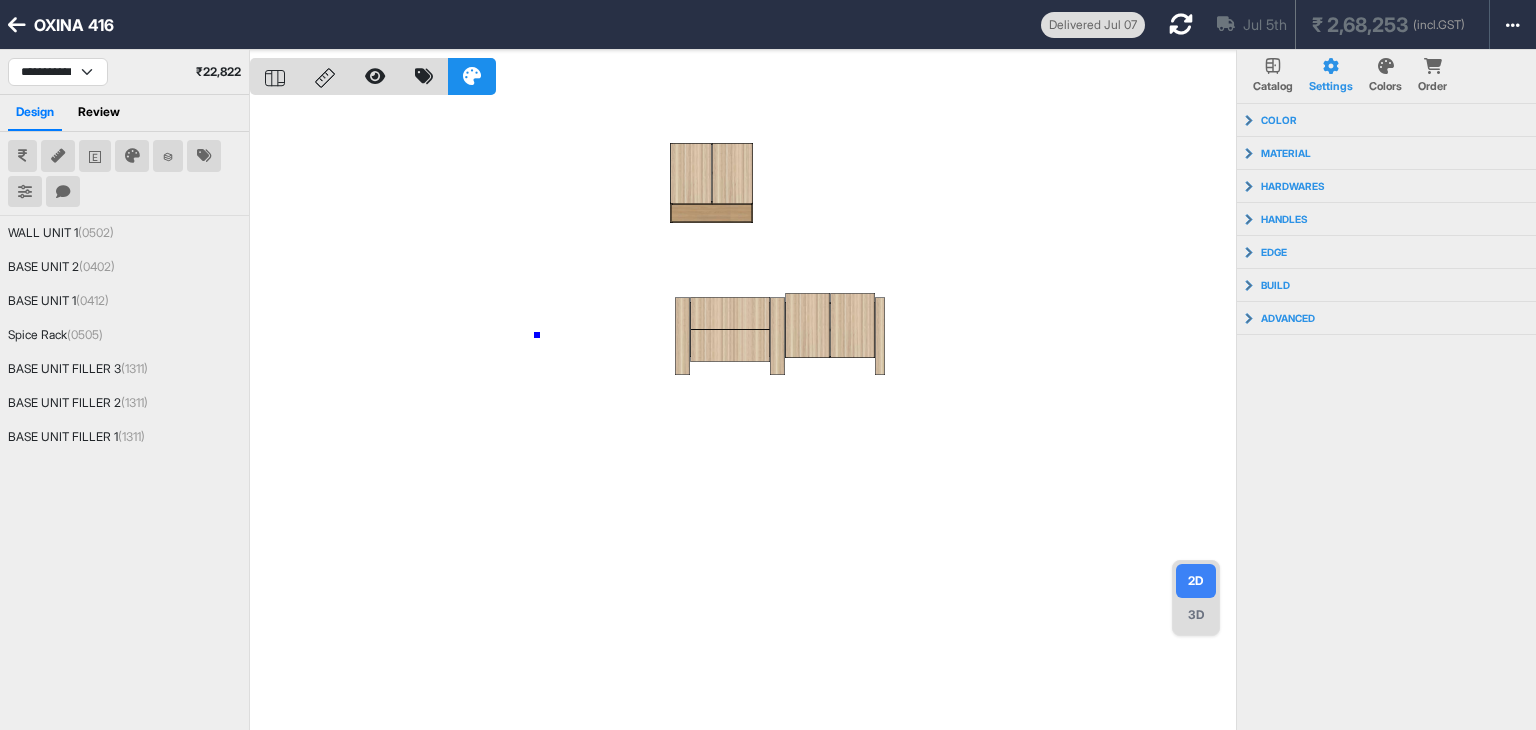 click at bounding box center [743, 415] 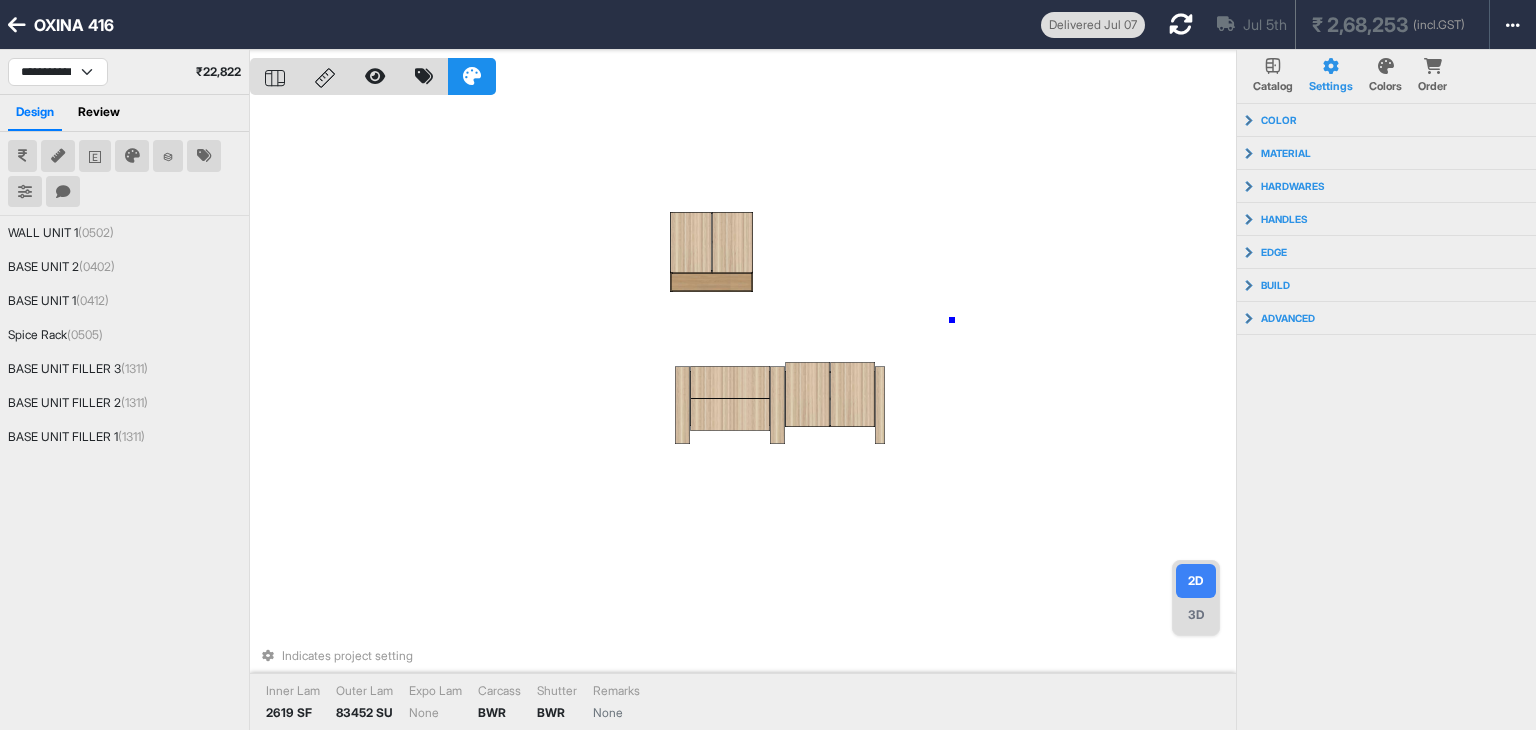 click on "Indicates project setting Inner Lam 2619 SF Outer Lam 83452 SU Expo Lam None Carcass BWR Shutter BWR Remarks None" at bounding box center (743, 415) 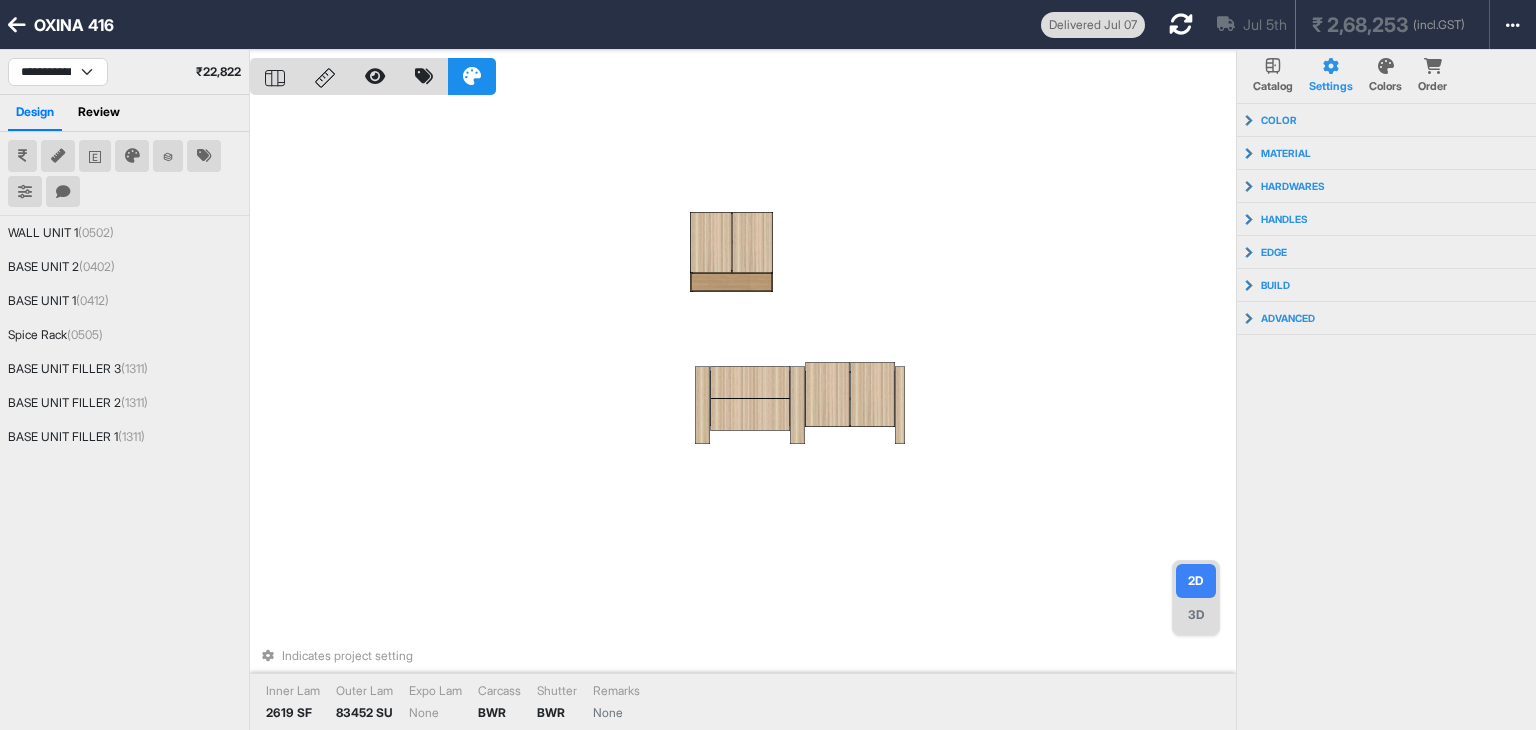 click on "3D" at bounding box center [1196, 615] 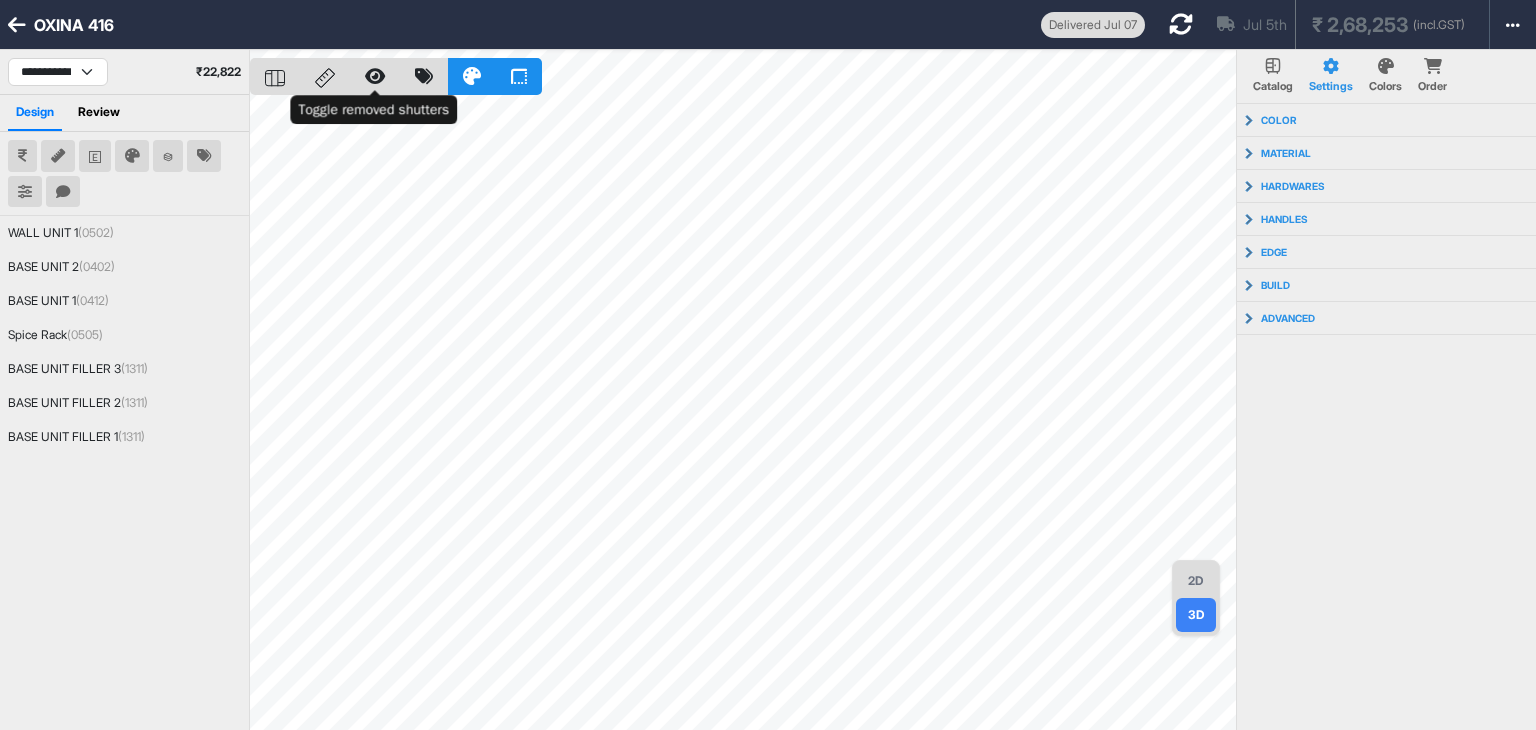 click at bounding box center [375, 76] 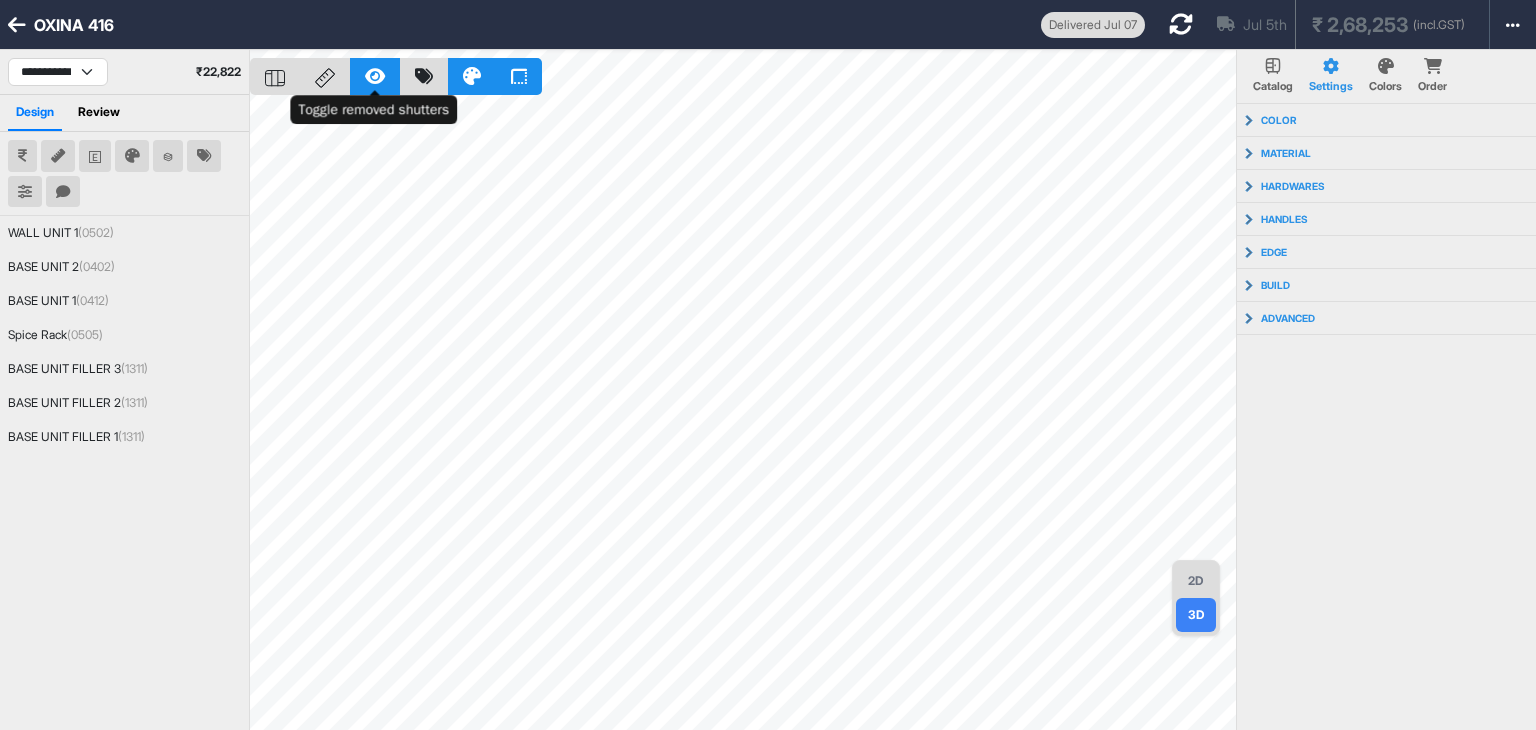 click at bounding box center (375, 76) 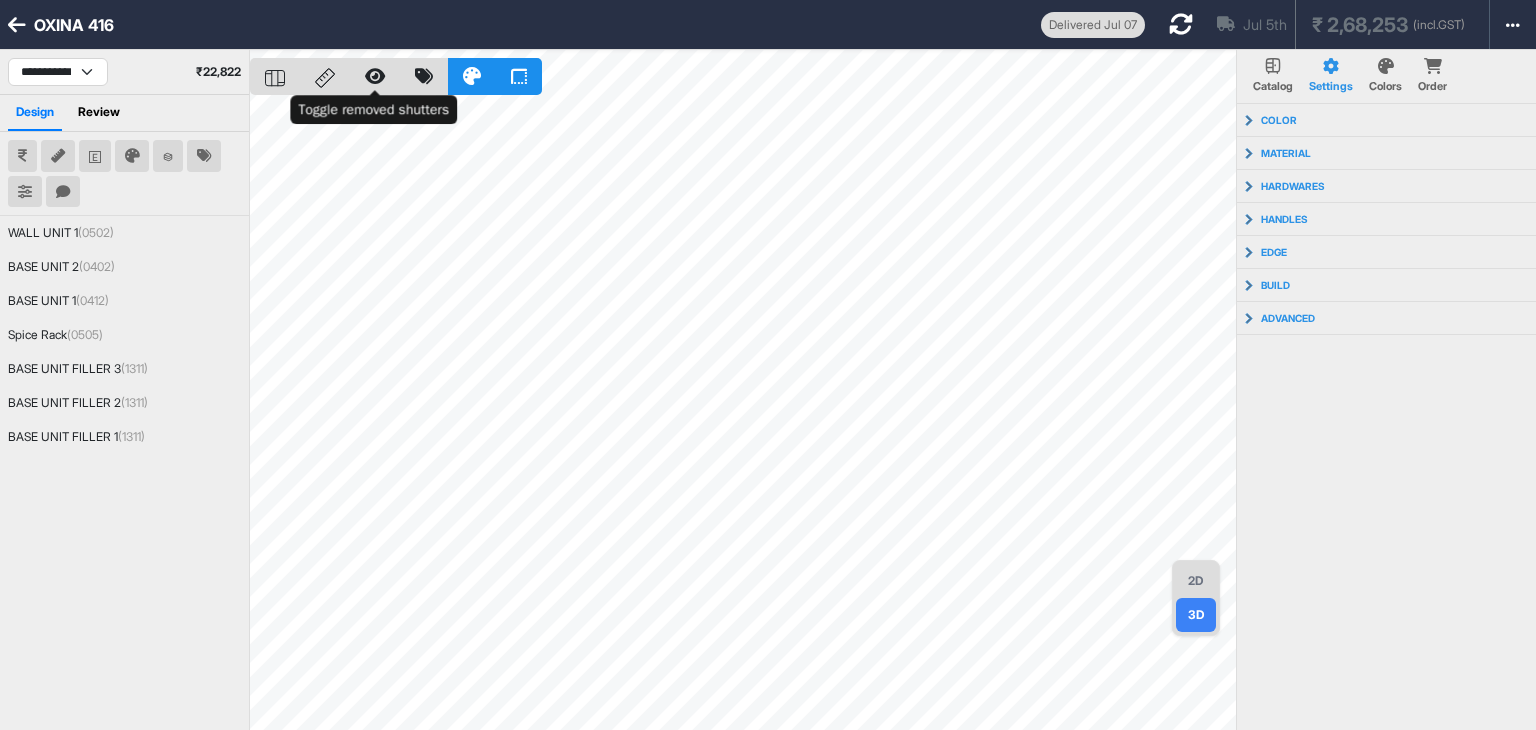 click at bounding box center [375, 76] 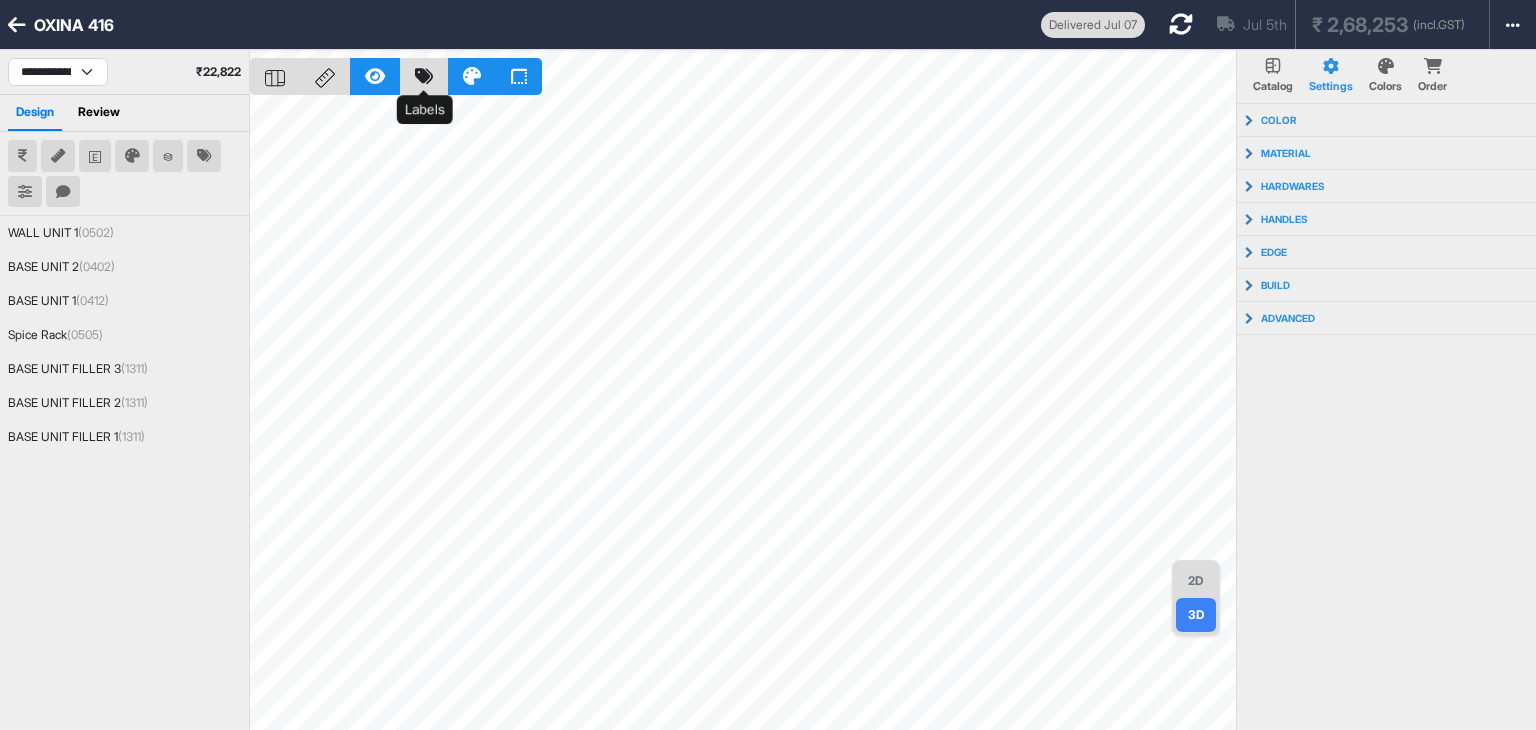 click at bounding box center [424, 76] 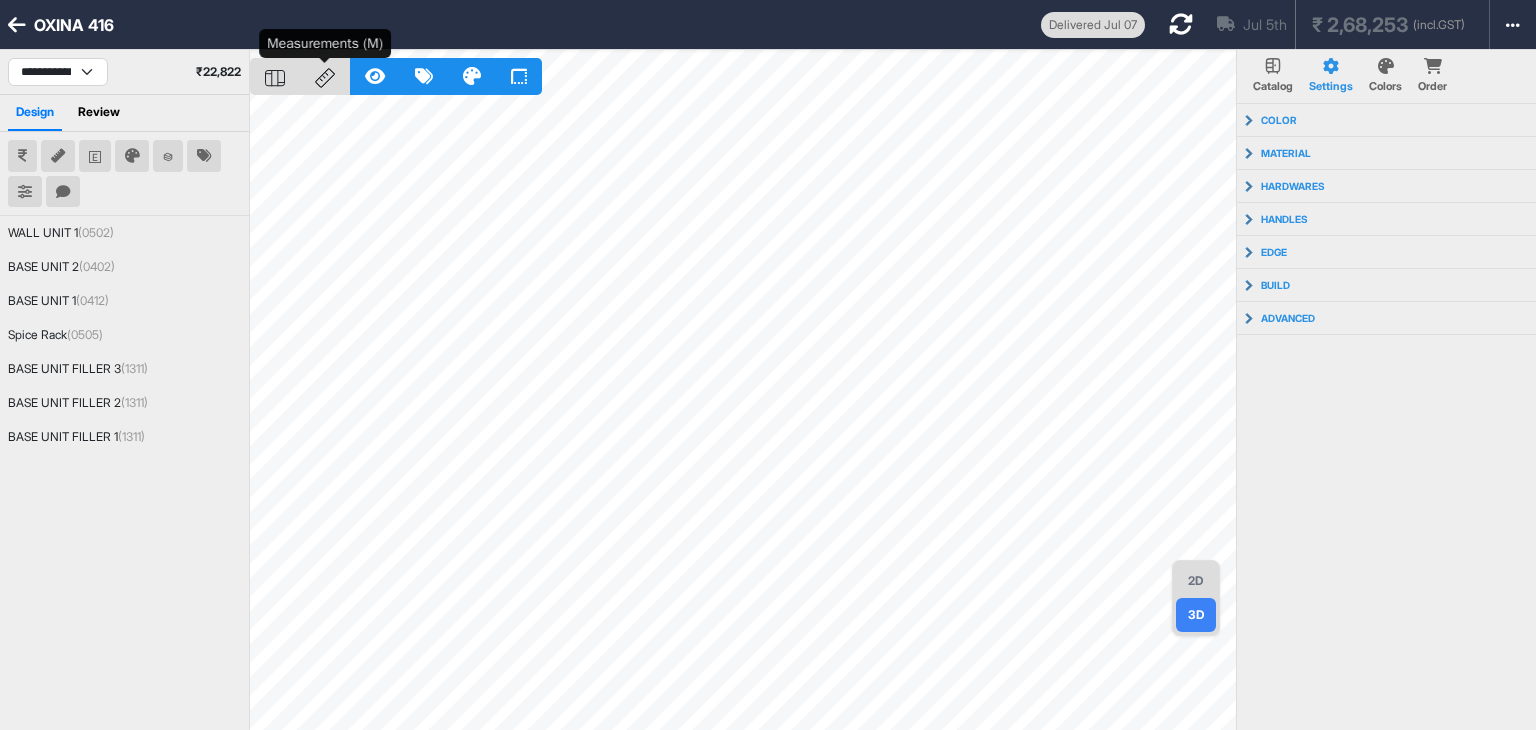 click 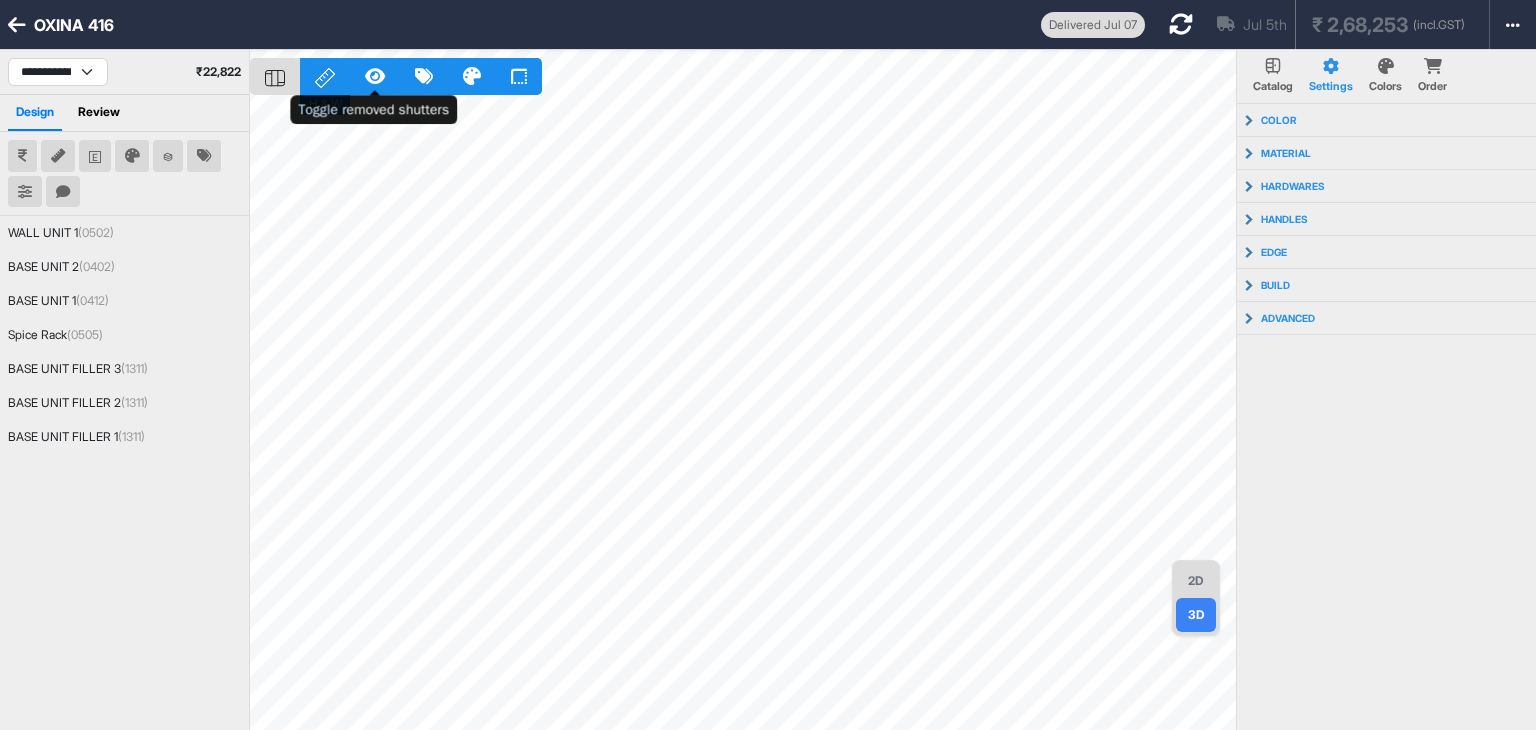 click at bounding box center [375, 76] 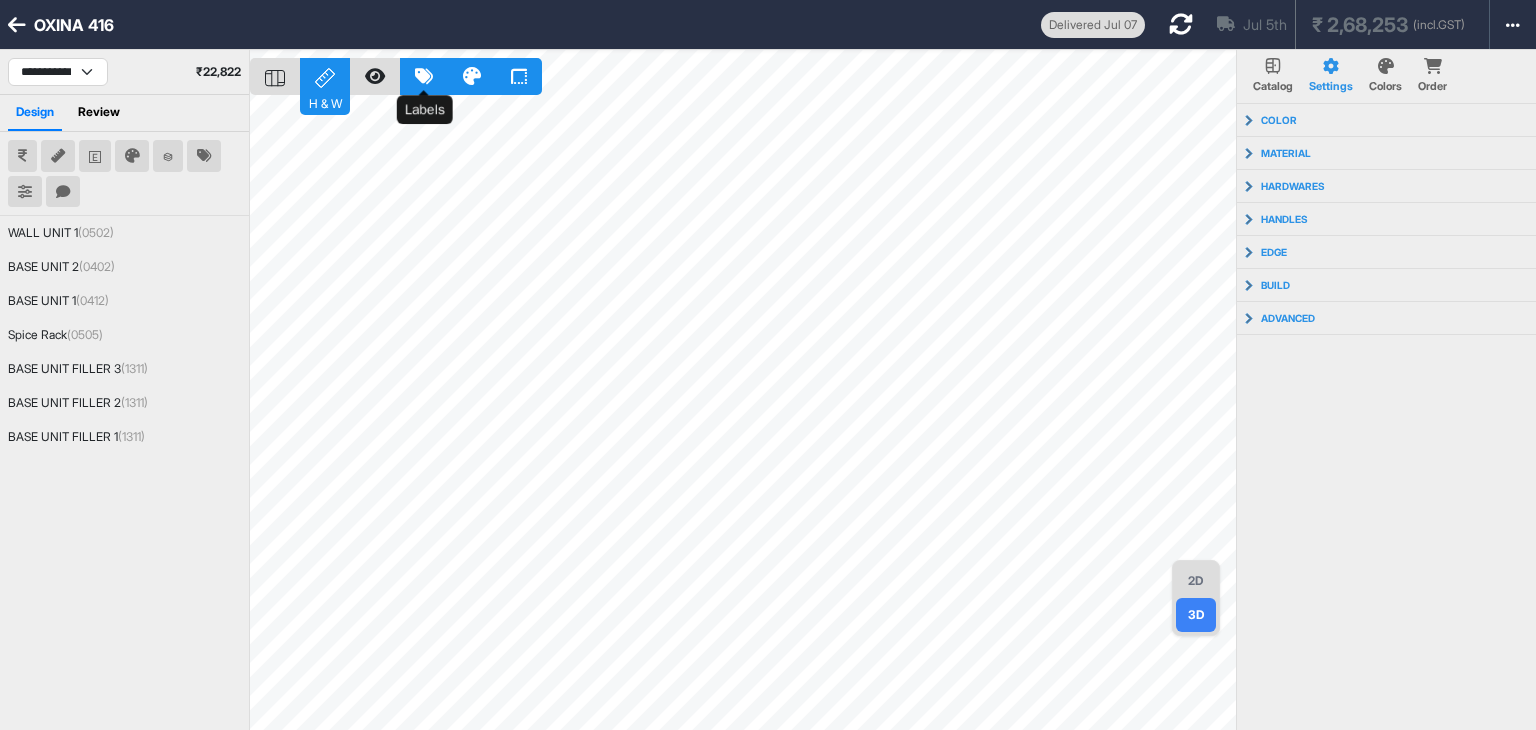 click at bounding box center (424, 76) 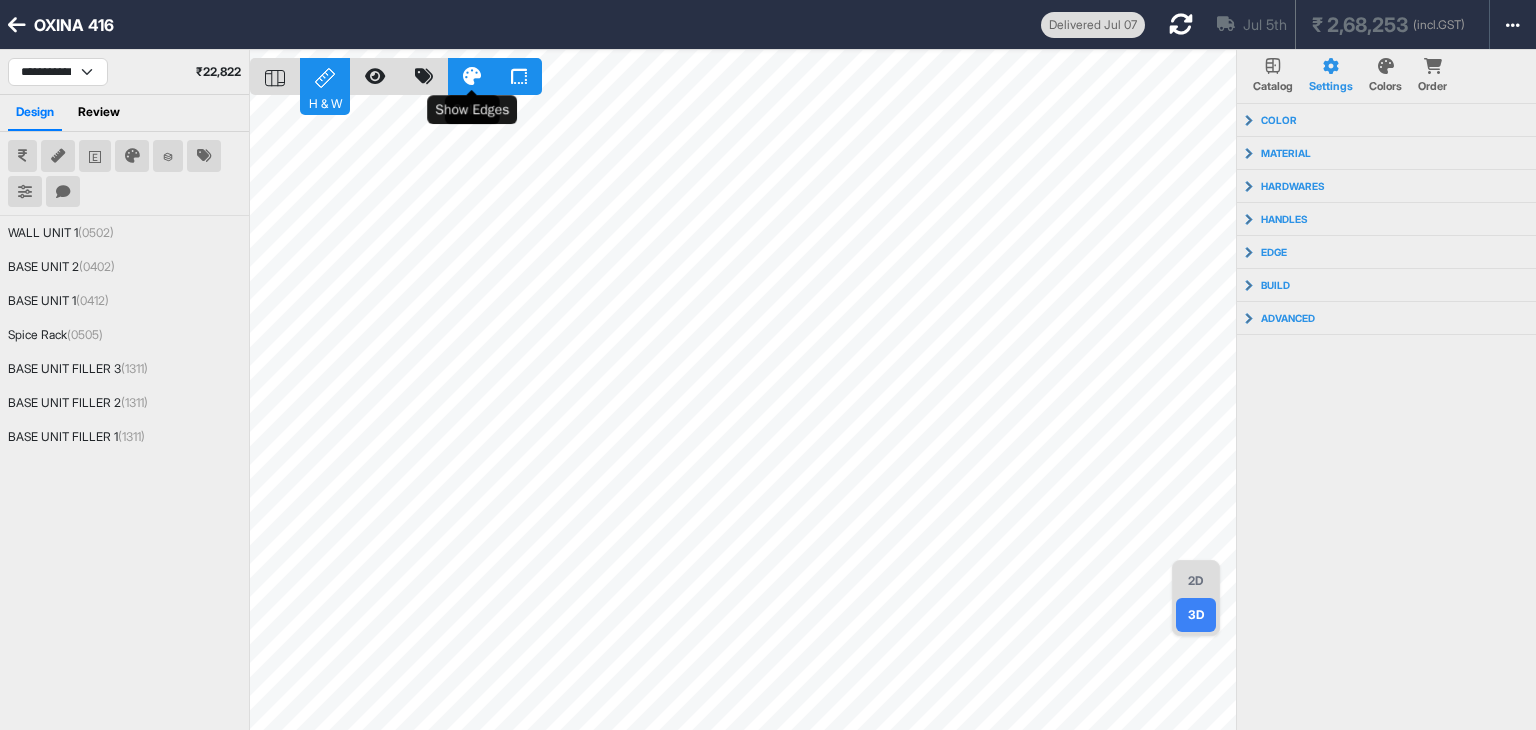 click at bounding box center (472, 76) 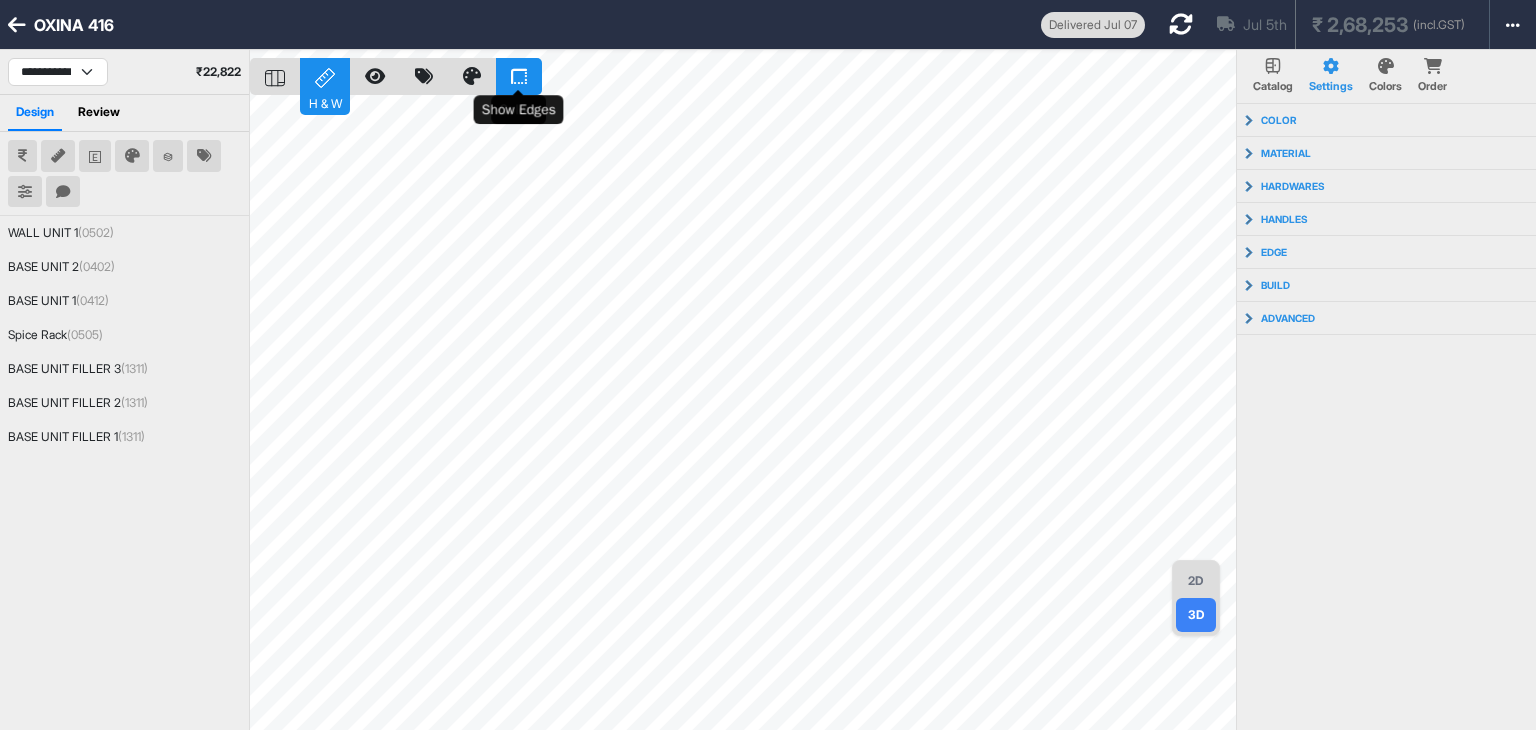 click at bounding box center [519, 76] 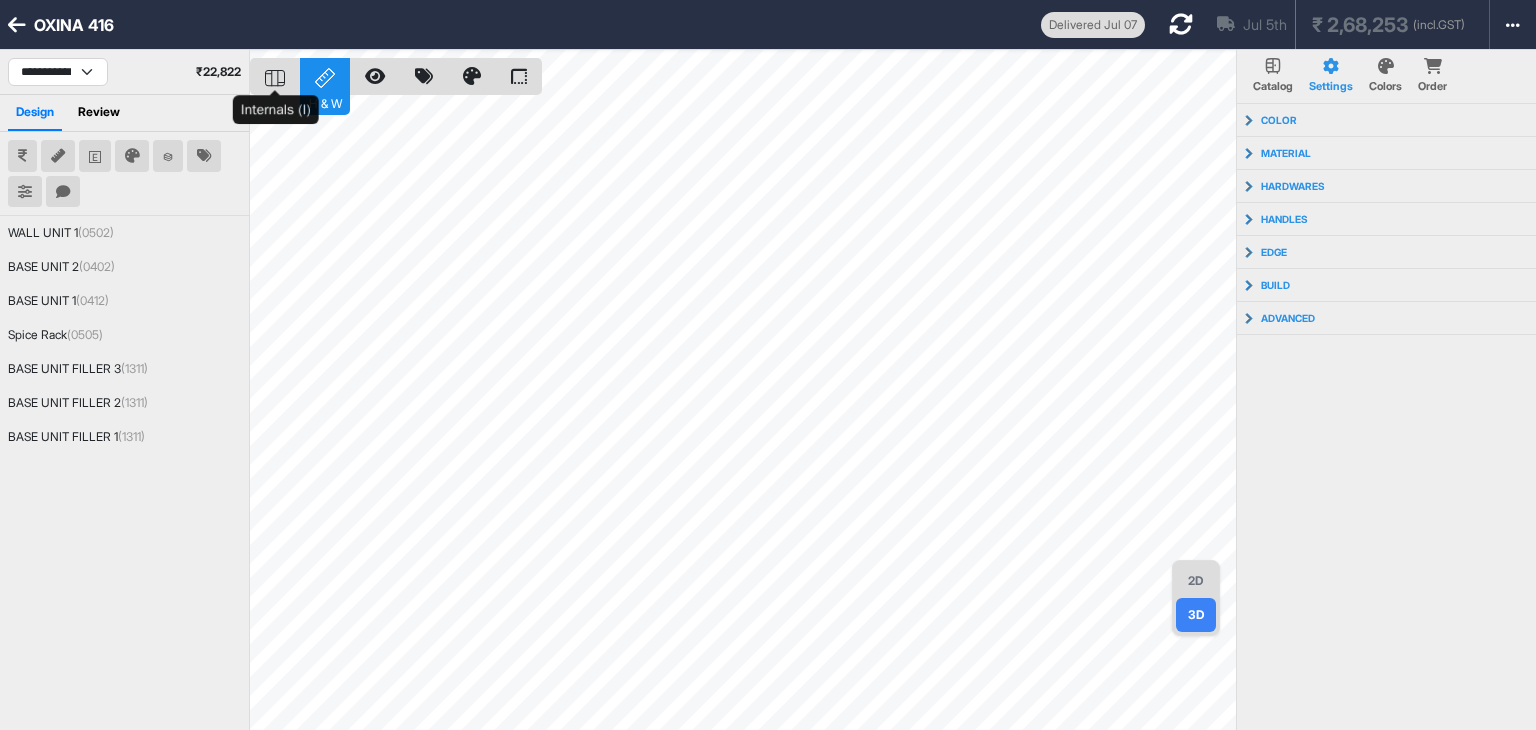 click at bounding box center (275, 76) 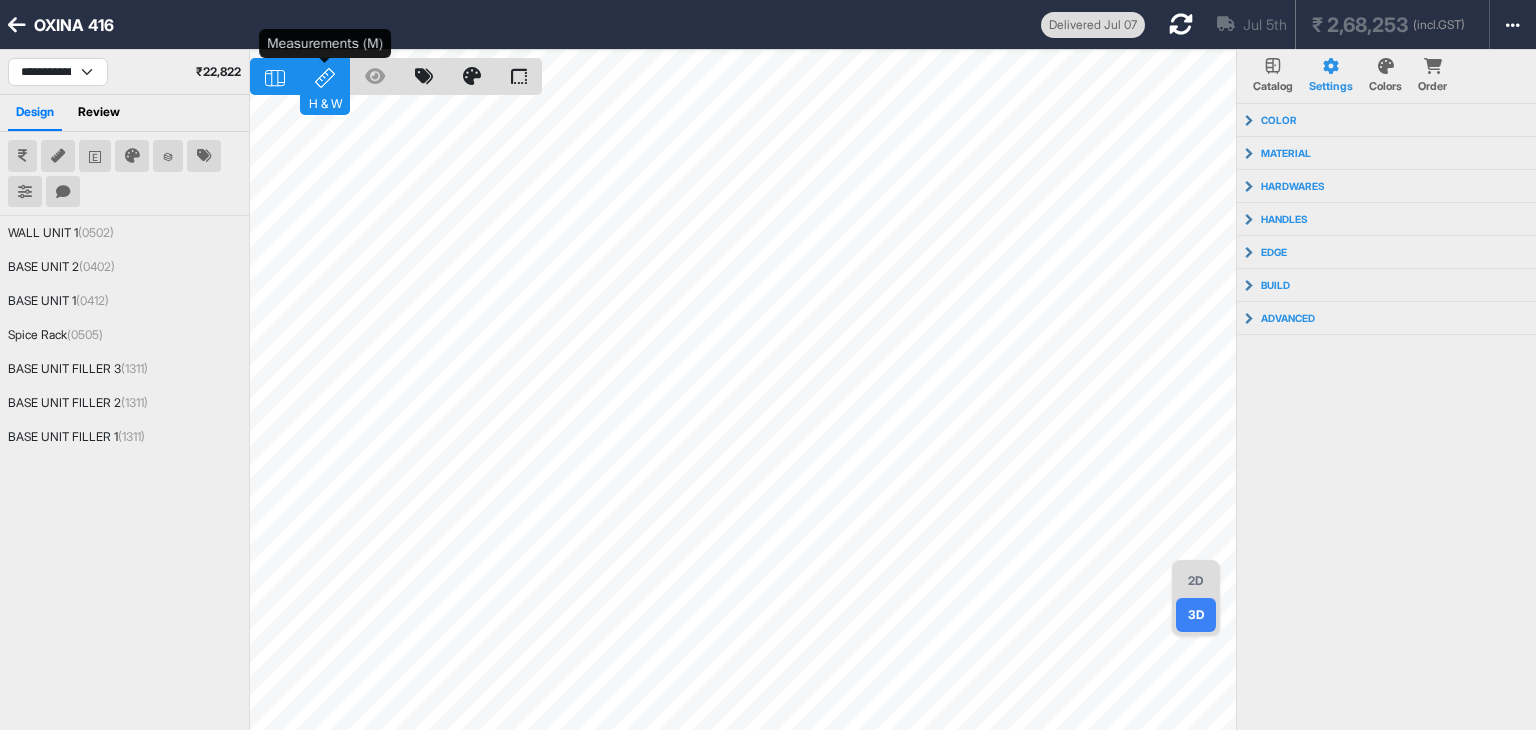 click on "H & W" at bounding box center (325, 76) 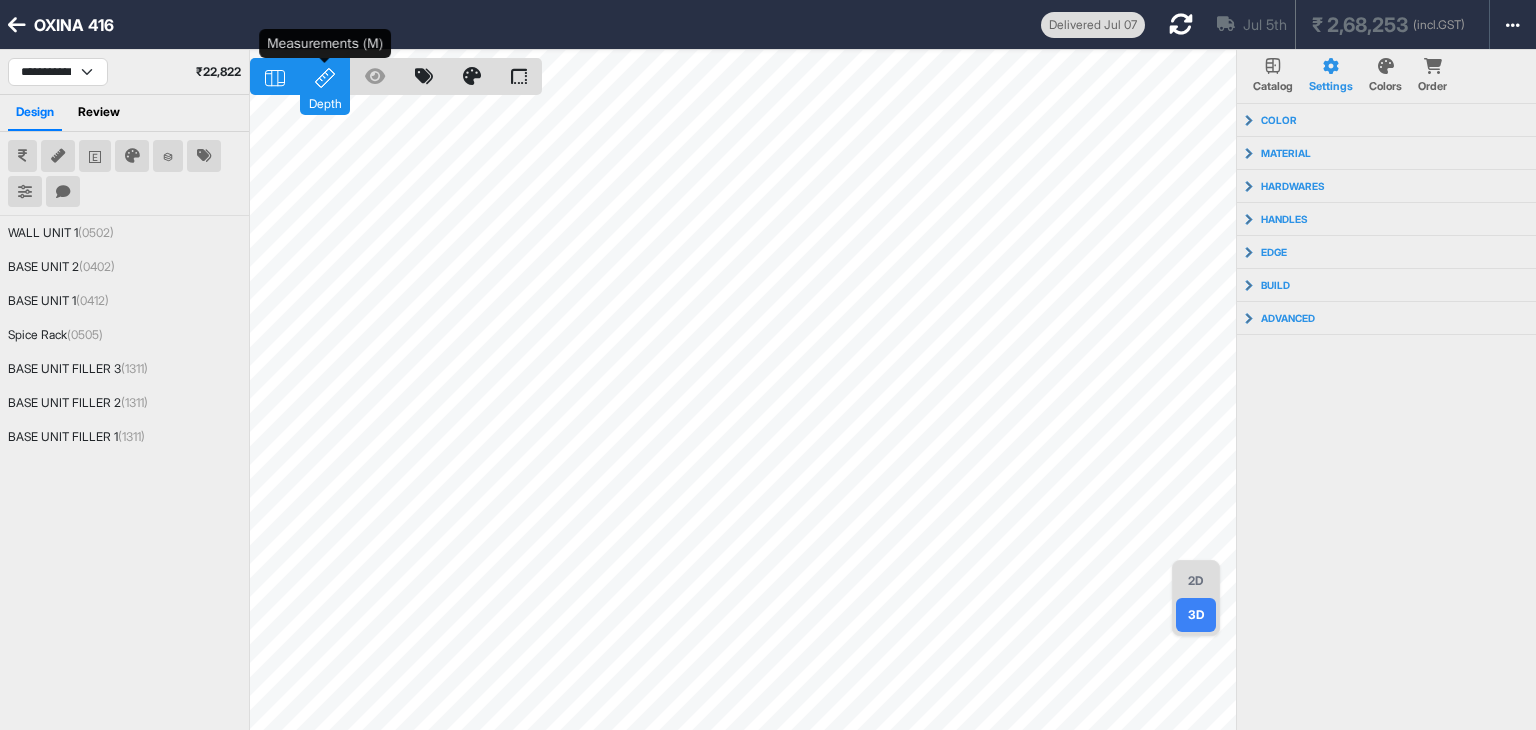 click on "Depth" at bounding box center (325, 102) 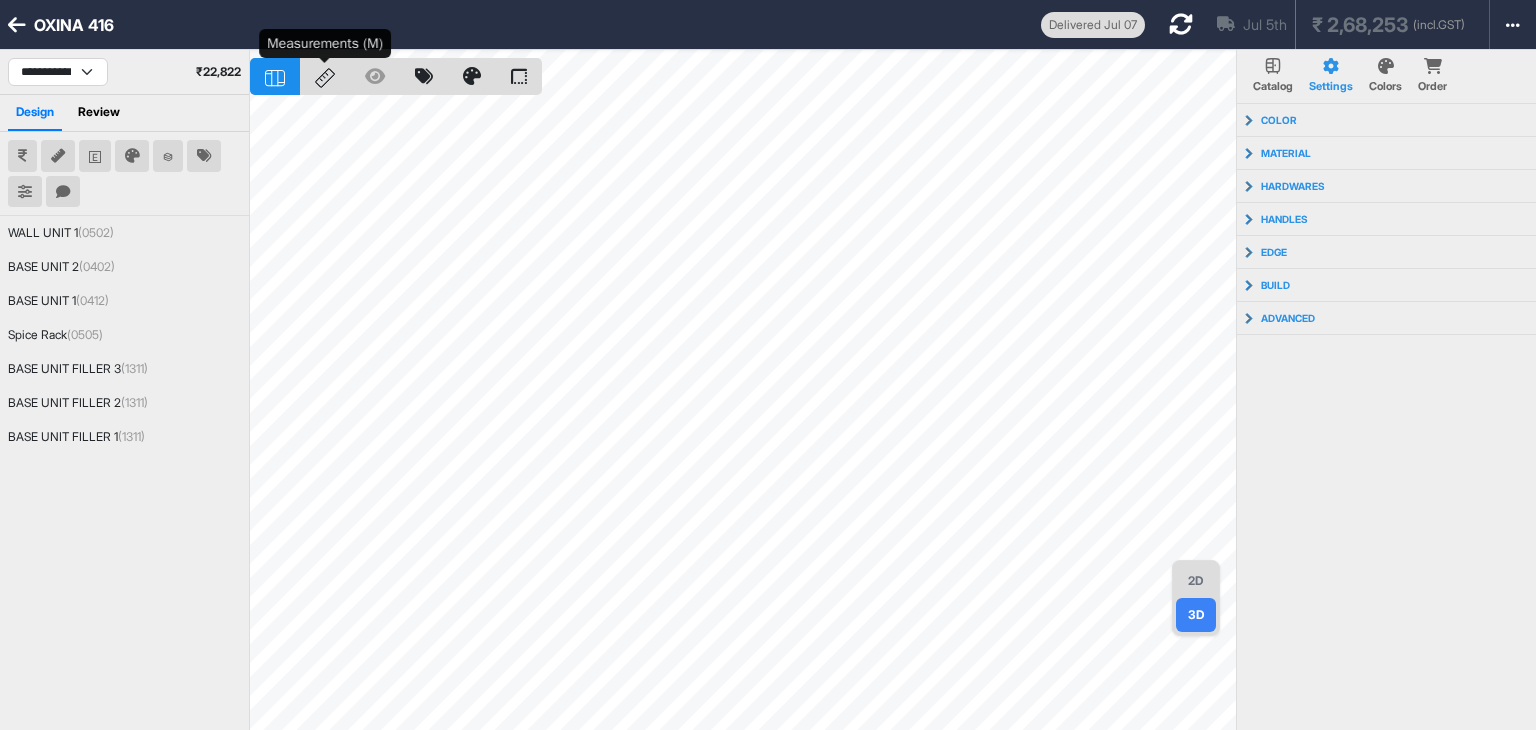 click at bounding box center [325, 76] 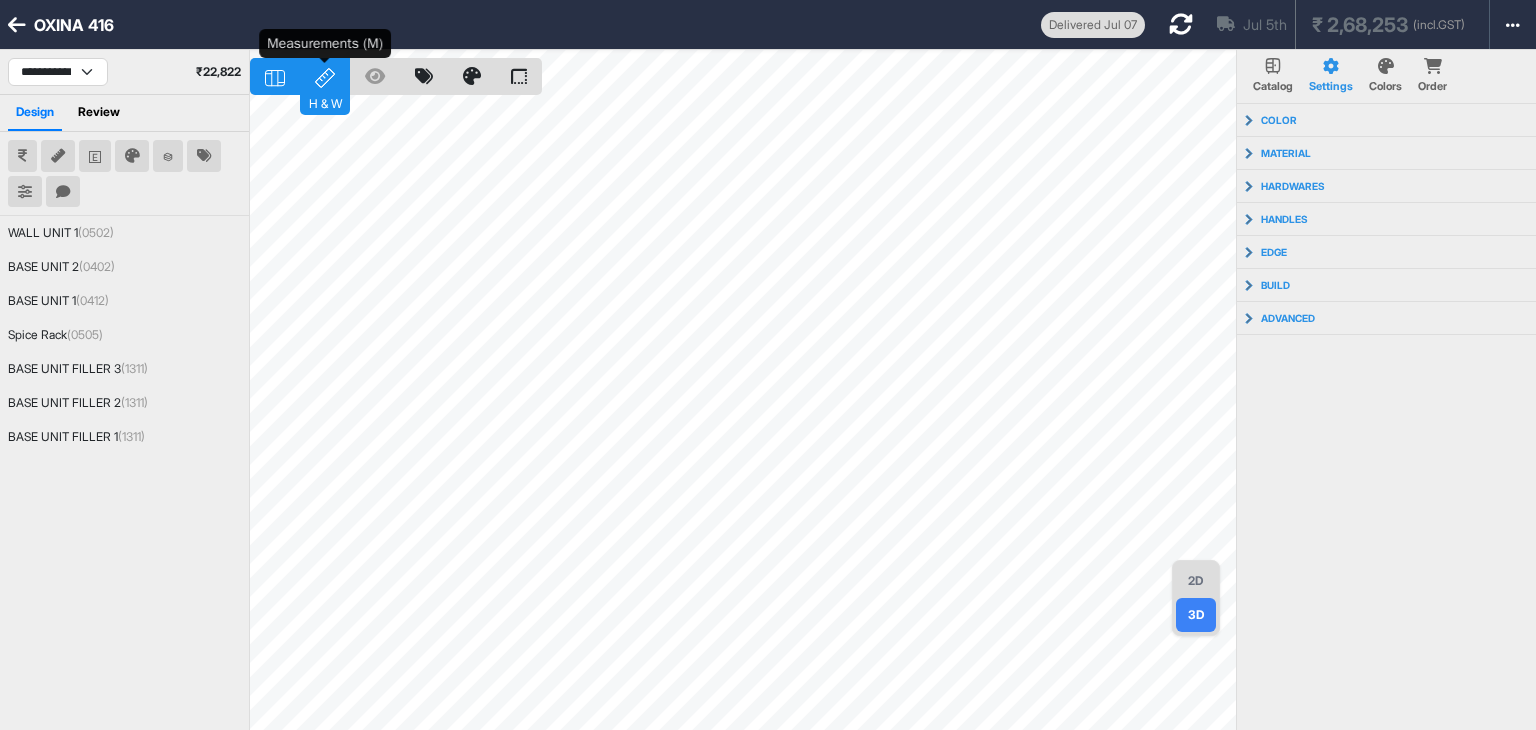 click 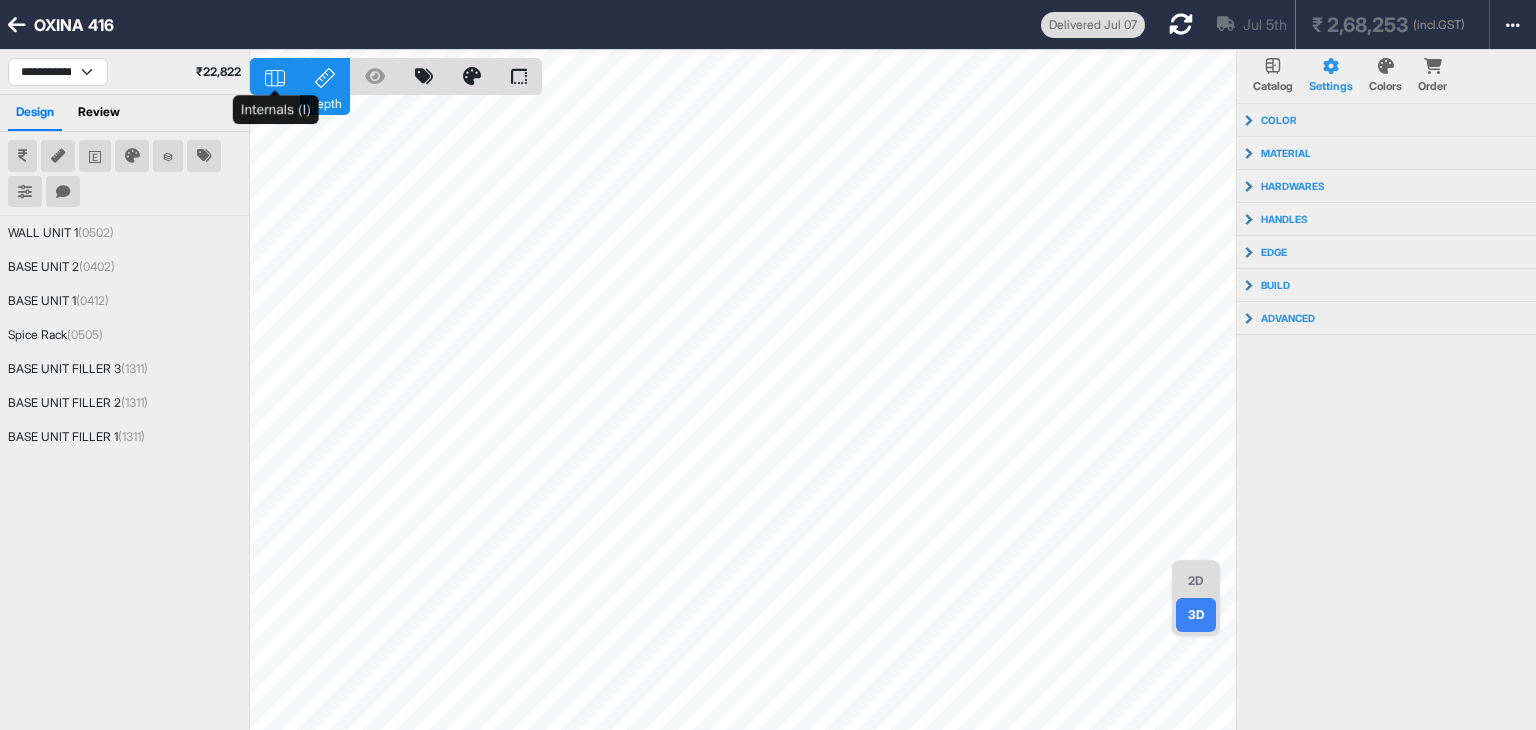 click at bounding box center [275, 76] 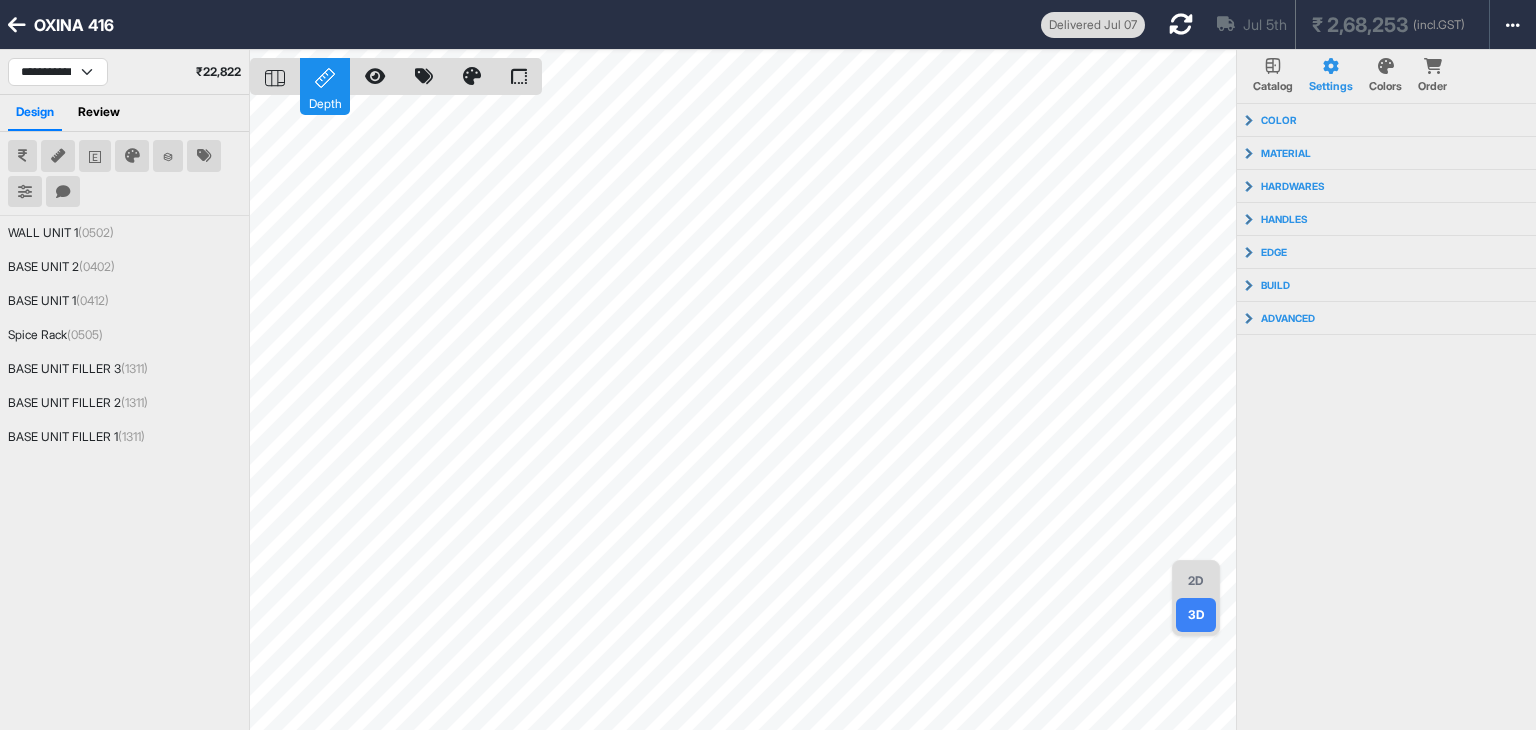 click at bounding box center [17, 25] 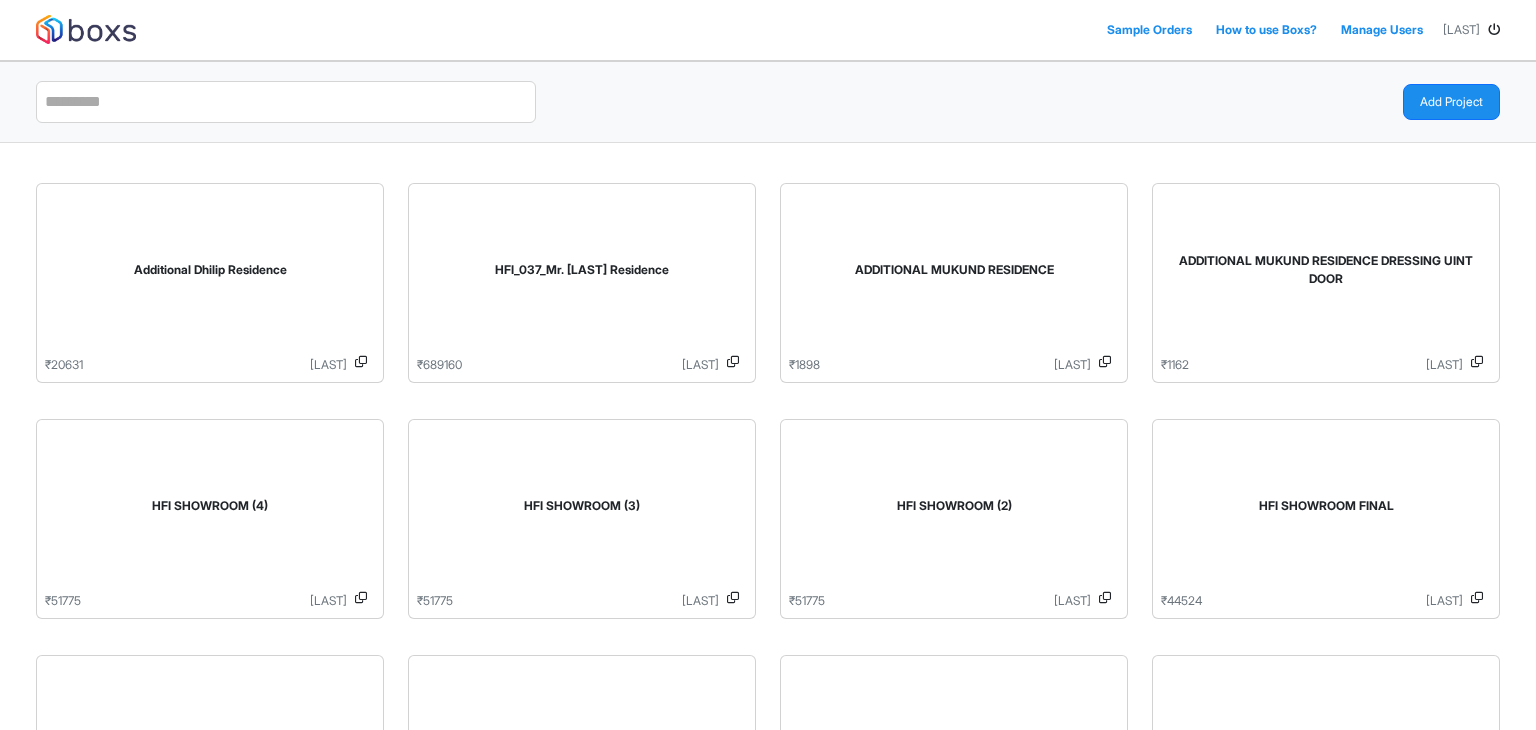click at bounding box center [1494, 30] 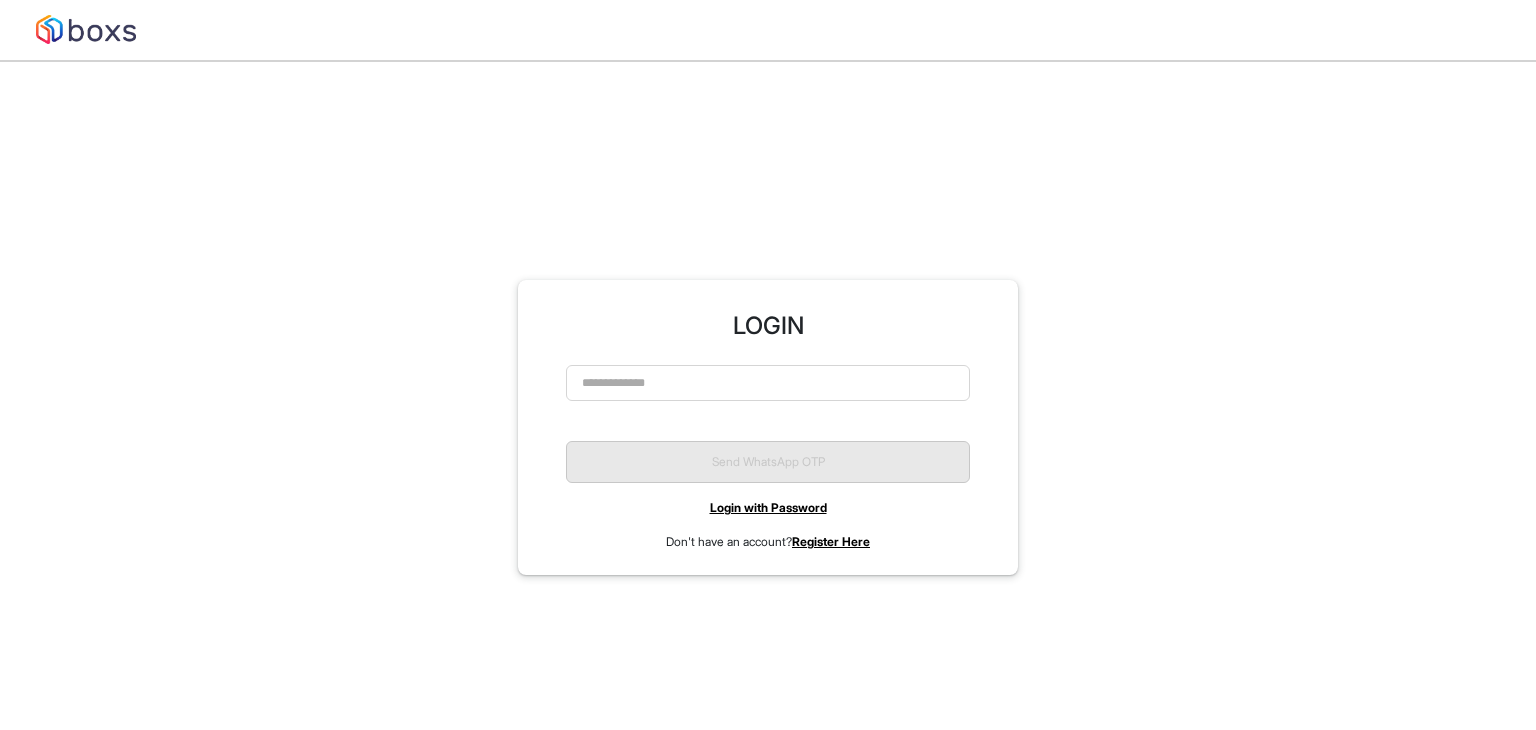 click on "LOGIN  Please enter a valid 10 digit Mobile number. Send WhatsApp OTP Login with Password Don't have an account?   Register Here" at bounding box center (768, 427) 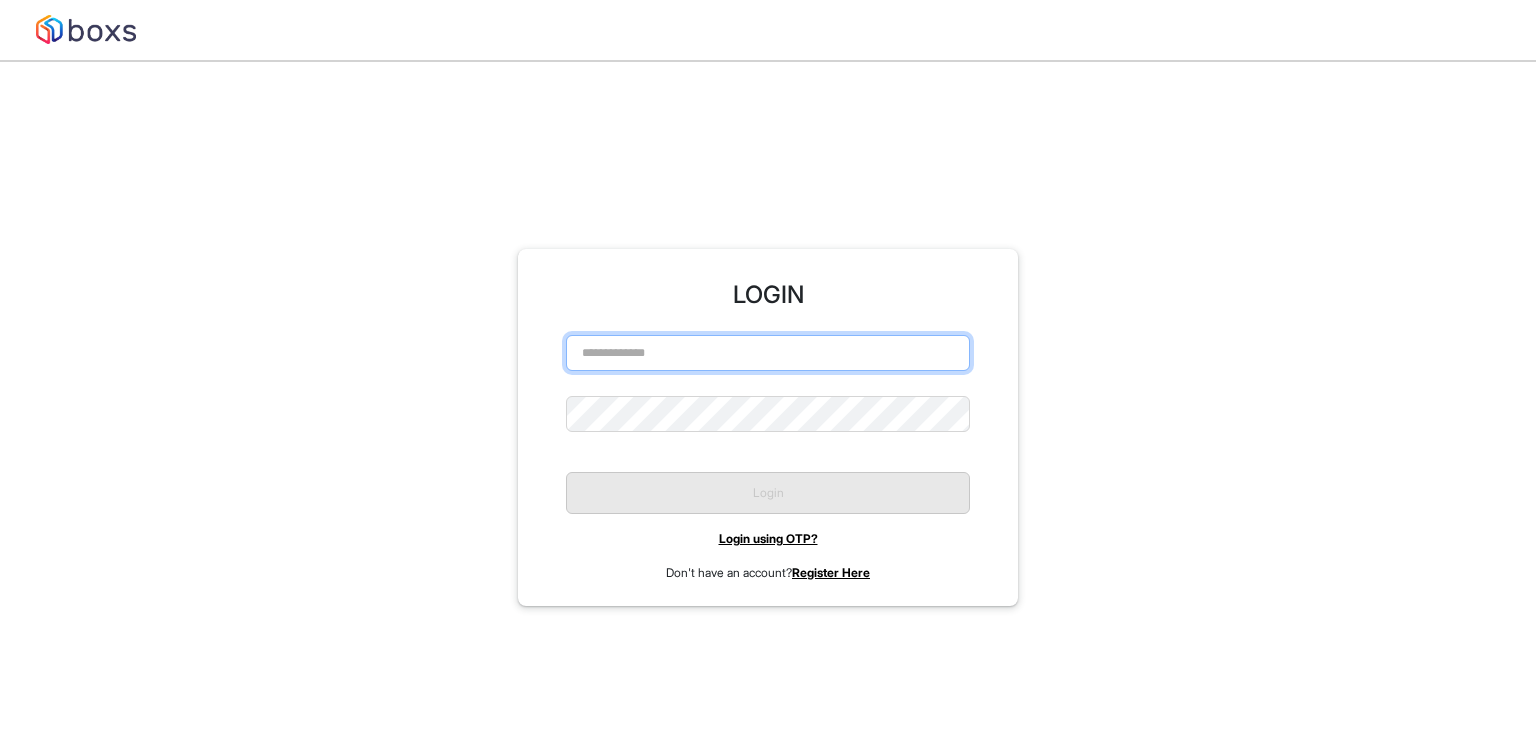 type on "**********" 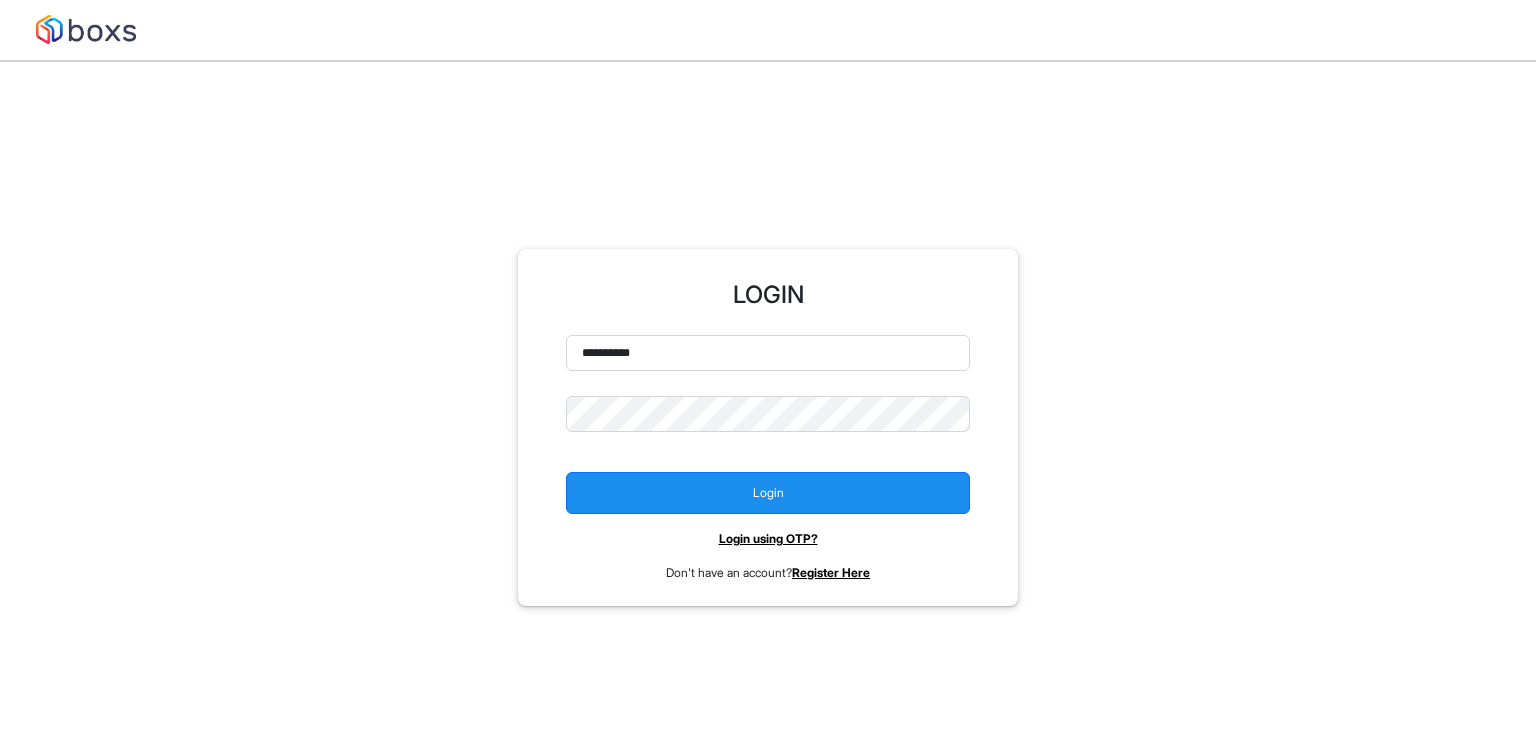 click on "**********" at bounding box center [768, 427] 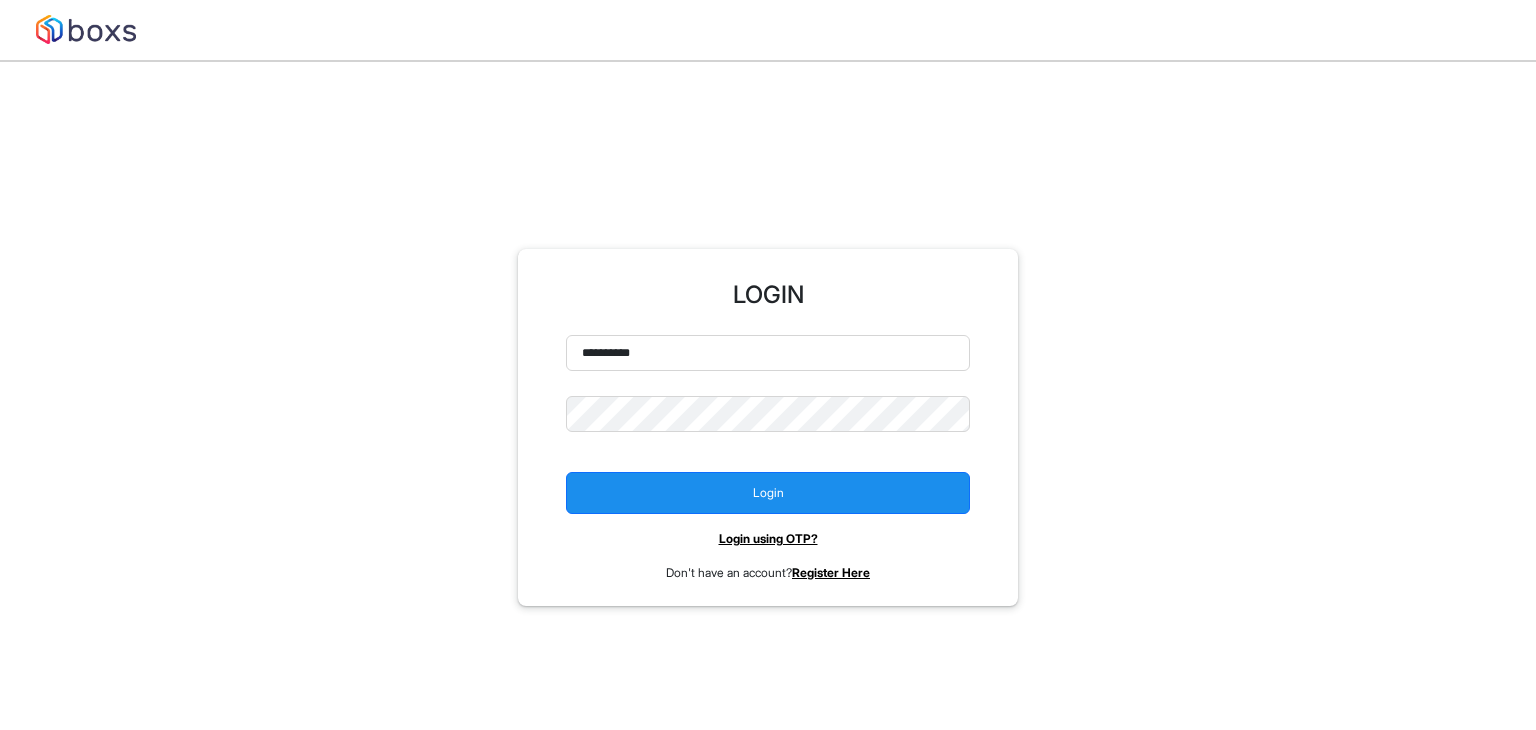 click on "**********" at bounding box center [768, 427] 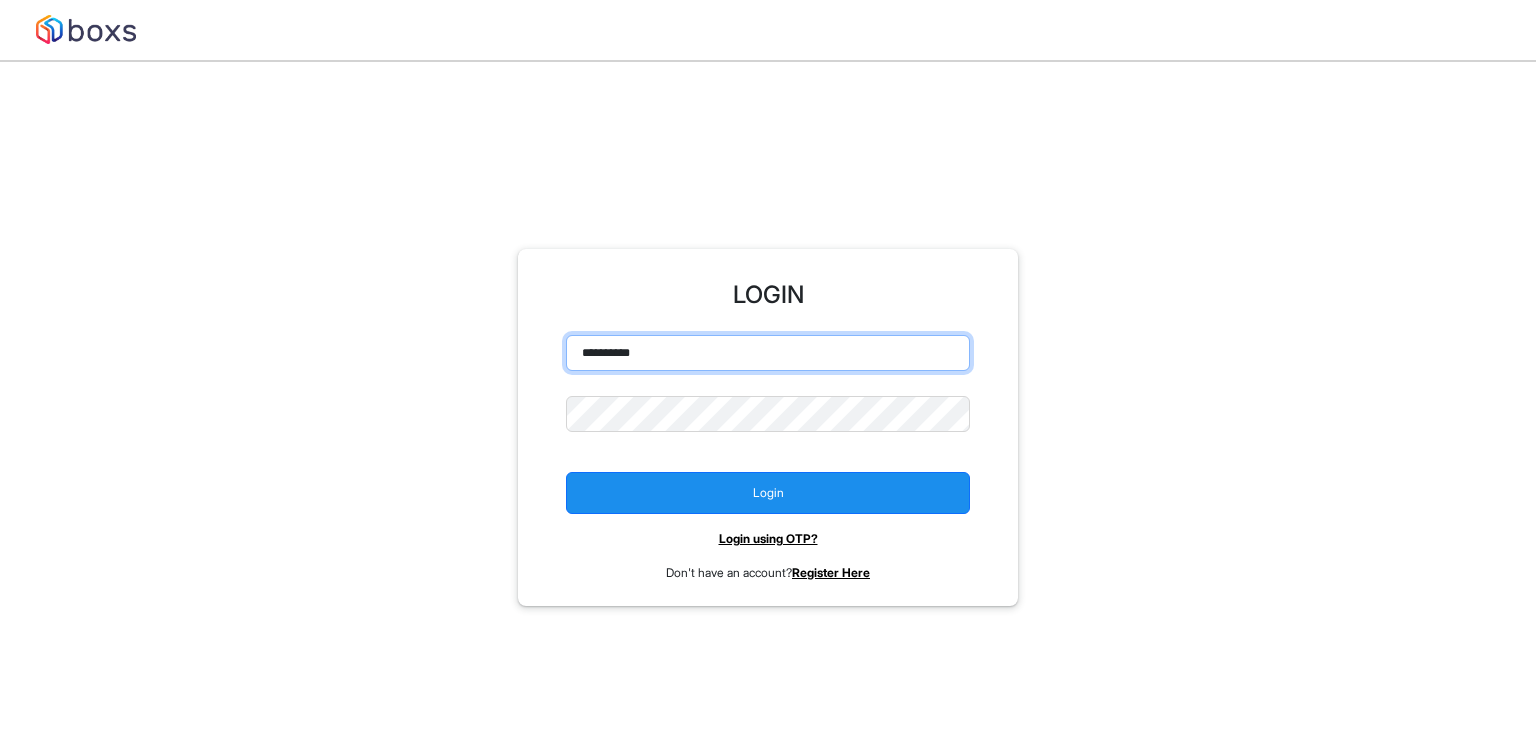 drag, startPoint x: 746, startPoint y: 337, endPoint x: 467, endPoint y: 363, distance: 280.20886 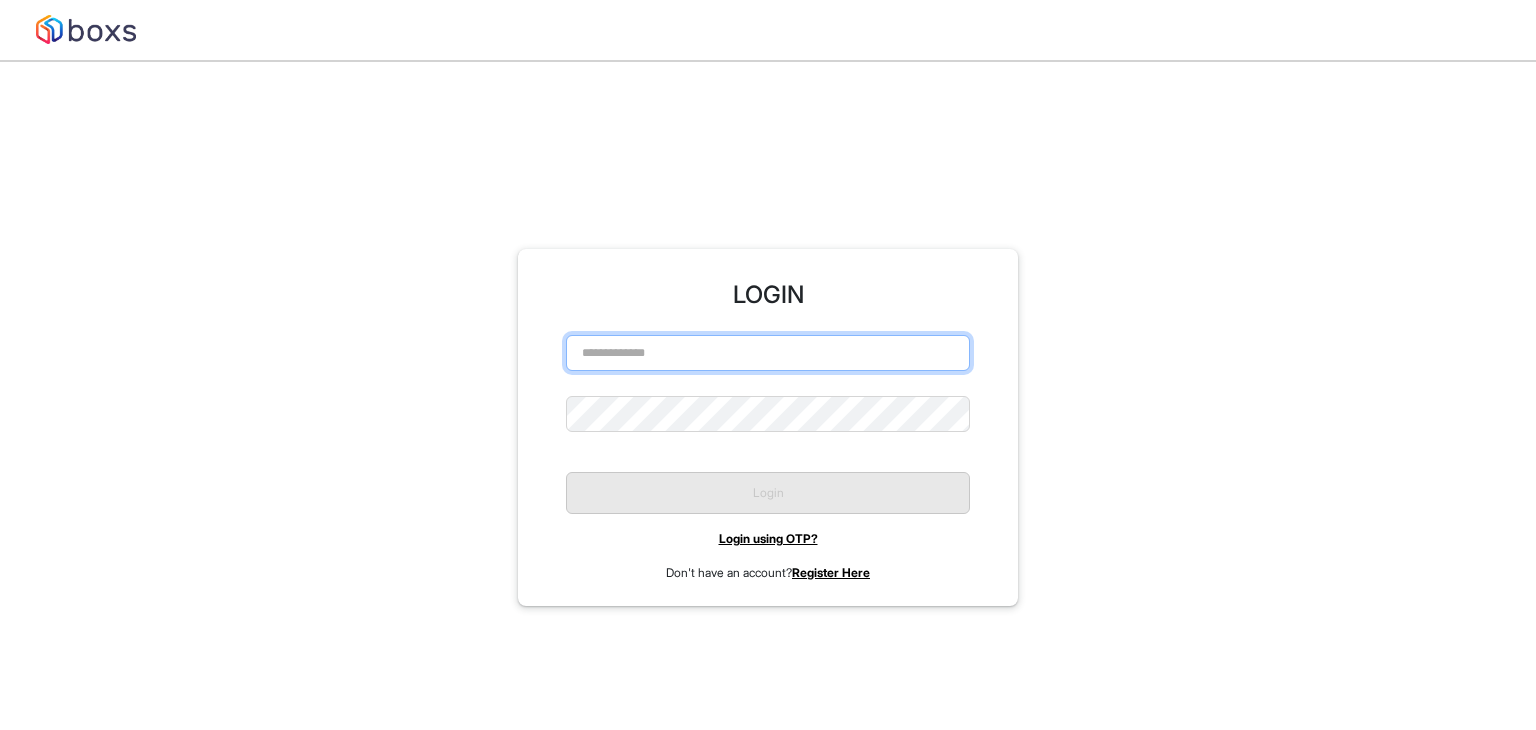 type 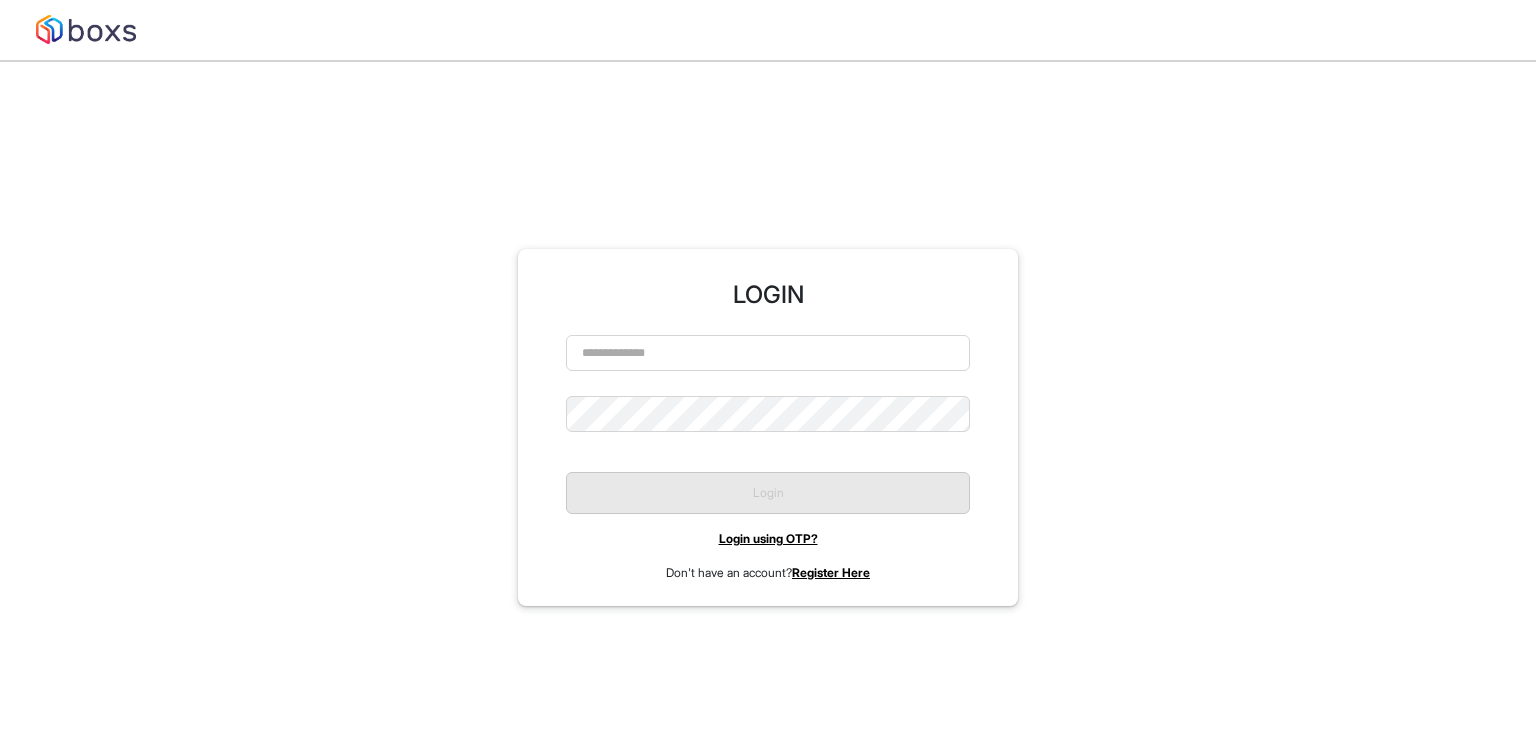 click on "LOGIN  Please enter a valid Mobile number. Login Login using OTP? Don't have an account?   Register Here" at bounding box center (768, 427) 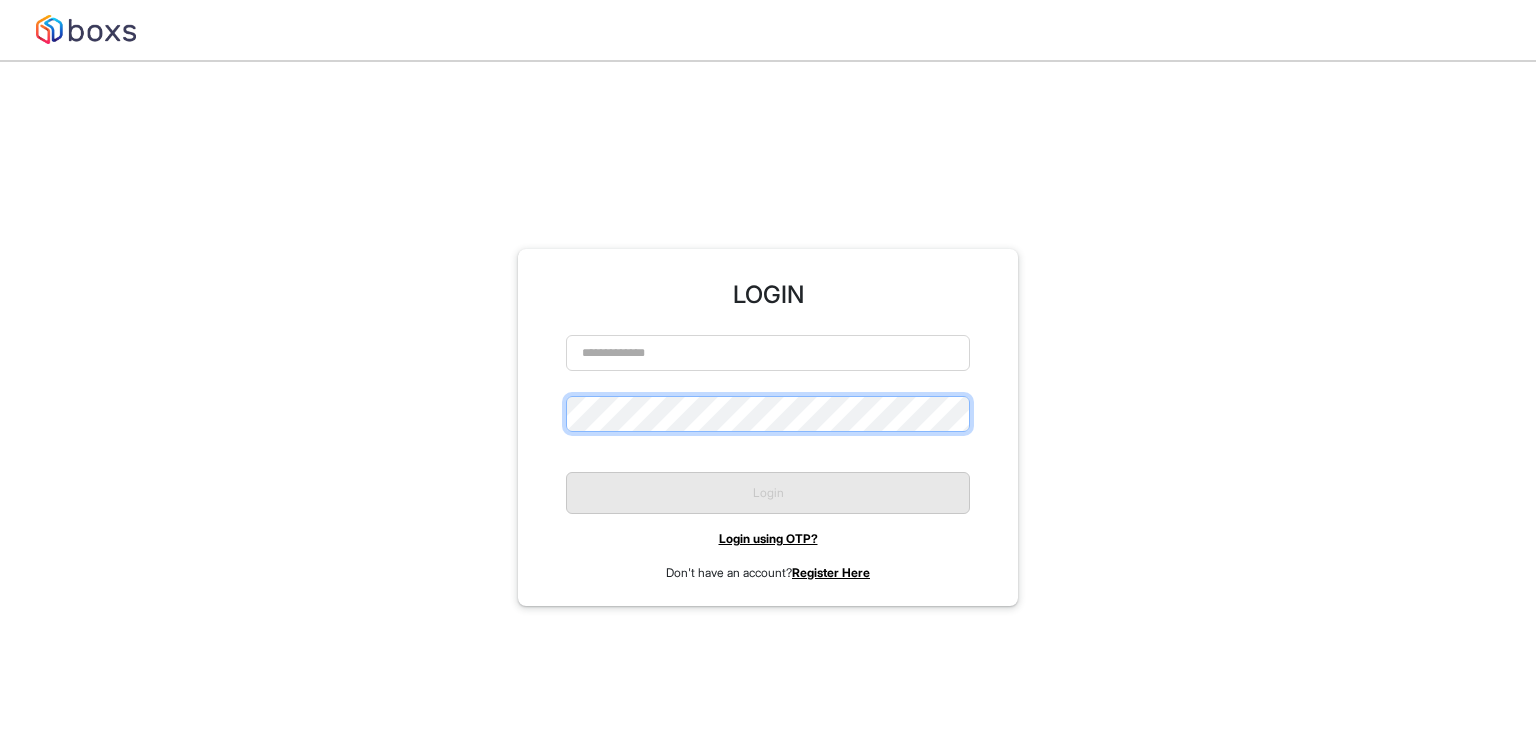 click on "LOGIN  Please enter a valid Mobile number. Login Login using OTP? Don't have an account?   Register Here" at bounding box center [768, 427] 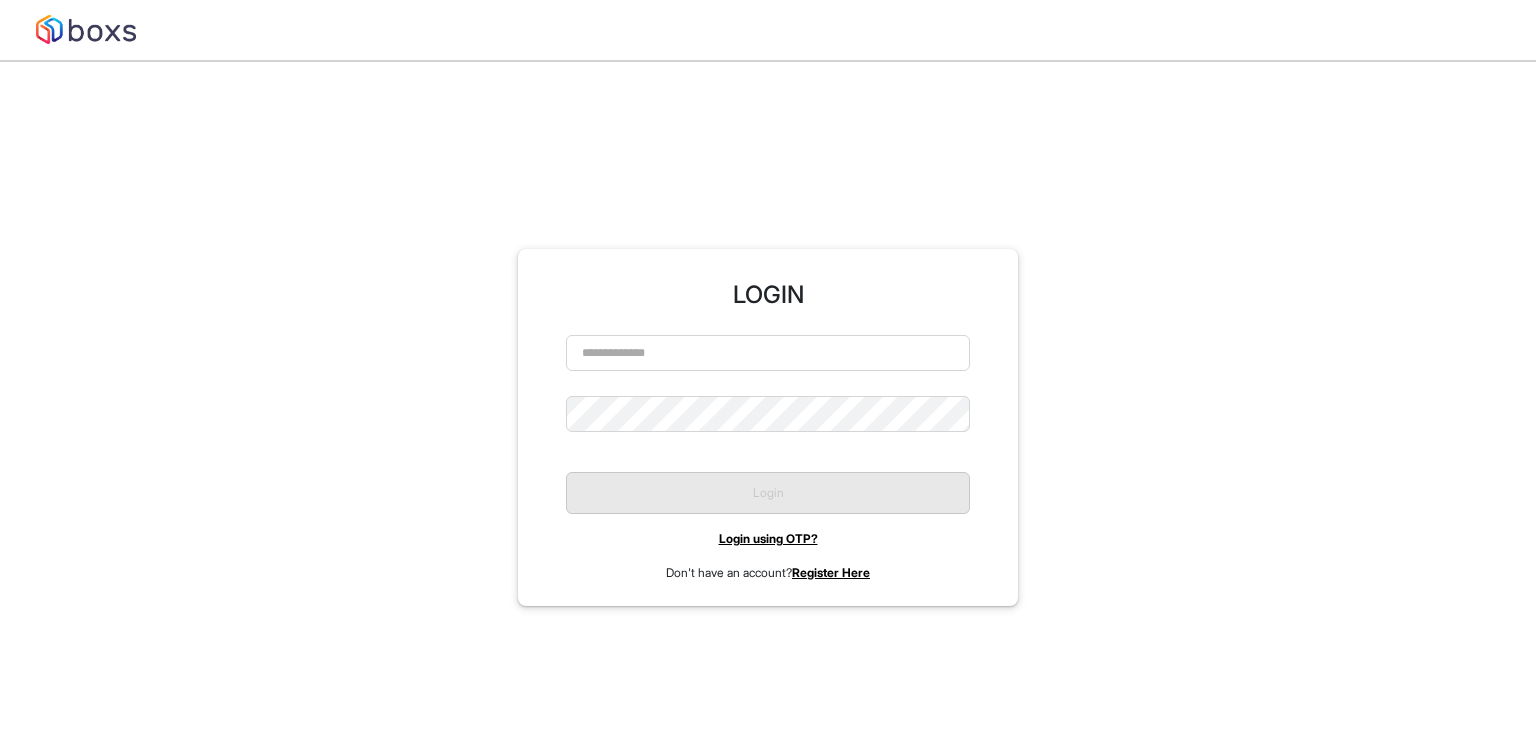 click on "Register Here" at bounding box center (831, 572) 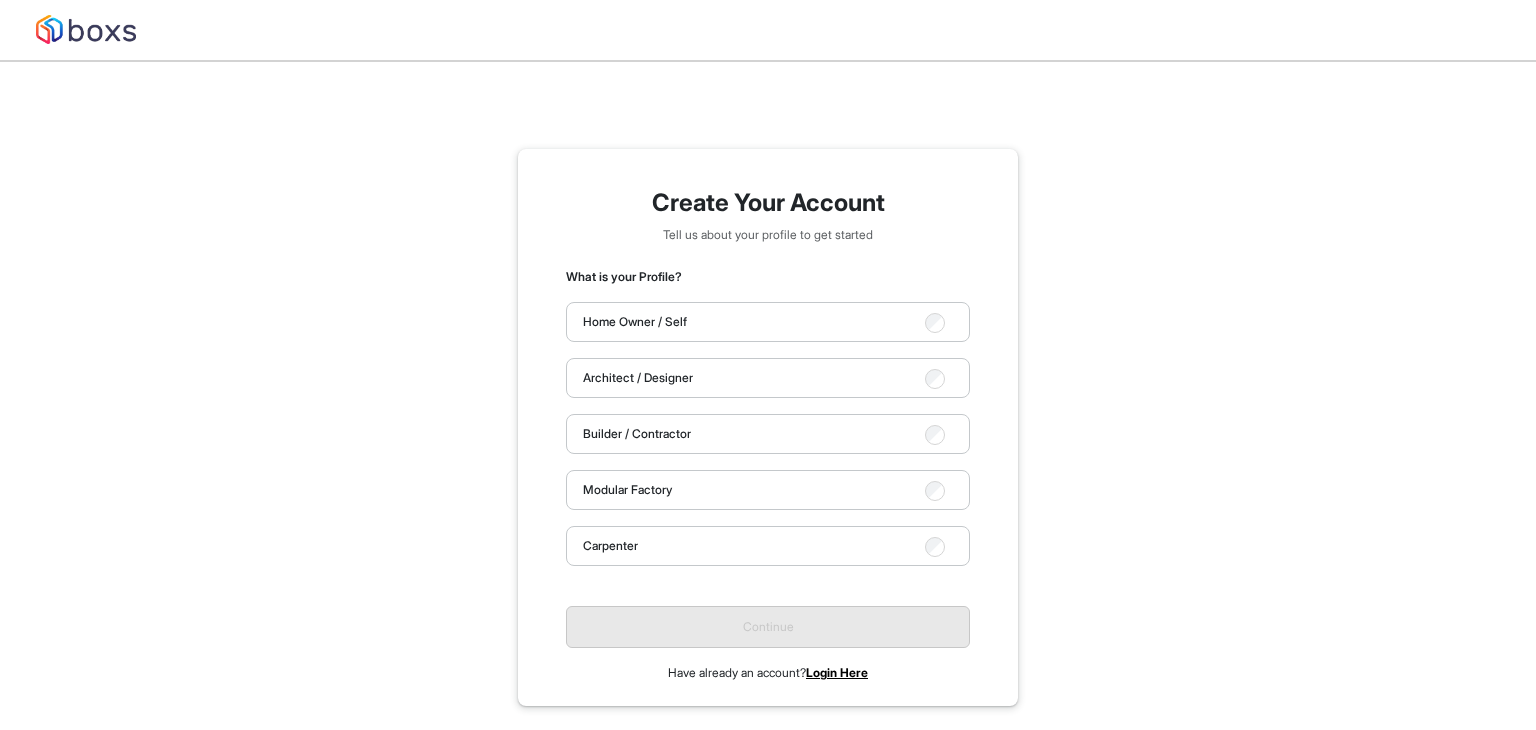 scroll, scrollTop: 61, scrollLeft: 0, axis: vertical 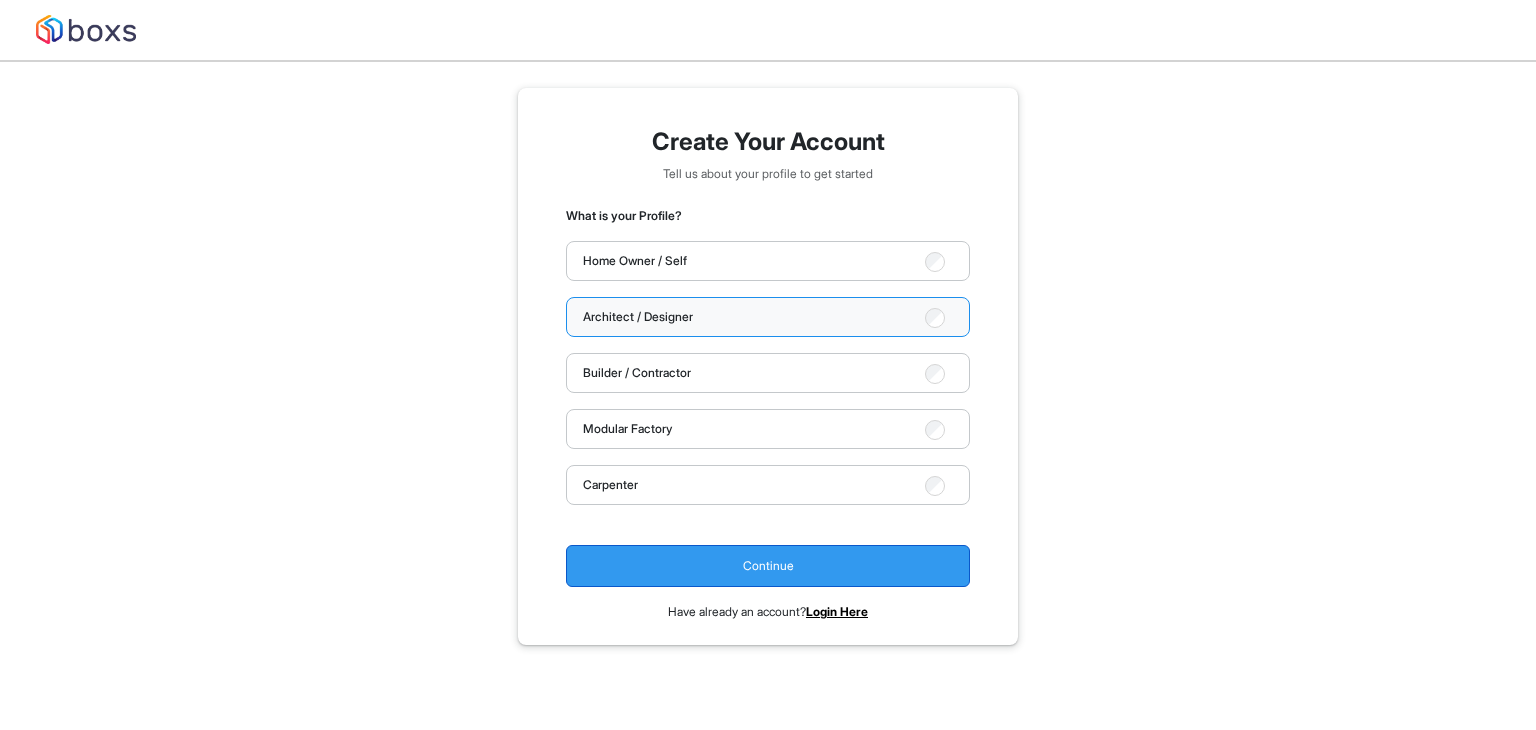 click on "Continue" at bounding box center [768, 566] 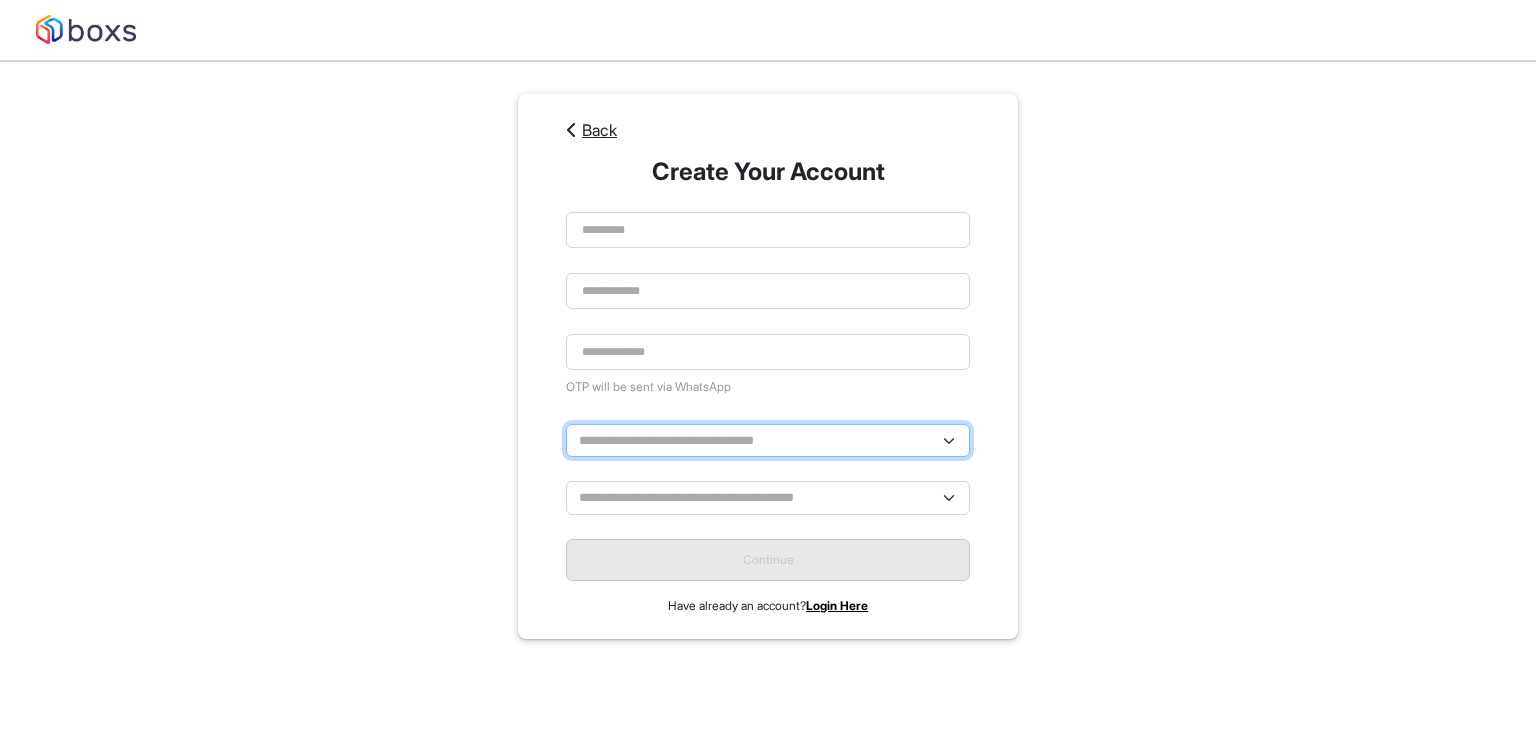 click on "**********" at bounding box center (768, 440) 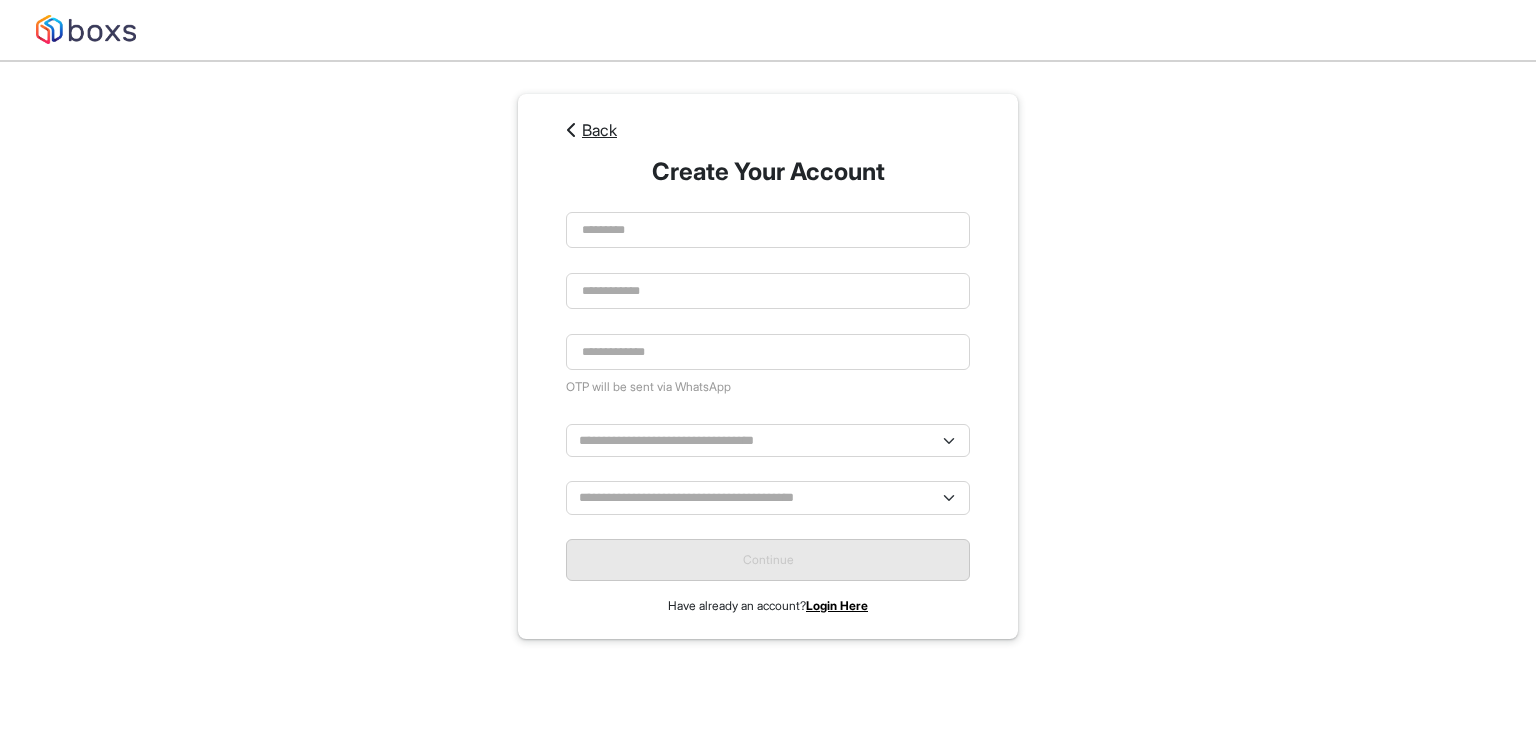 click on "Back" at bounding box center (599, 130) 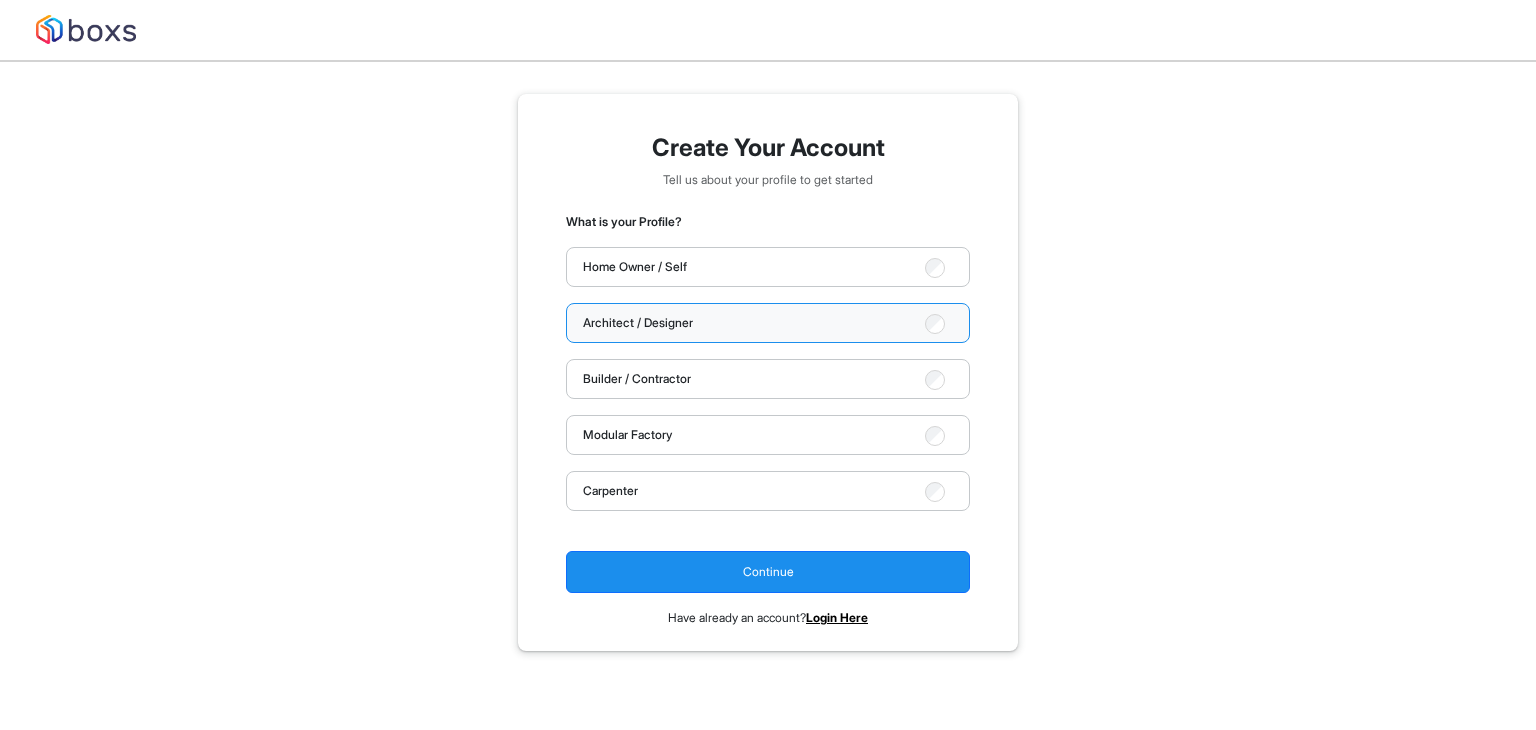 scroll, scrollTop: 0, scrollLeft: 0, axis: both 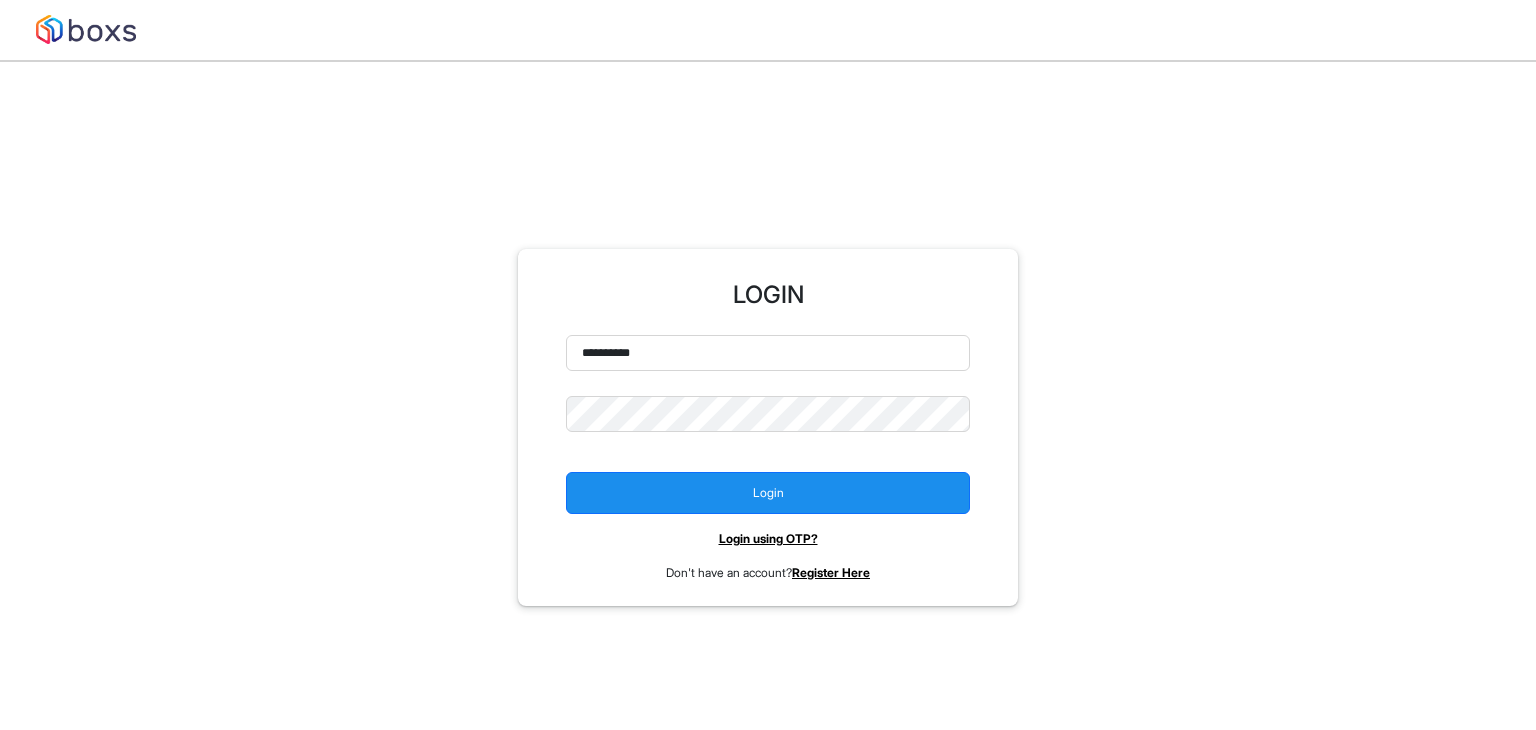 click on "Don't have an account?   Register Here" at bounding box center [768, 573] 